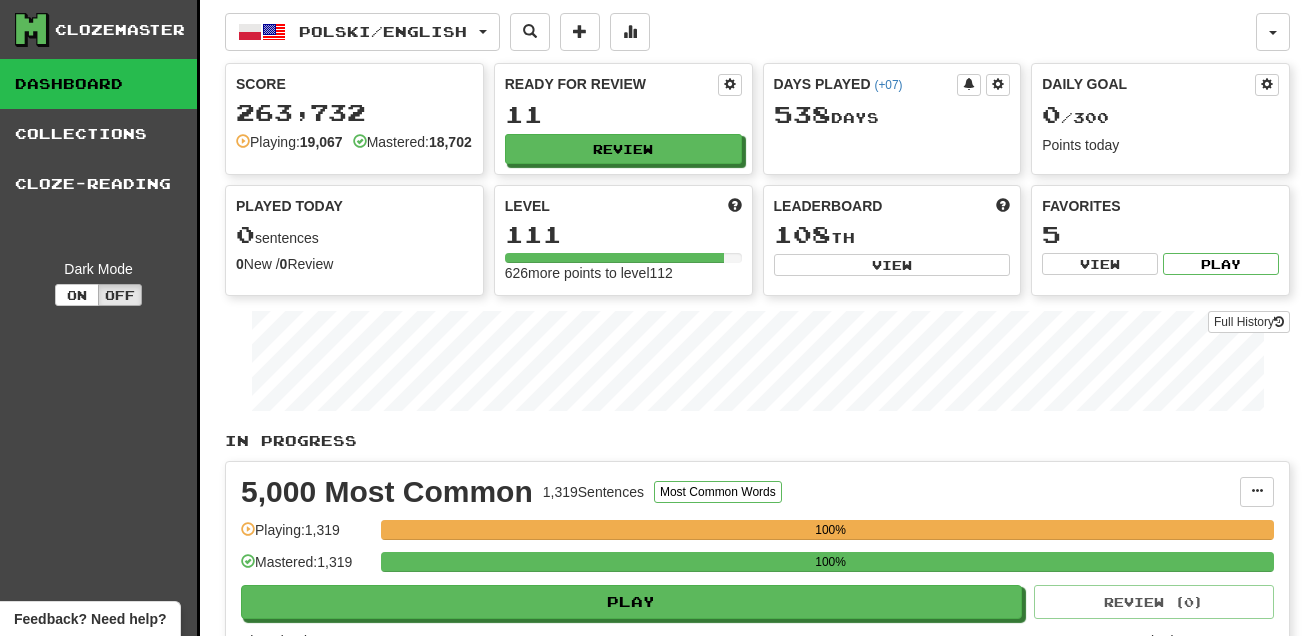 scroll, scrollTop: 0, scrollLeft: 0, axis: both 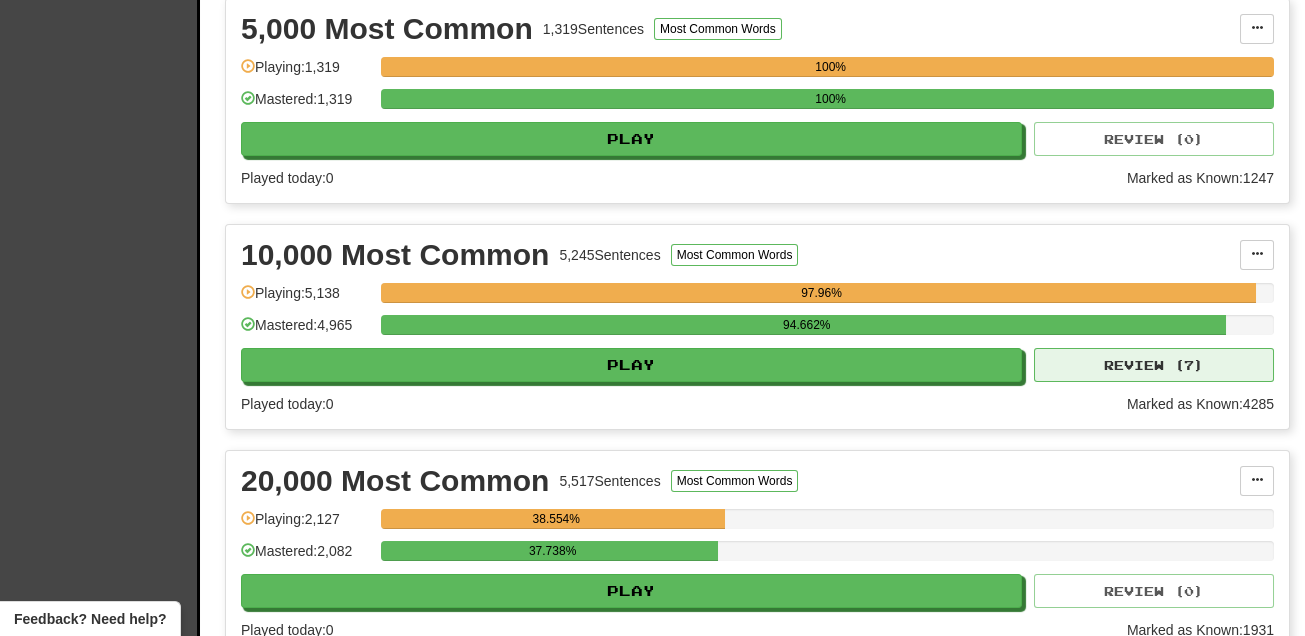 click on "10,000 Most Common 5,245  Sentences Most Common Words Manage Sentences Unpin from Dashboard  Playing:  5,138 97.96%  Mastered:  4,965 94.662% Play Review ( 7 ) Played today:  0 Marked as Known:  4285" at bounding box center [757, 327] 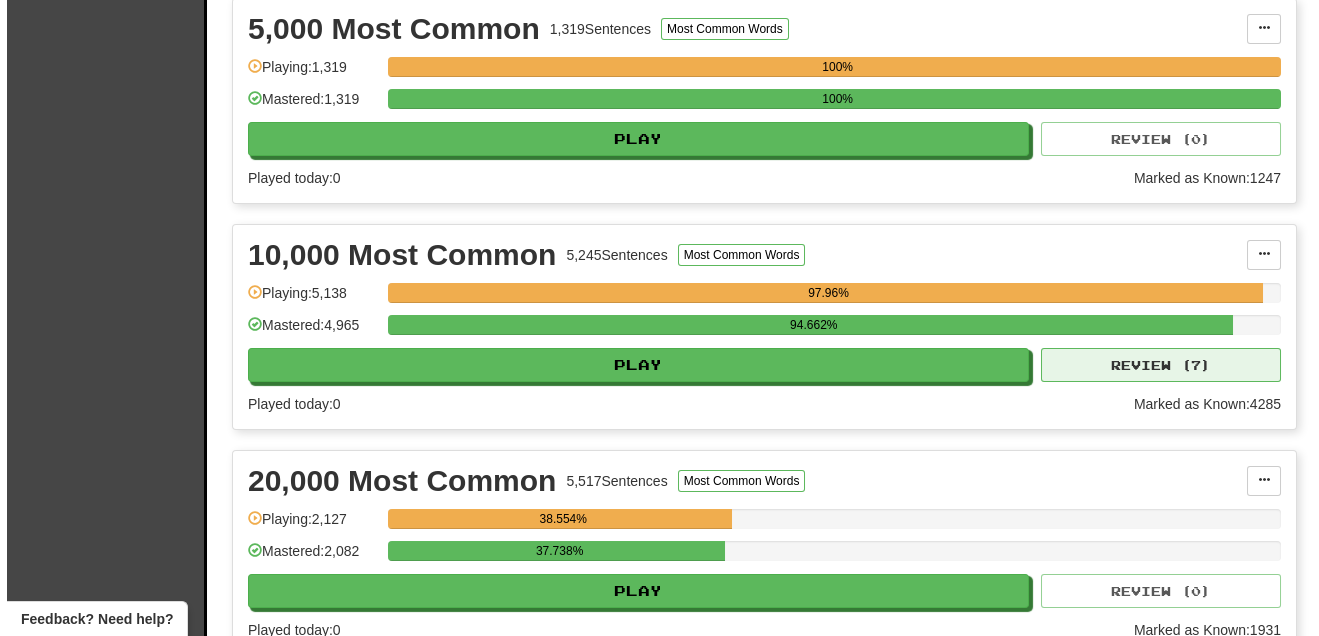 scroll, scrollTop: 485, scrollLeft: 0, axis: vertical 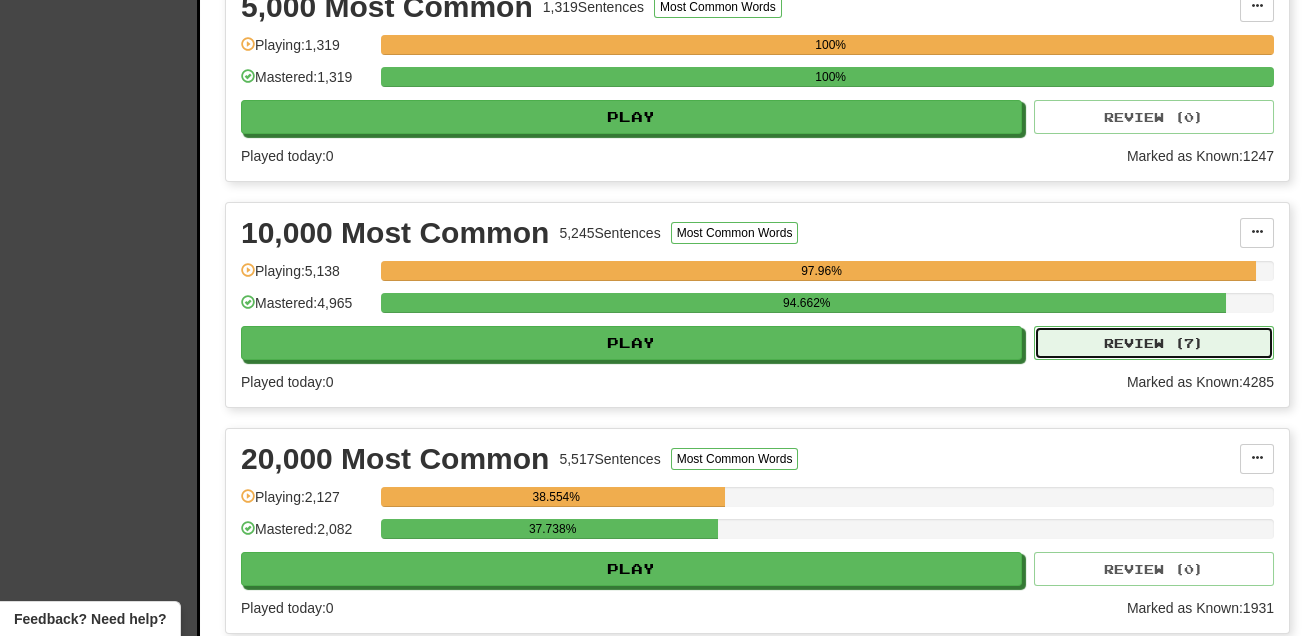 click on "Review ( 7 )" at bounding box center (1154, 343) 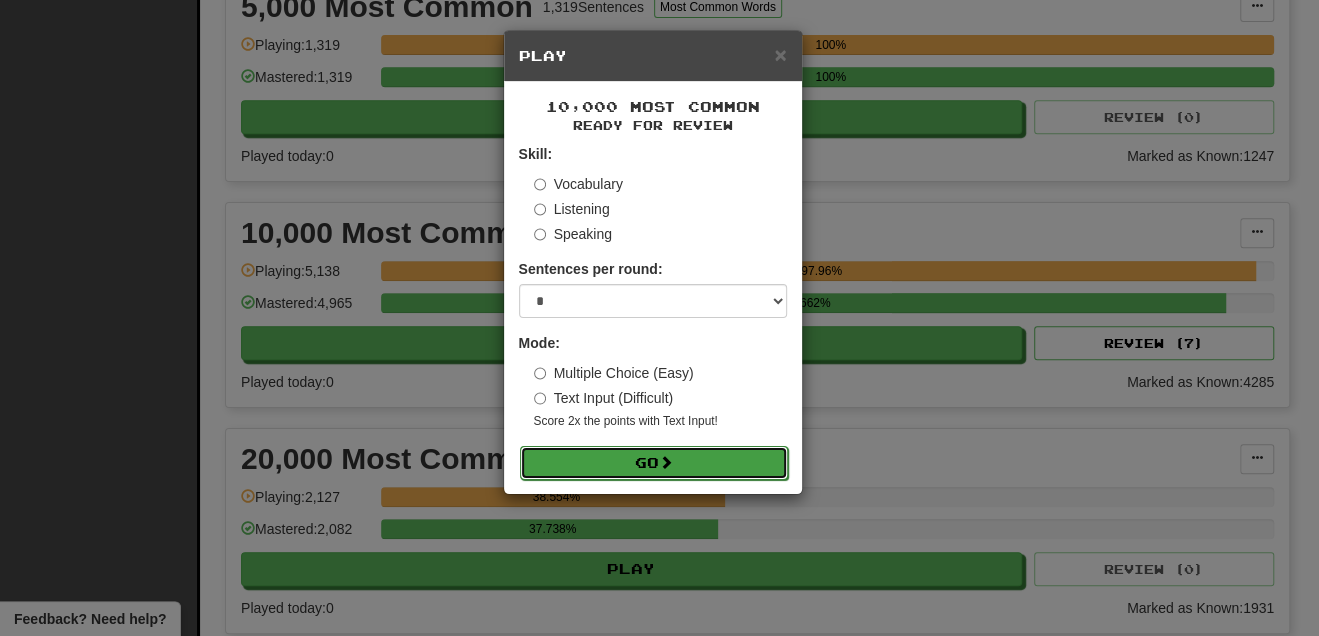 click at bounding box center [666, 462] 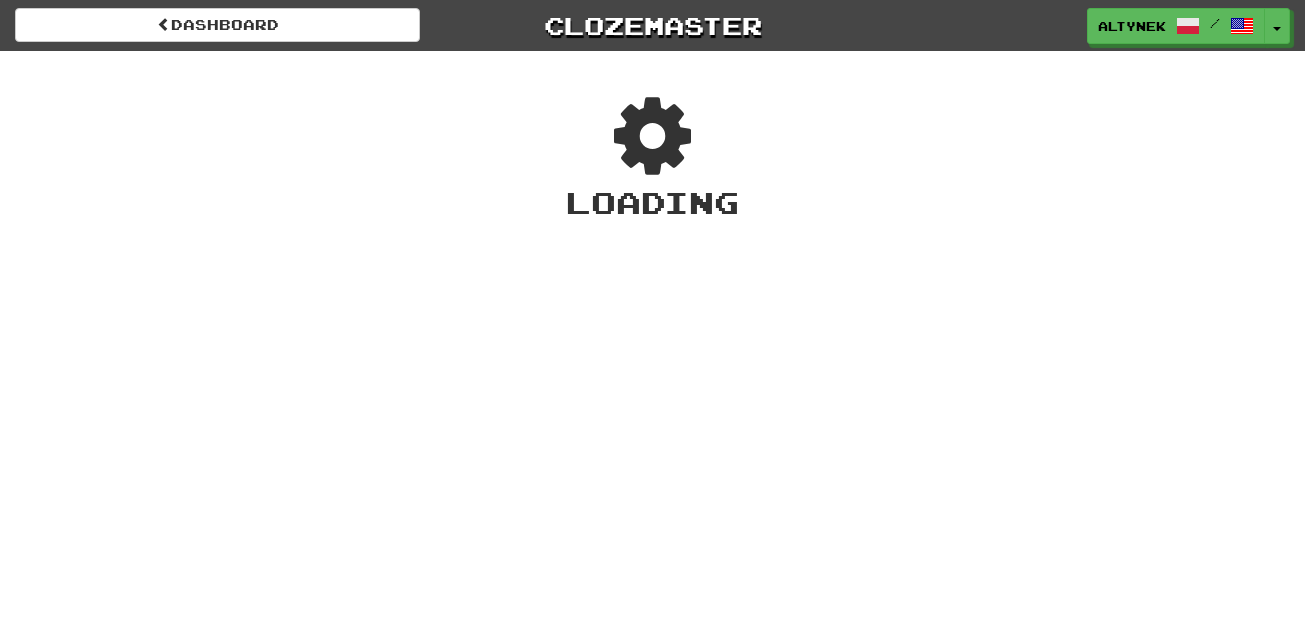 scroll, scrollTop: 0, scrollLeft: 0, axis: both 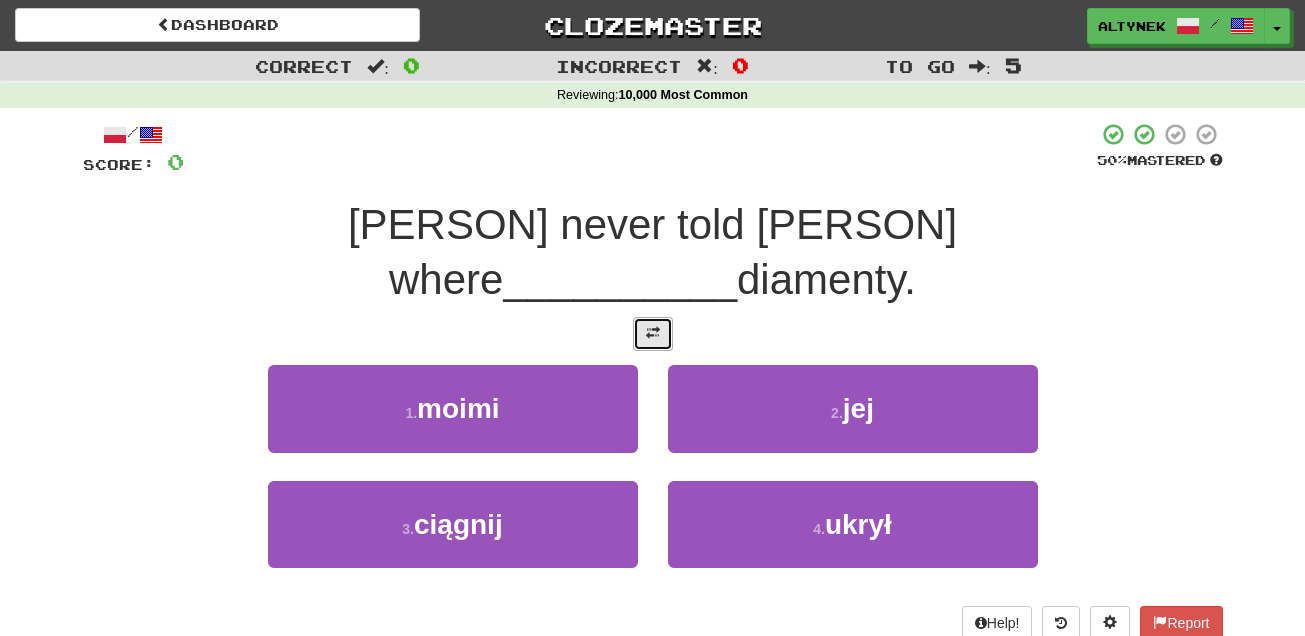 click at bounding box center (653, 333) 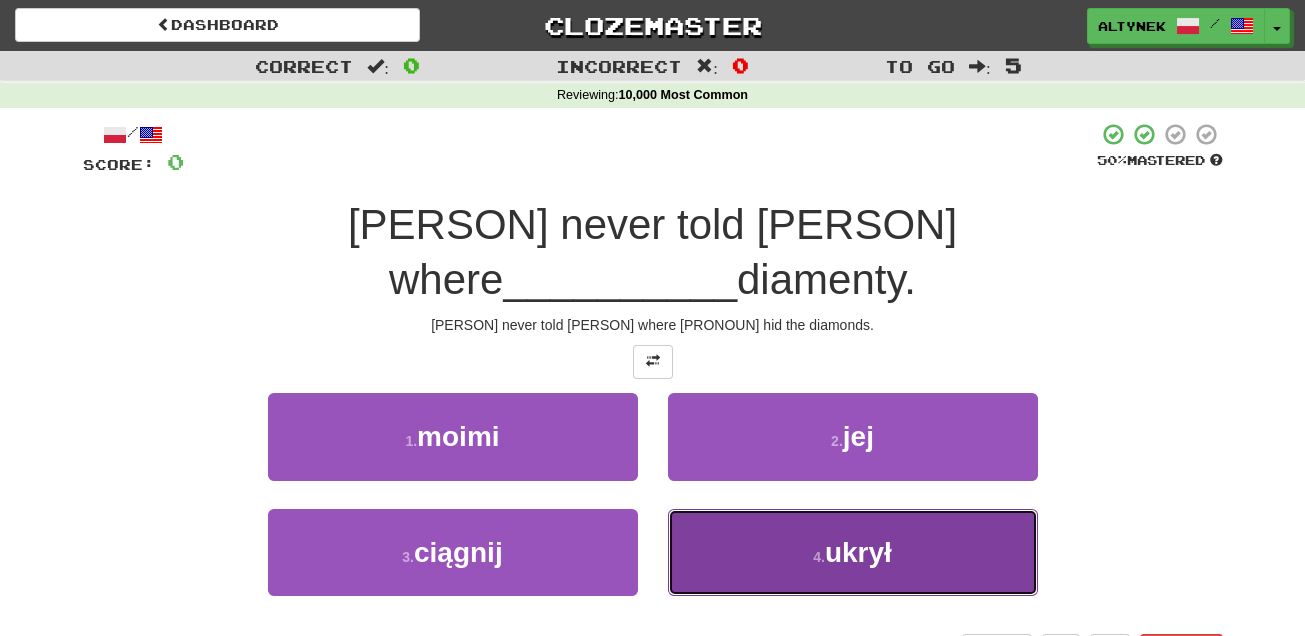 click on "4 .  ukrył" at bounding box center [853, 552] 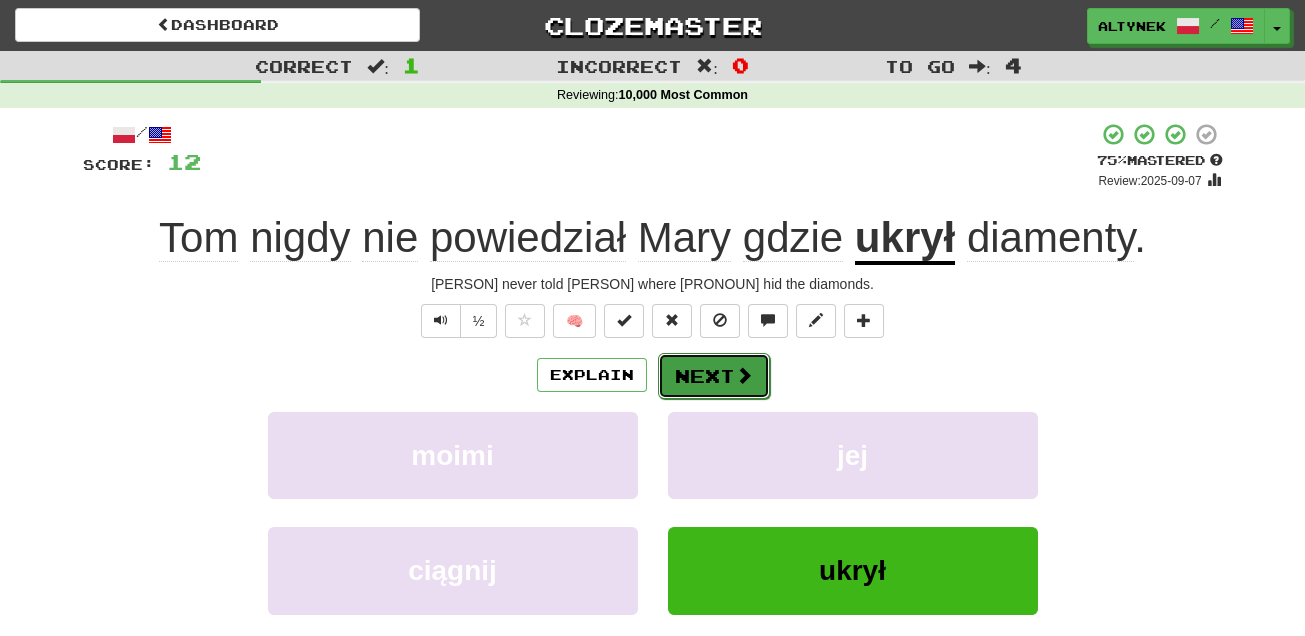 click at bounding box center [744, 375] 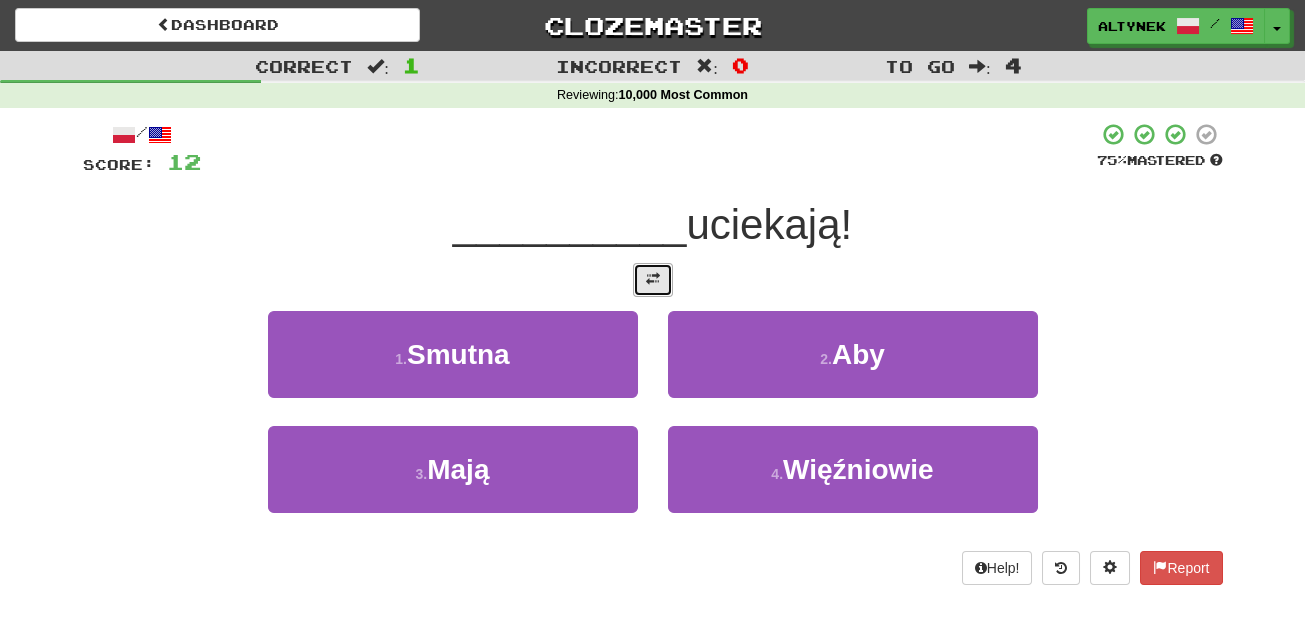 click at bounding box center (653, 279) 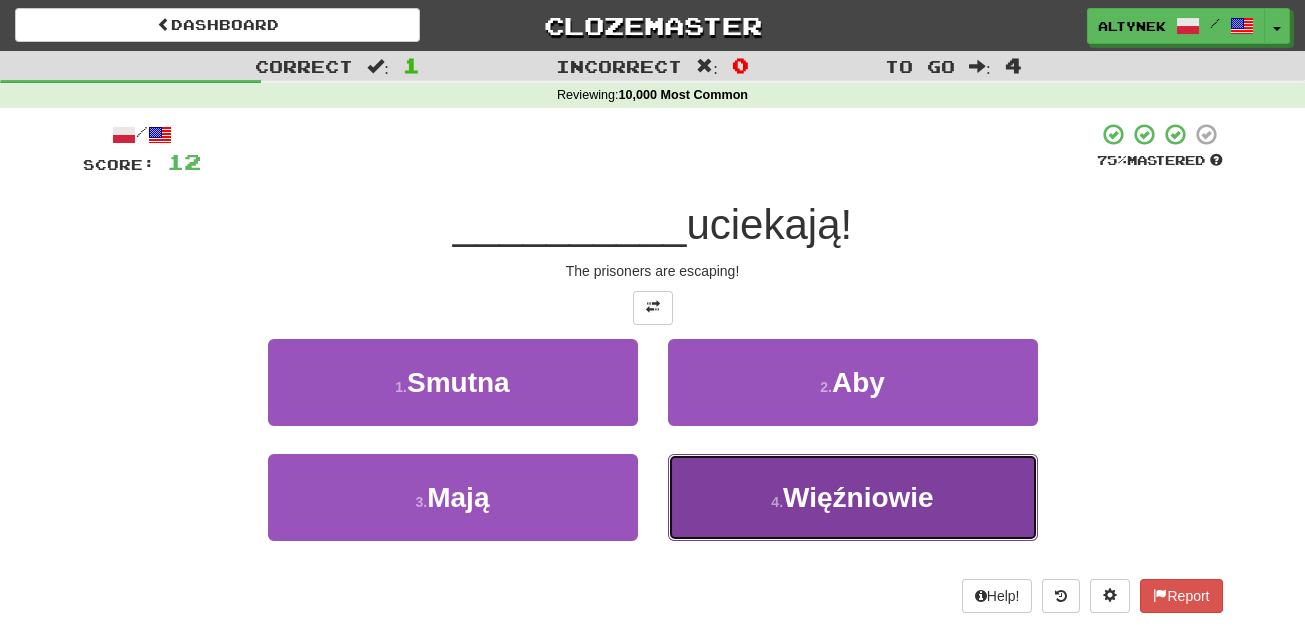 click on "4 .  Więźniowie" at bounding box center [853, 497] 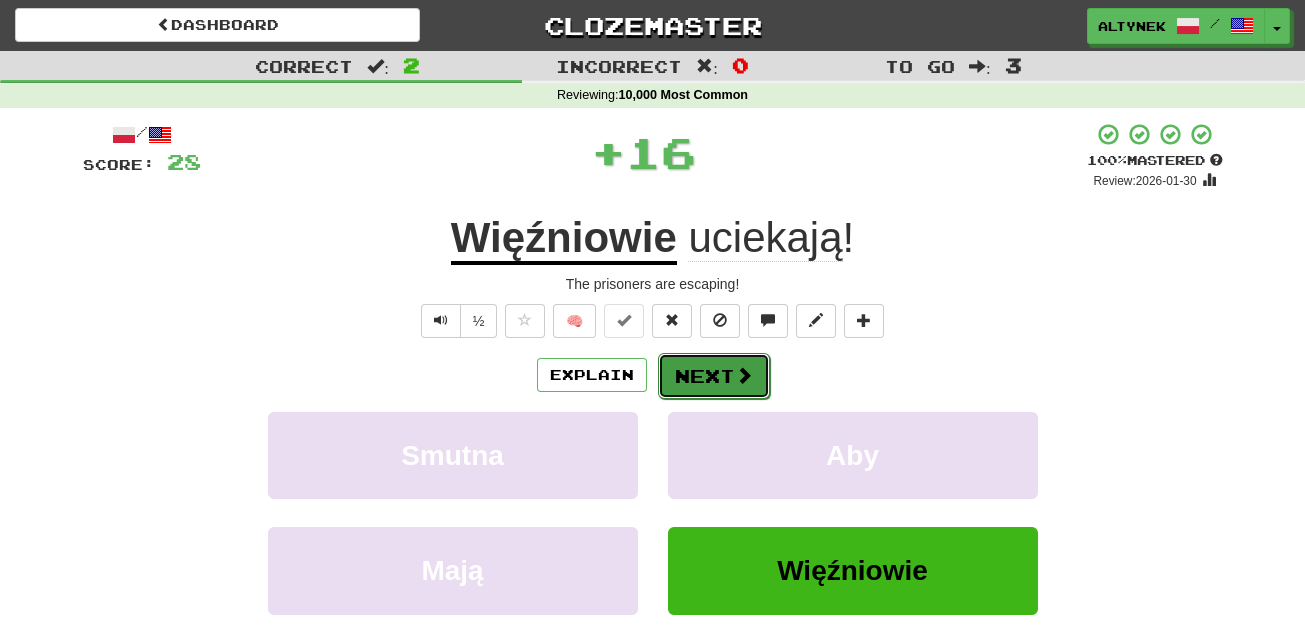 click on "Next" at bounding box center [714, 376] 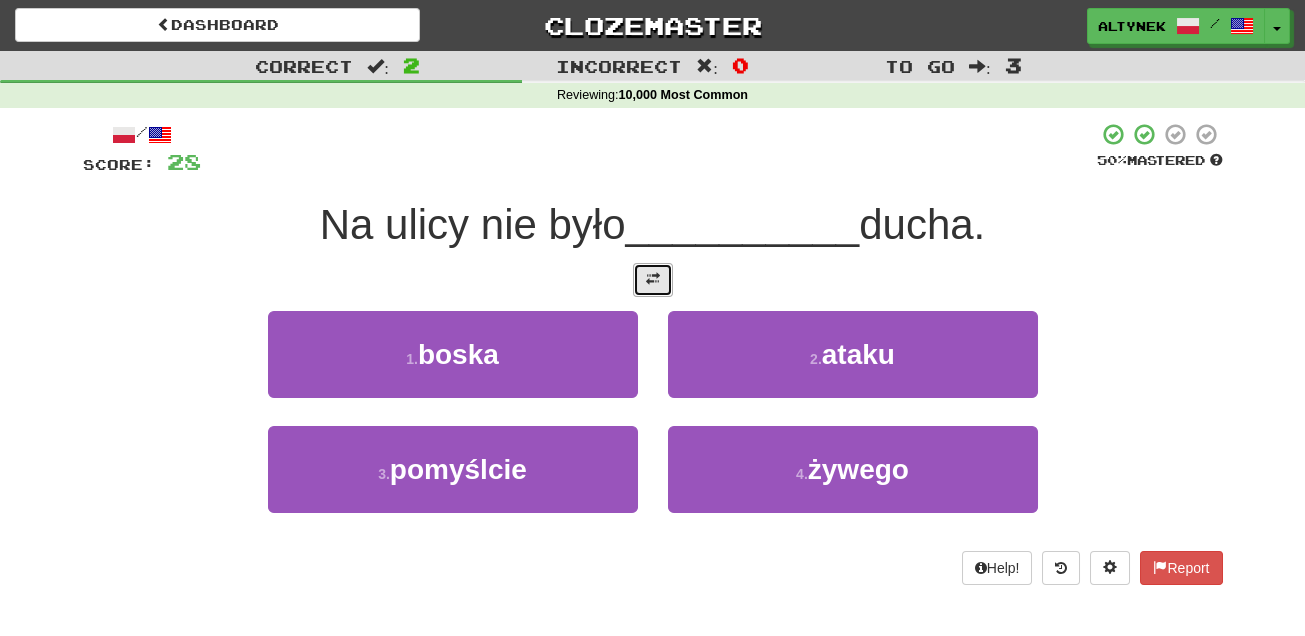 click at bounding box center (653, 279) 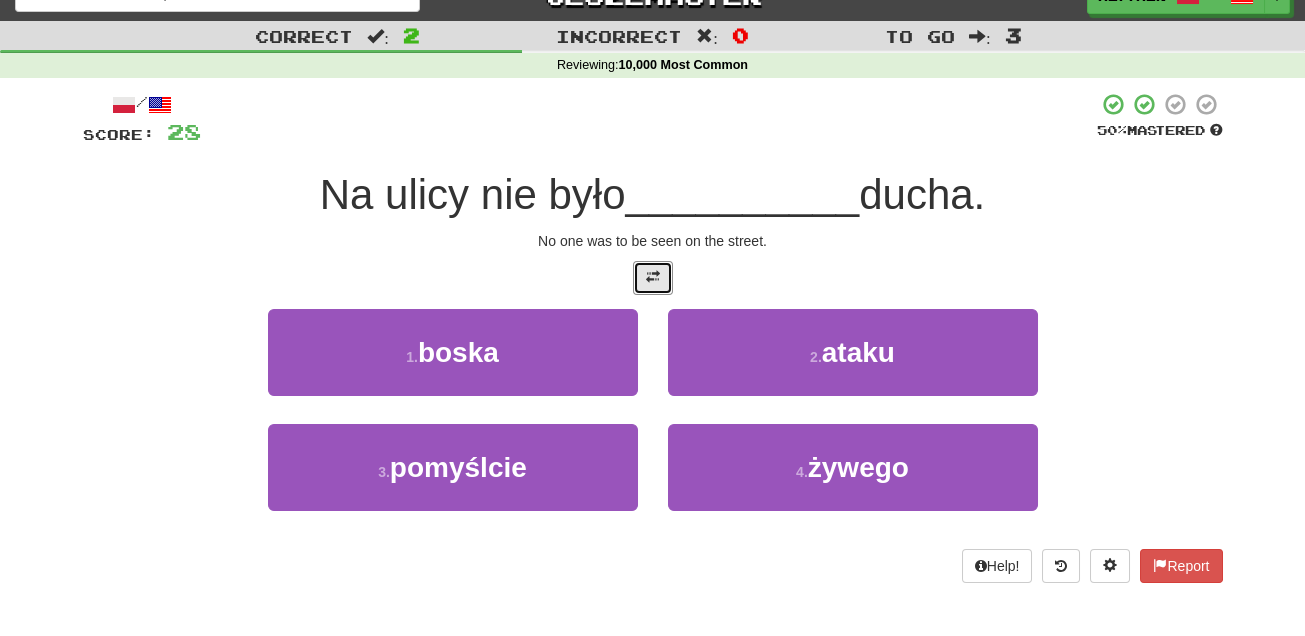 scroll, scrollTop: 0, scrollLeft: 0, axis: both 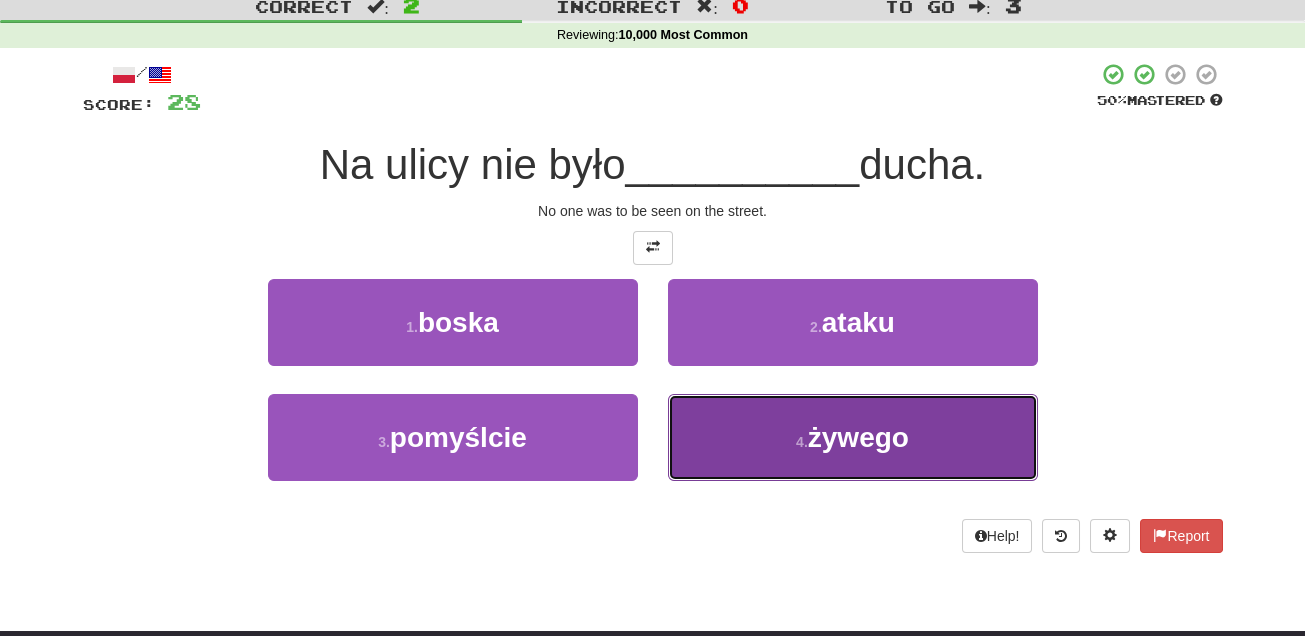 click on "4 .  żywego" at bounding box center [853, 437] 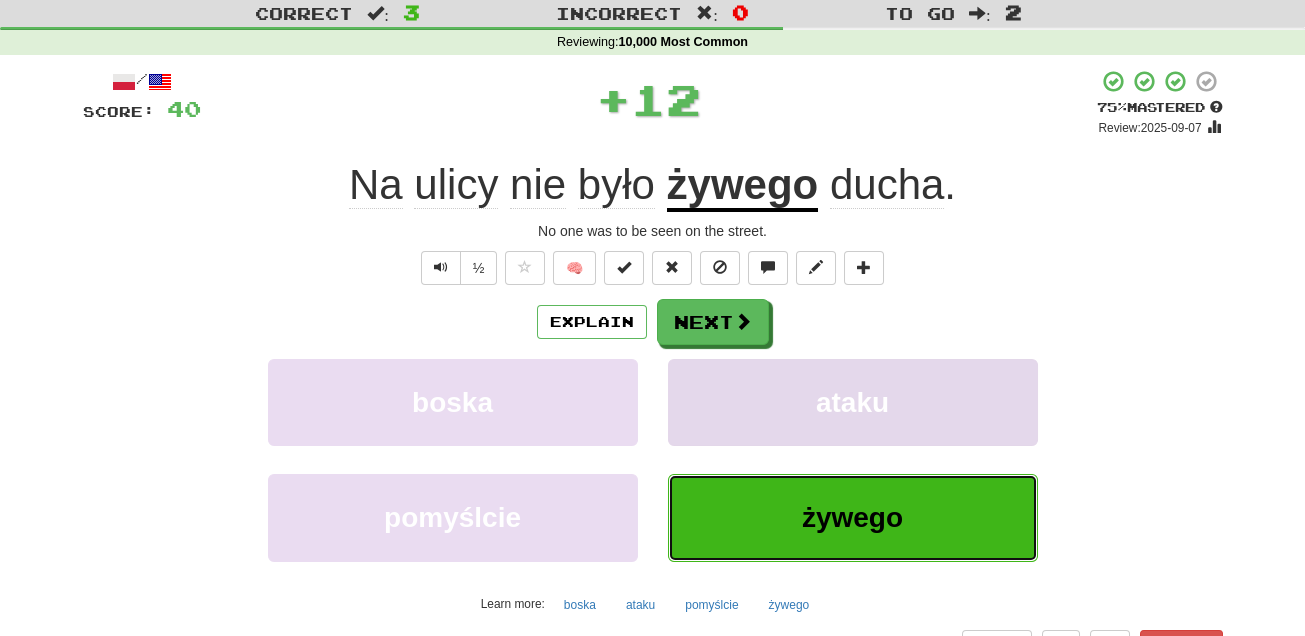 scroll, scrollTop: 0, scrollLeft: 0, axis: both 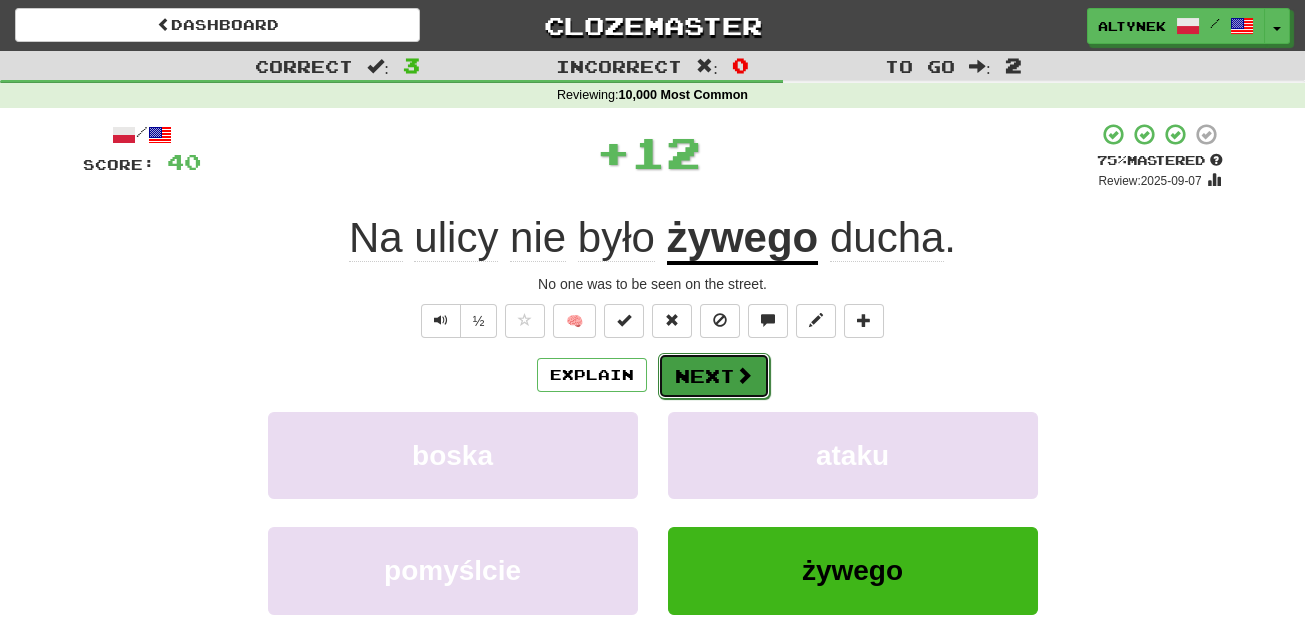 click on "Next" at bounding box center [714, 376] 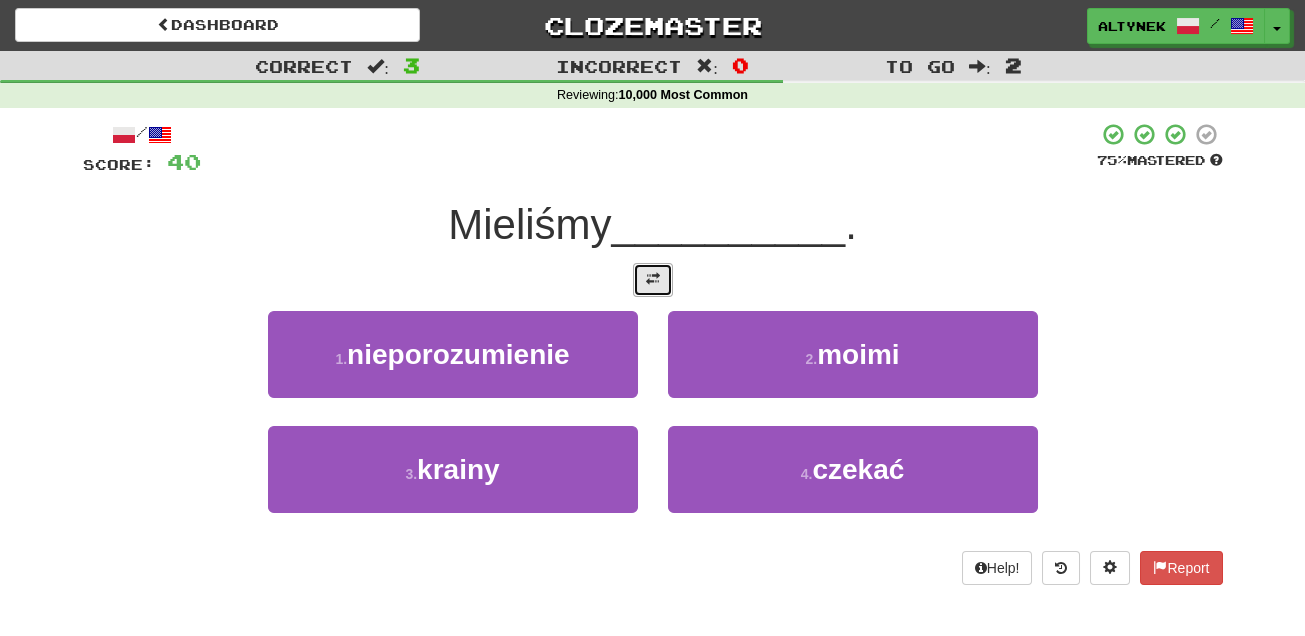 click at bounding box center [653, 279] 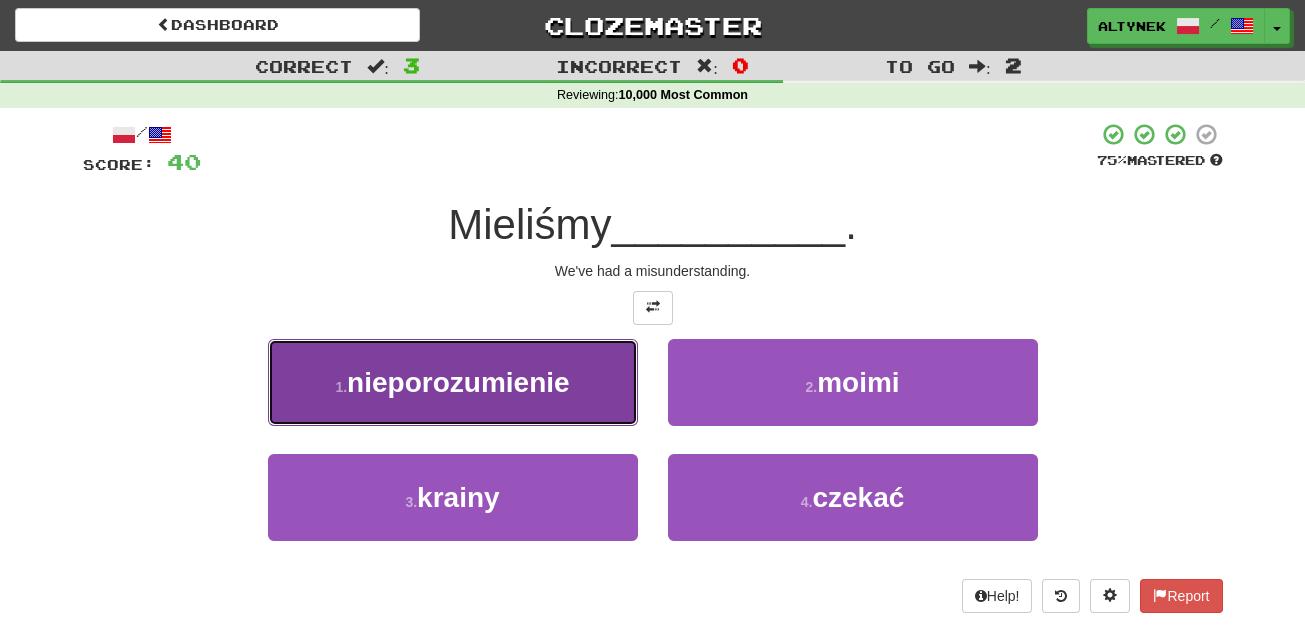 click on "1 .  nieporozumienie" at bounding box center (453, 382) 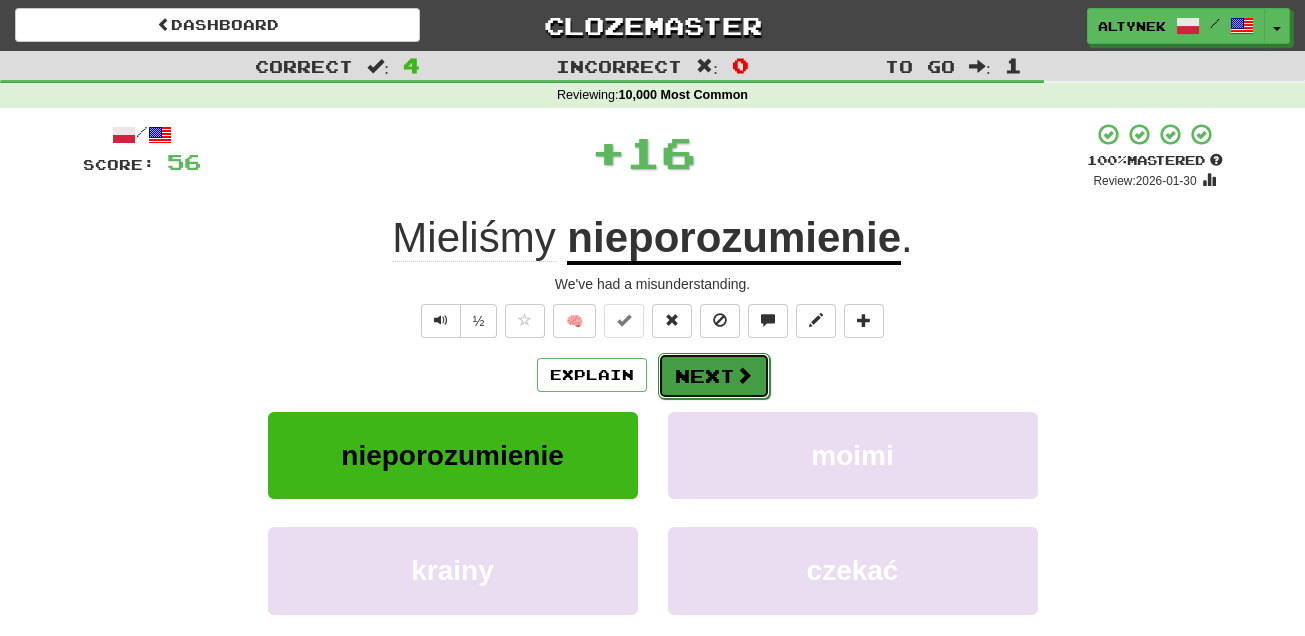 click on "Next" at bounding box center [714, 376] 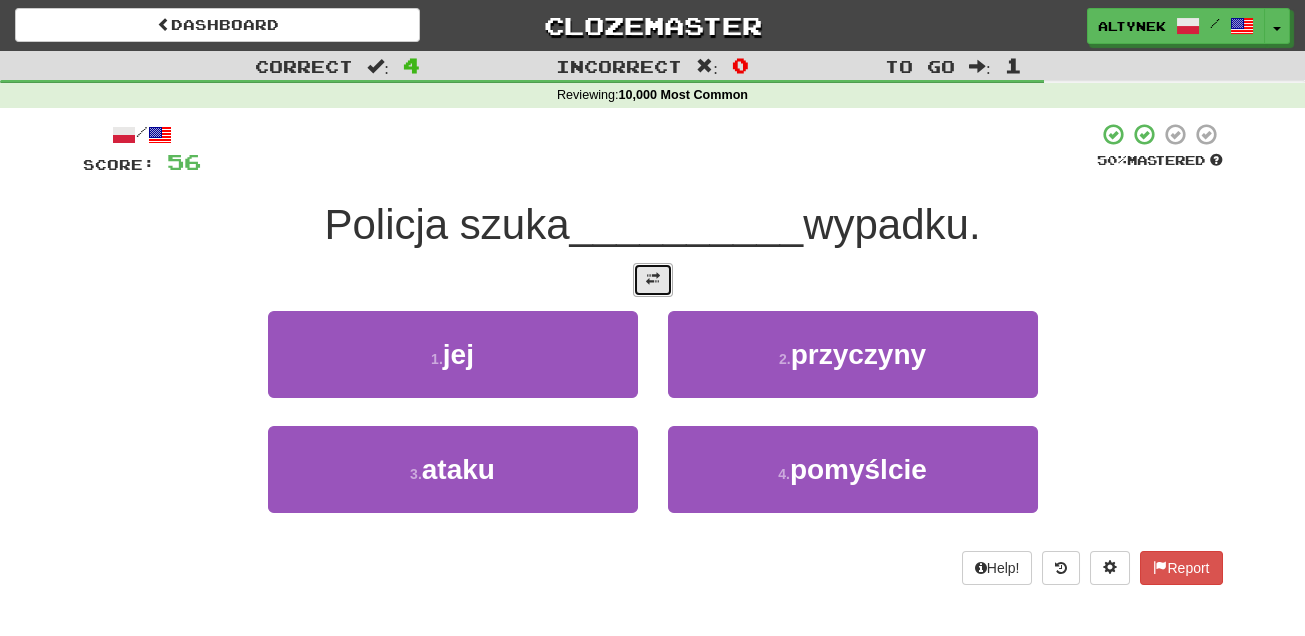 click at bounding box center (653, 280) 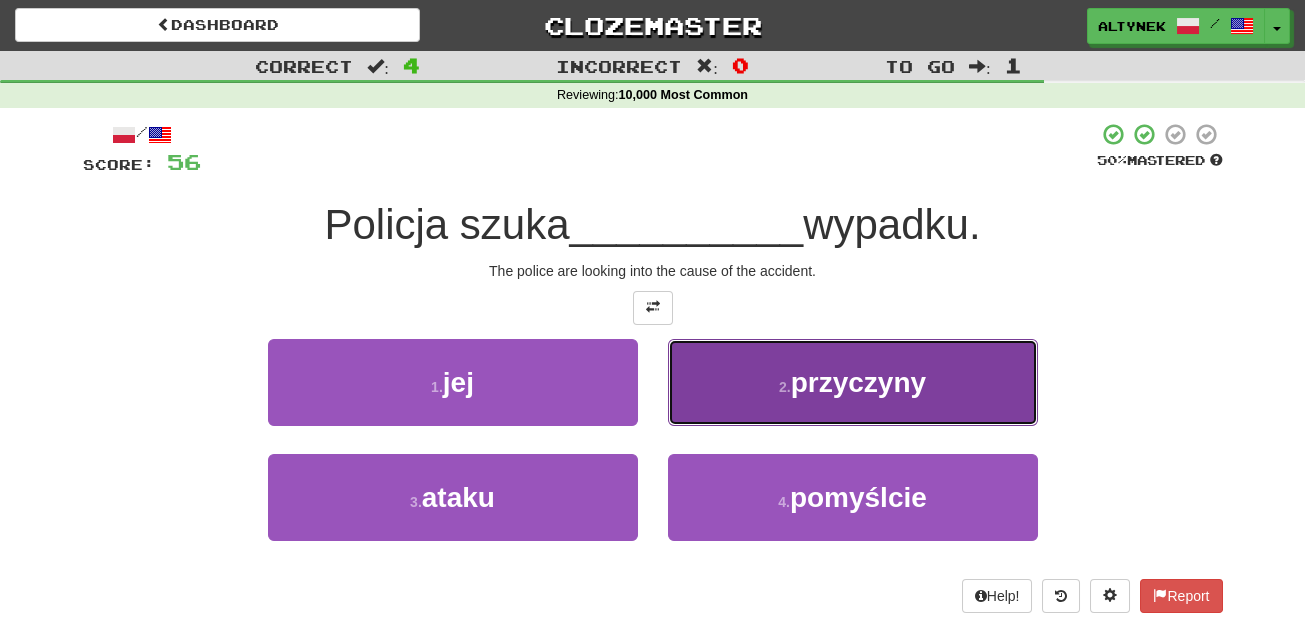 click on "2 .  przyczyny" at bounding box center [853, 382] 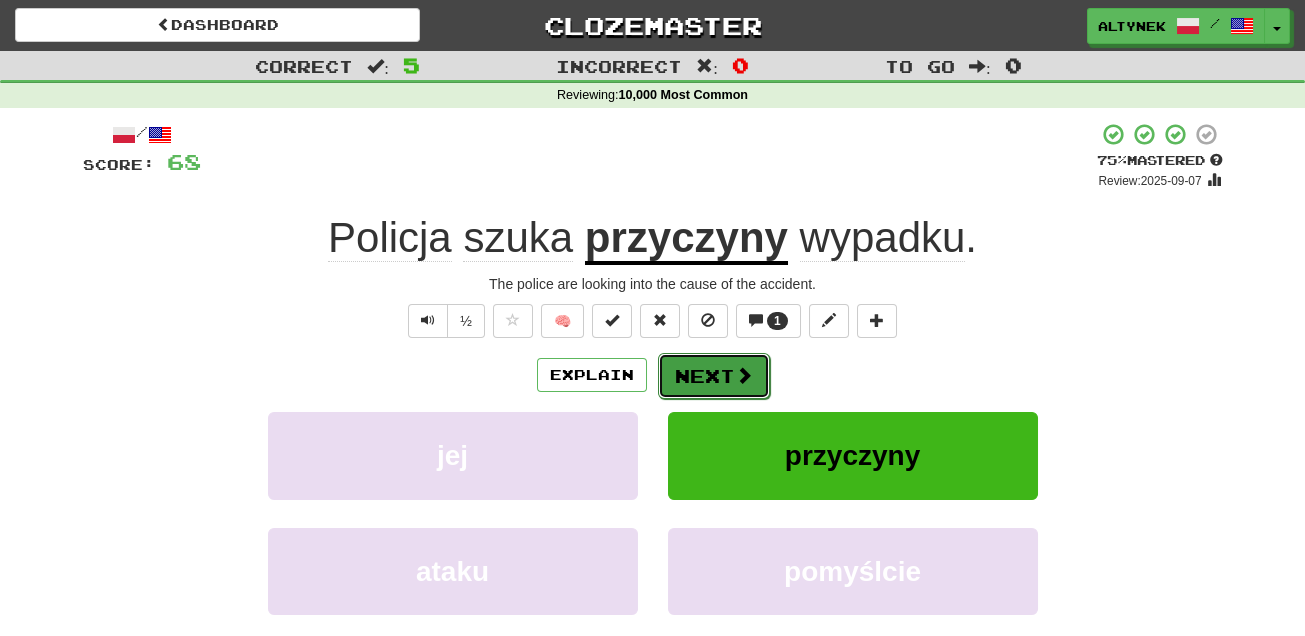 click on "Next" at bounding box center (714, 376) 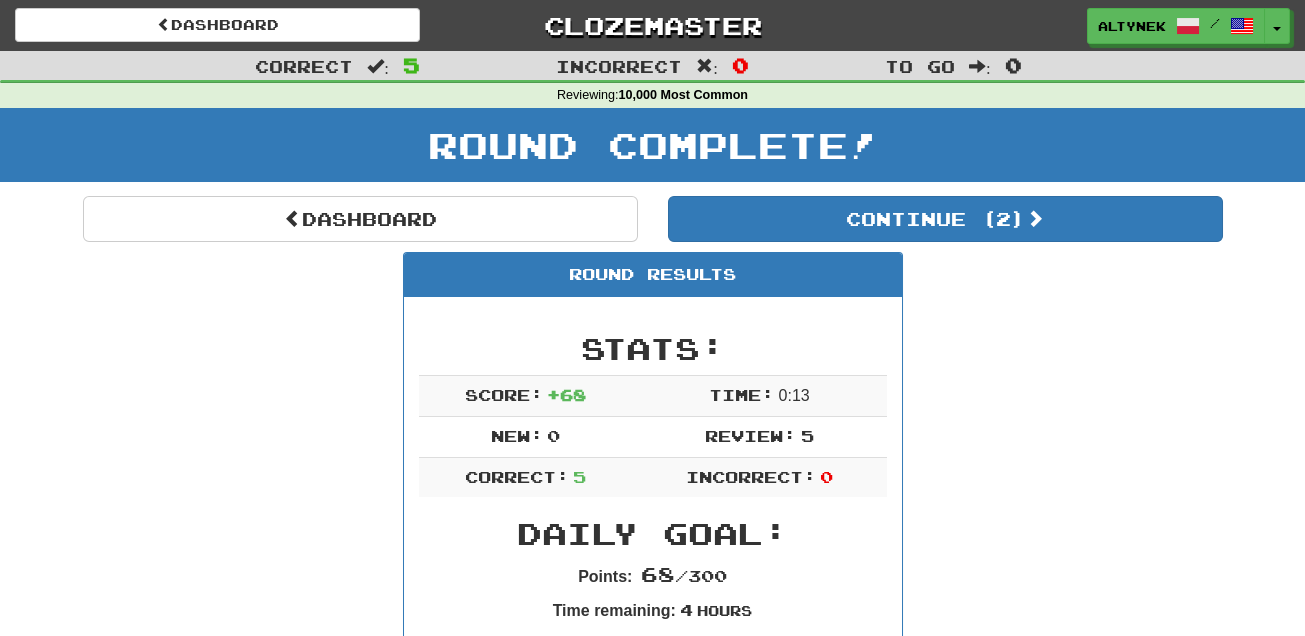 click on "Dashboard Continue ( 2 )  Round Results Stats: Score:   + 68 Time:   0 : 13 New:   0 Review:   5 Correct:   5 Incorrect:   0 Daily Goal: Points:   68  /  300 Time remaining: 4   Hours Progress: 10,000 Most Common Playing:  5,138  /  5,245 97.96% Mastered:  4,967  /  5,245 + 2 94.662% 94.7% Ready for Review:  2  /  Level:  111 558  points to level  112  - keep going! Ranked:  104 th  this week ( 30  points to  103 rd ) Sentences:  Report Tom nigdy nie powiedział Mary gdzie  ukrył  diamenty. Tom never told Mary where he hid the diamonds.  Report Więźniowie  uciekają! The prisoners are escaping!  Report Na ulicy nie było  żywego  ducha. No one was to be seen on the street.  Report Mieliśmy  nieporozumienie . We've had a misunderstanding. 1  Report Policja szuka  przyczyny  wypadku. The police are looking into the cause of the accident.  Dashboard Continue ( 2 )" at bounding box center (653, 992) 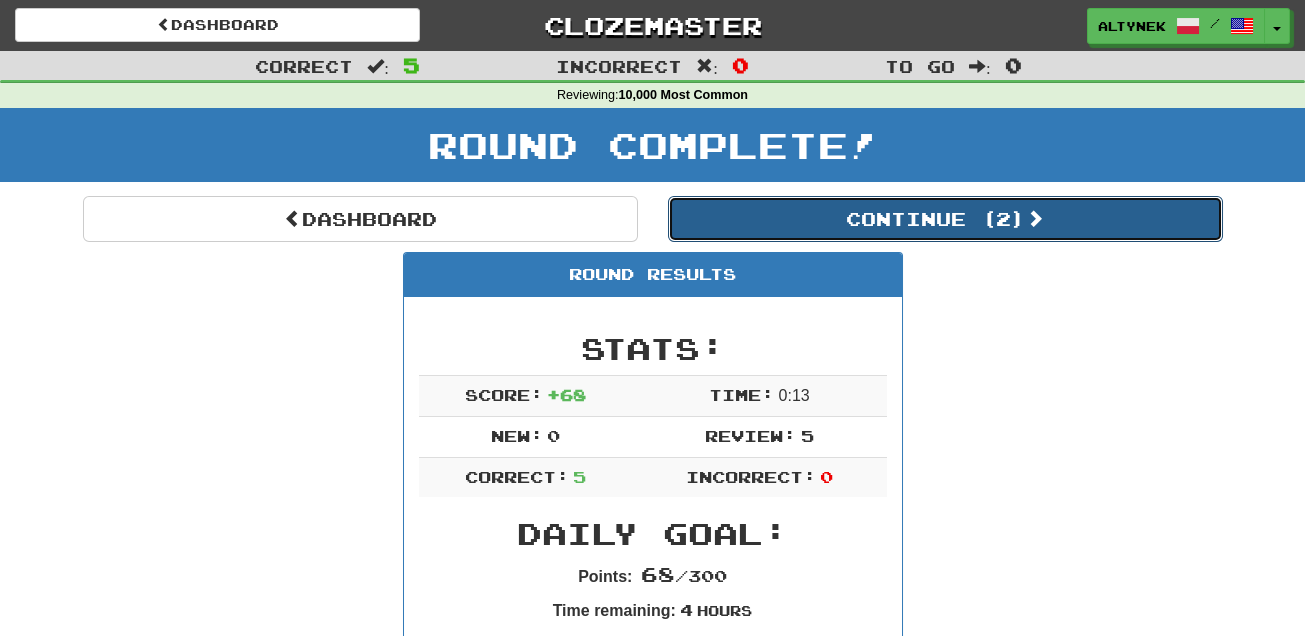 click on "Continue ( 2 )" at bounding box center [945, 219] 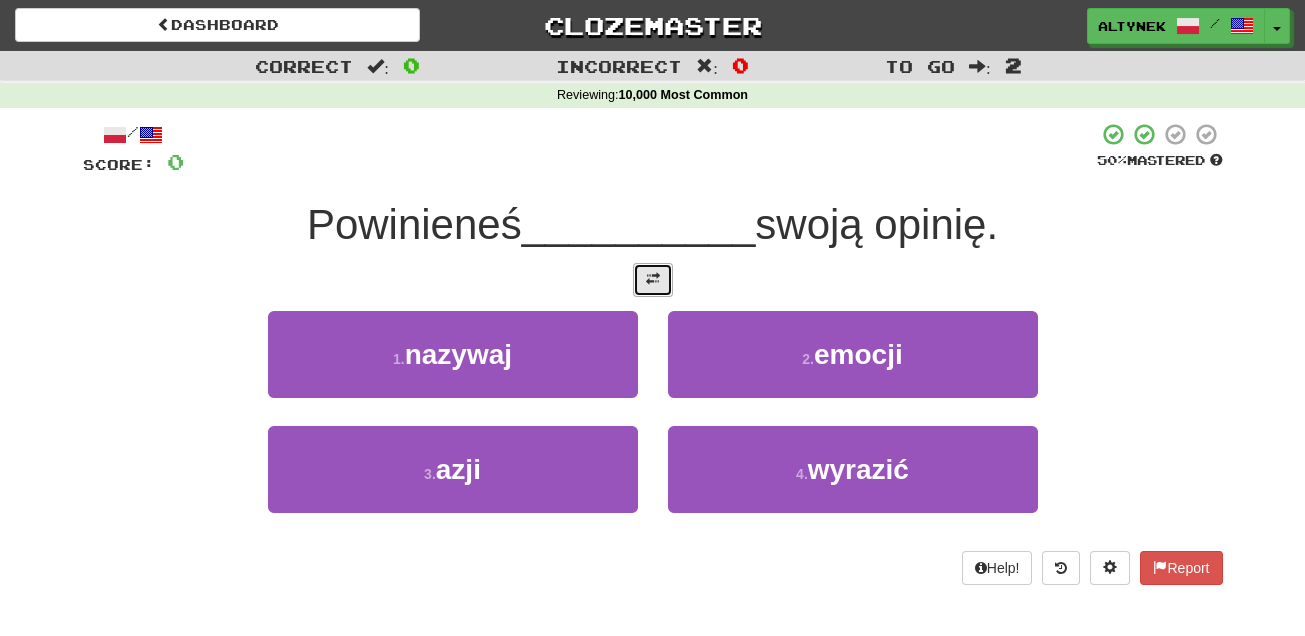 click at bounding box center [653, 280] 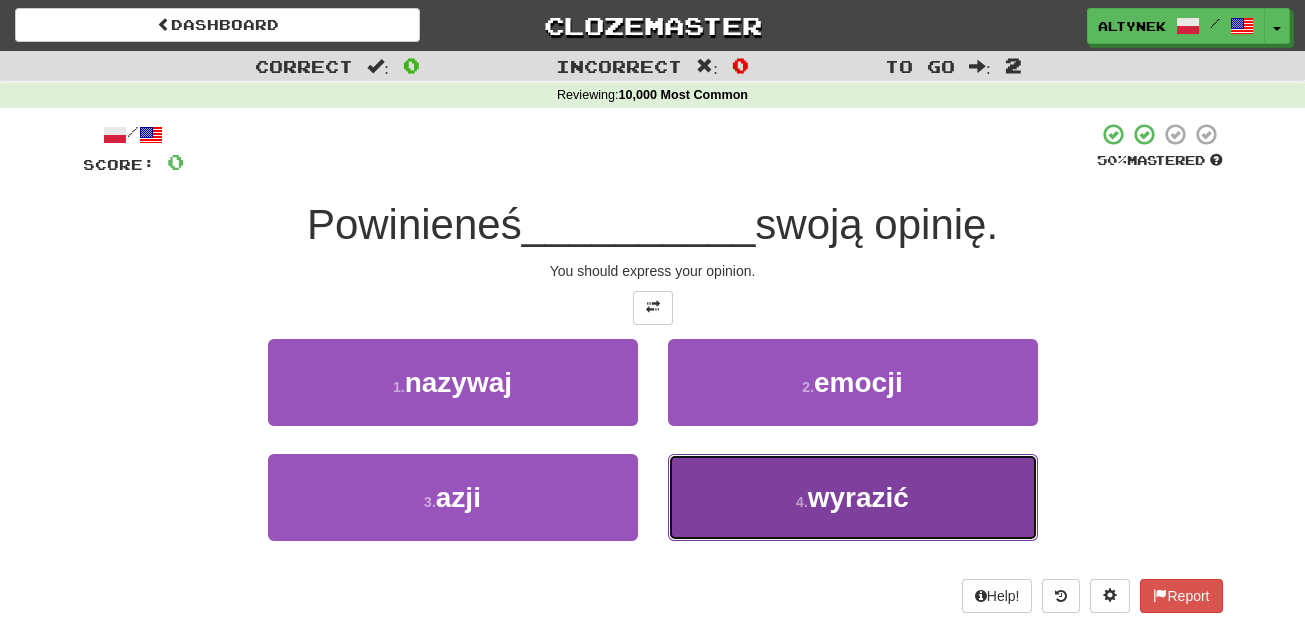 click on "4 .  wyrazić" at bounding box center [853, 497] 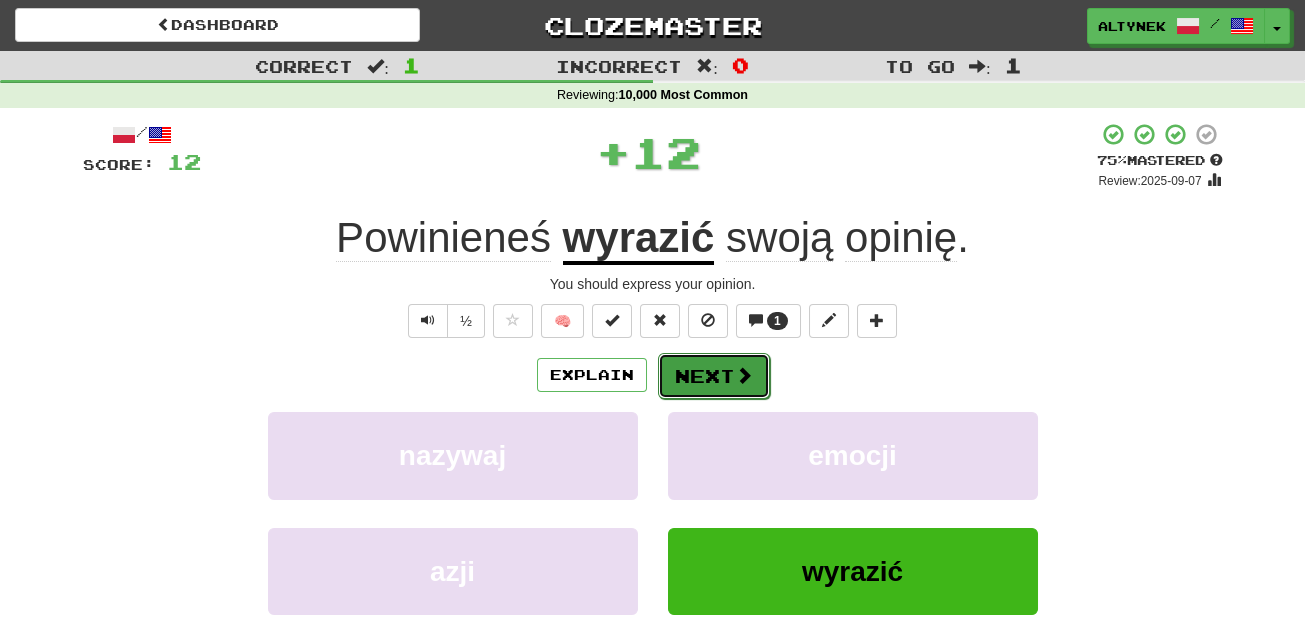 click on "Next" at bounding box center [714, 376] 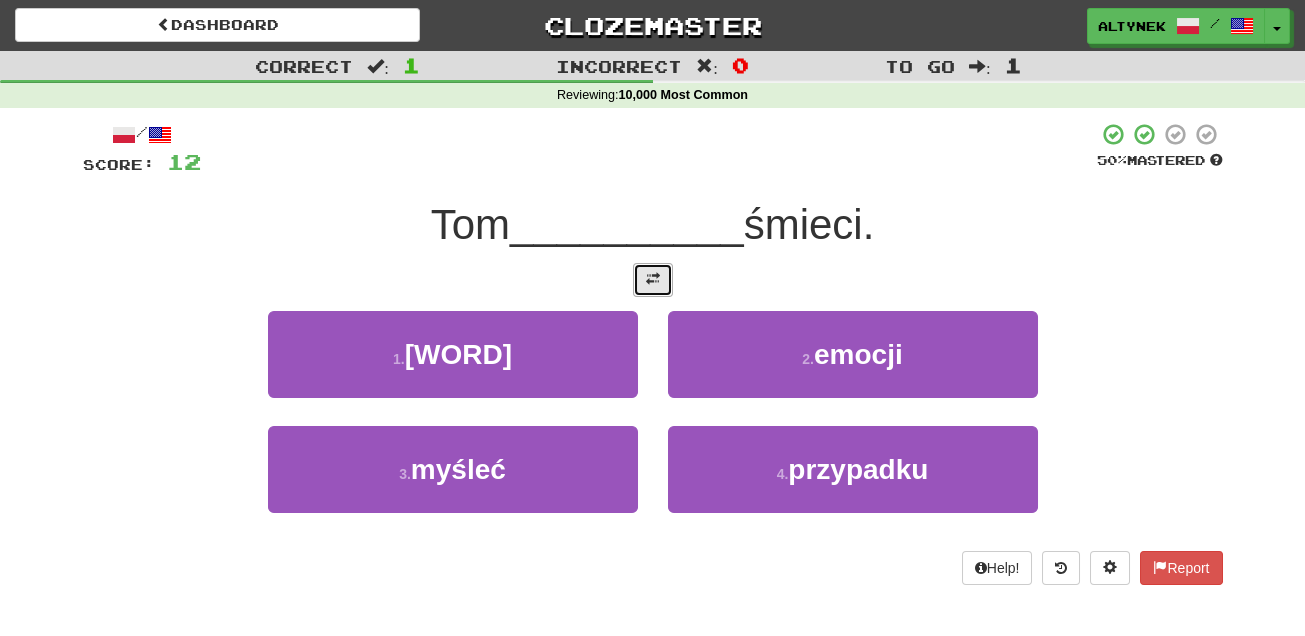 click at bounding box center [653, 280] 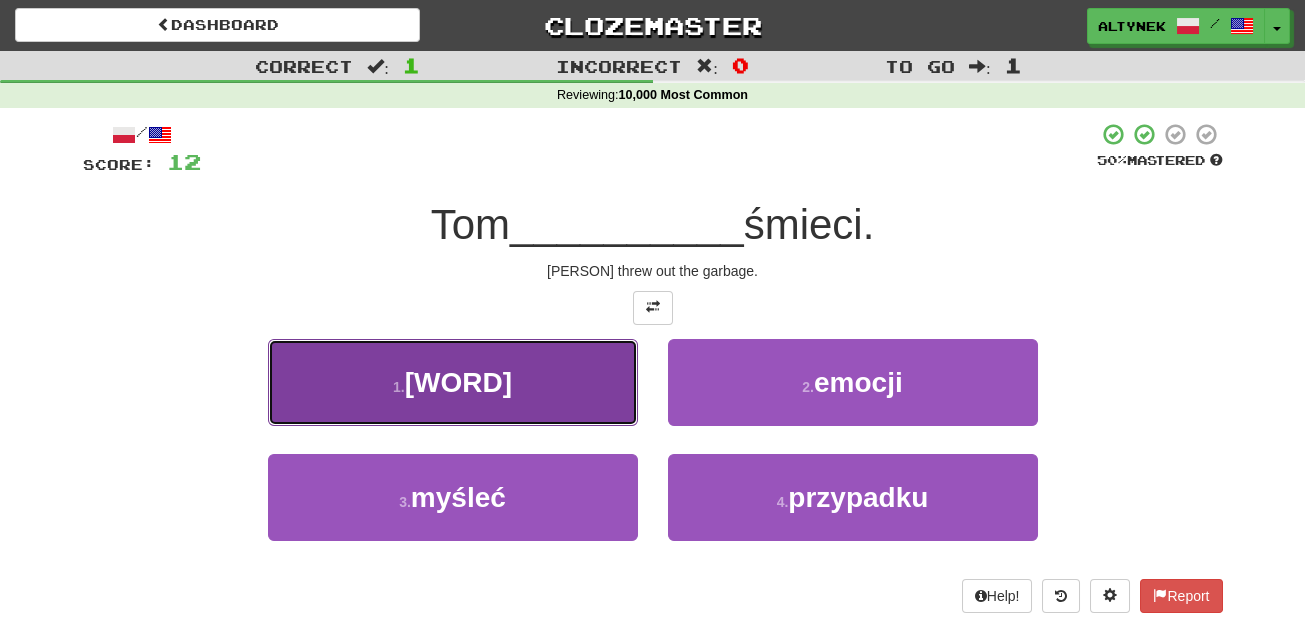 click on "1 .  wyrzucił" at bounding box center [453, 382] 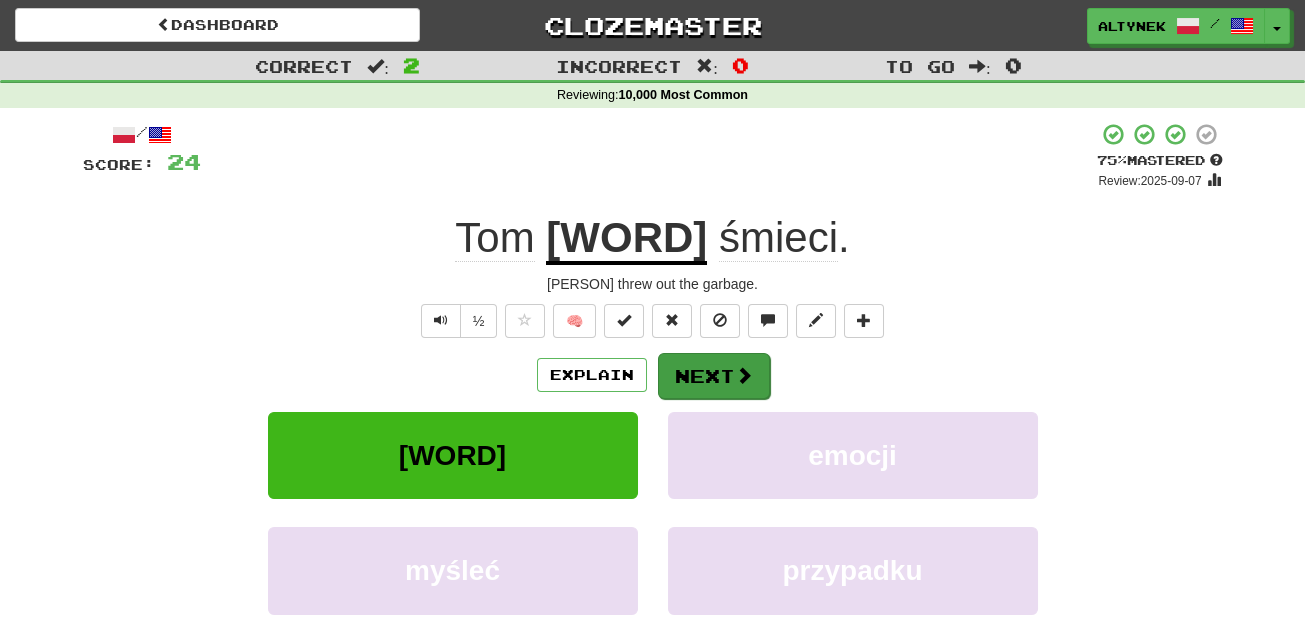 click on "Explain Next" at bounding box center [653, 375] 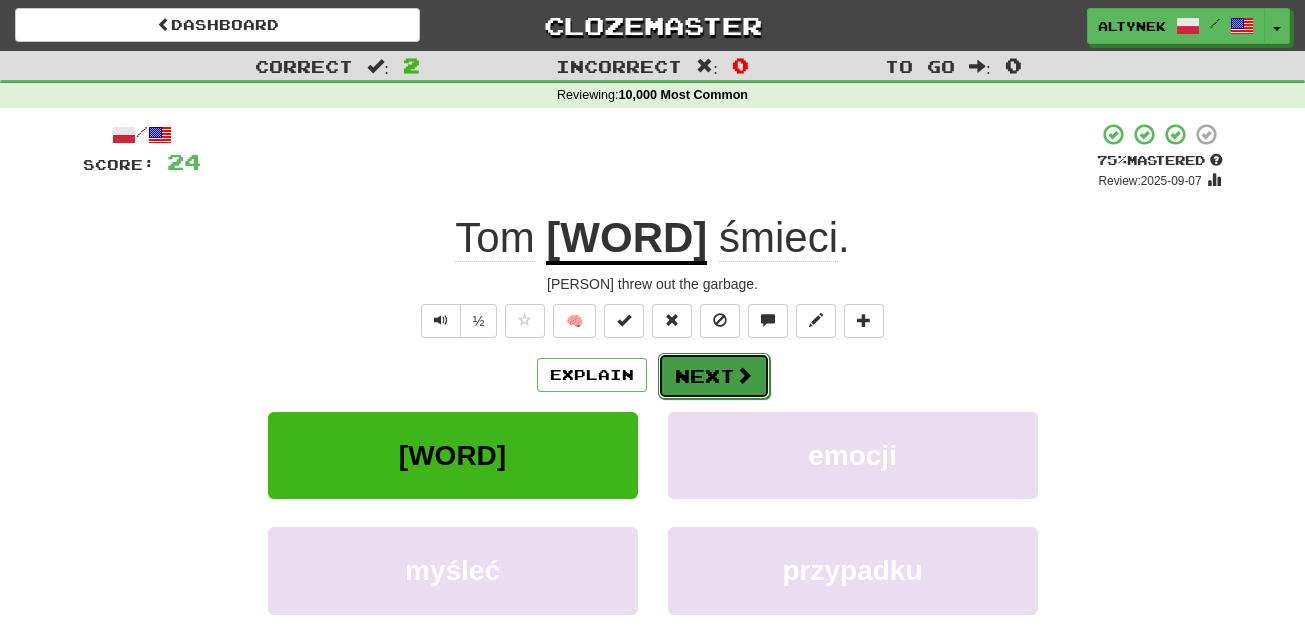 click on "Next" at bounding box center [714, 376] 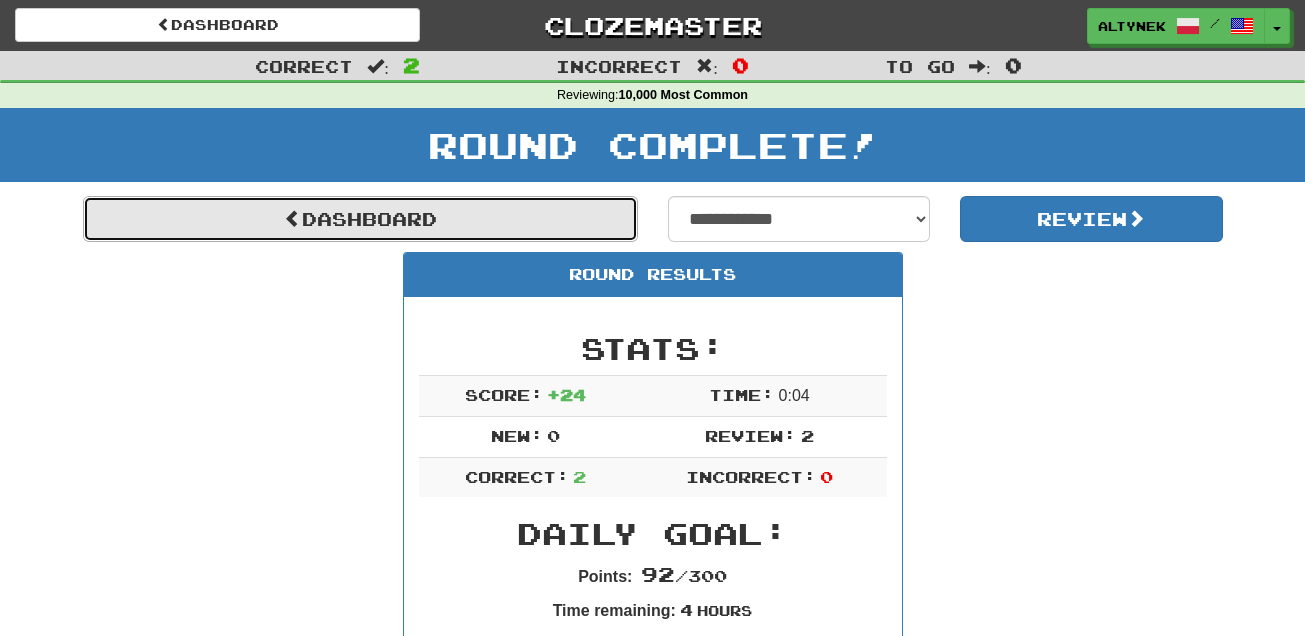 click on "Dashboard" at bounding box center (360, 219) 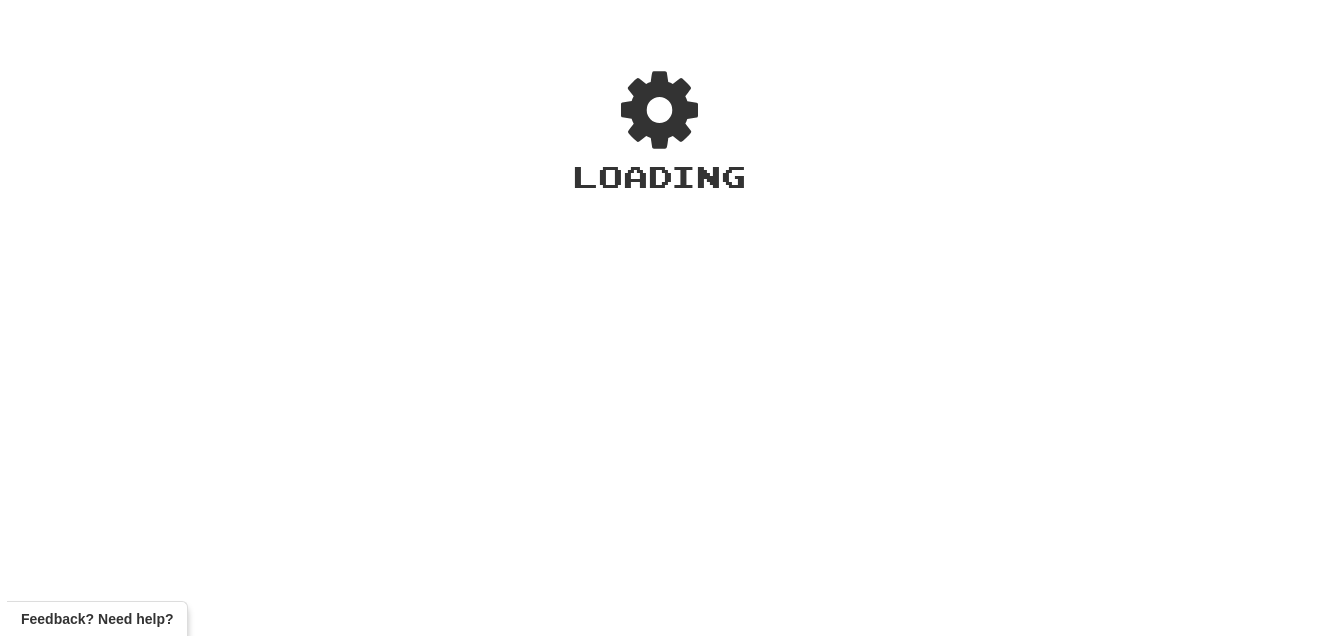 scroll, scrollTop: 0, scrollLeft: 0, axis: both 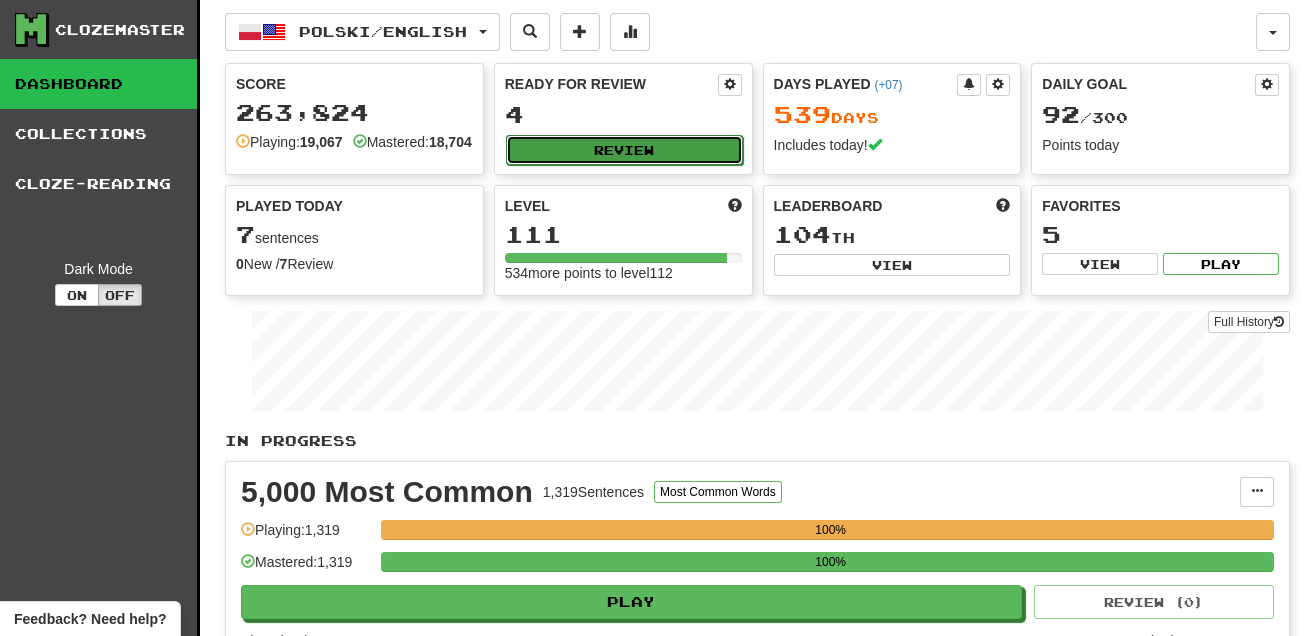 click on "Review" at bounding box center (624, 150) 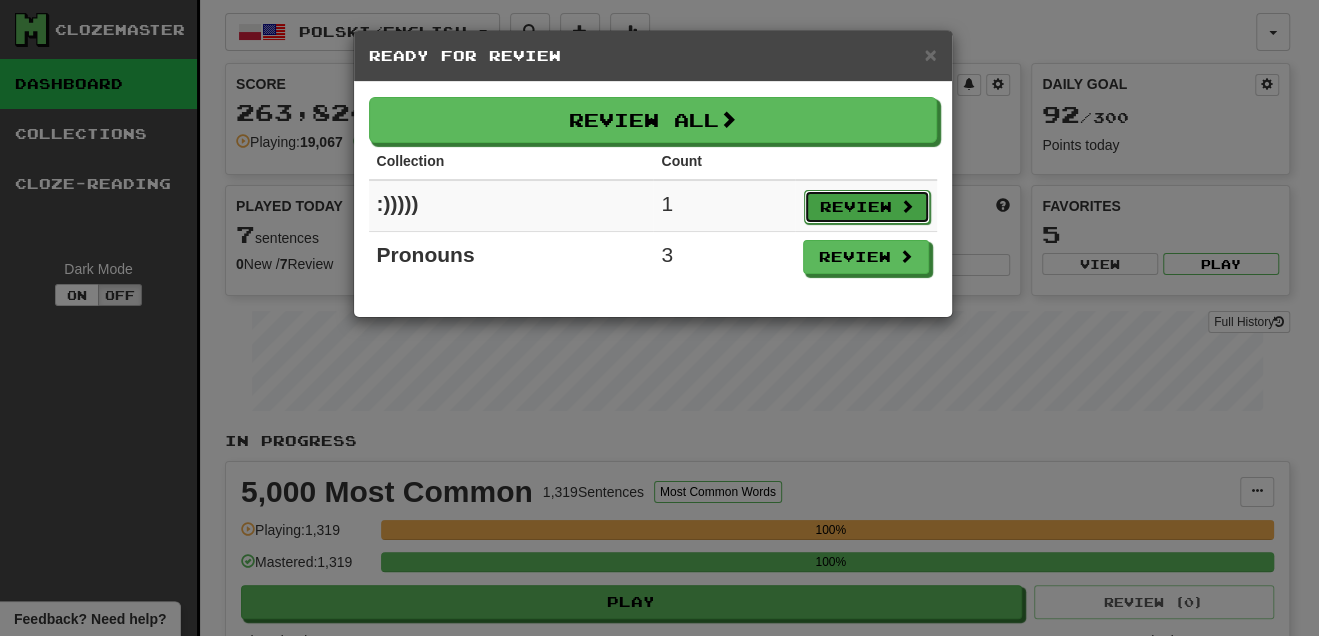 click on "Review" at bounding box center [867, 207] 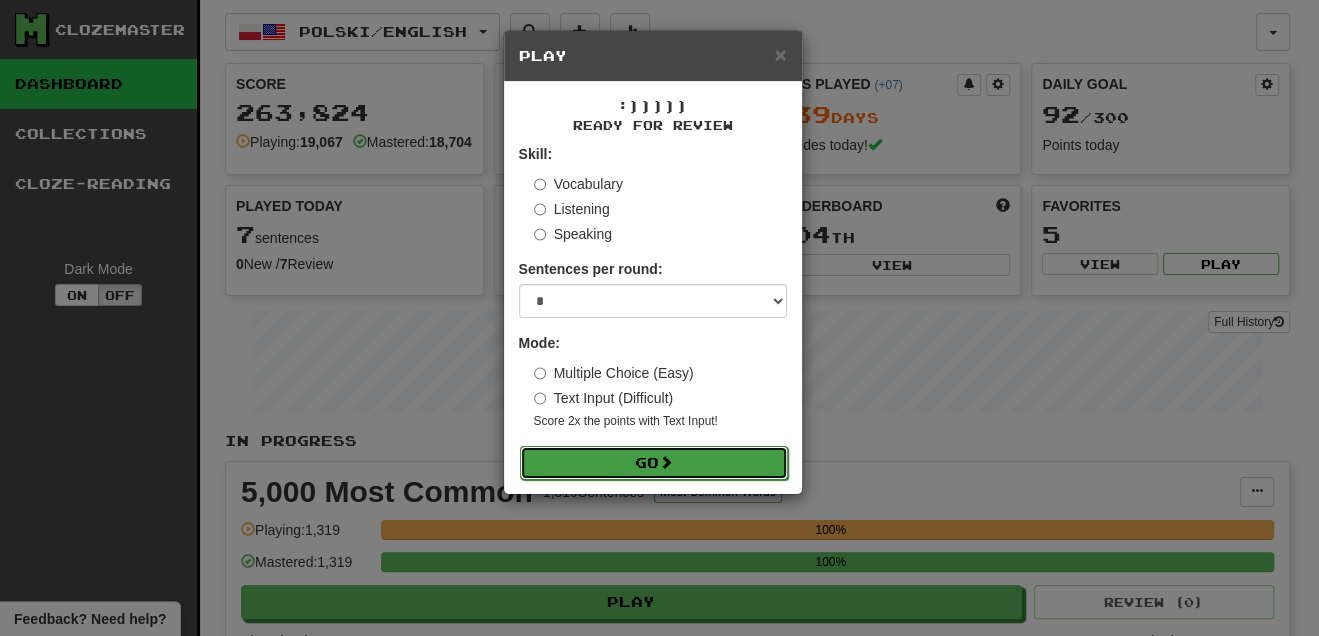 click on "Go" at bounding box center [654, 463] 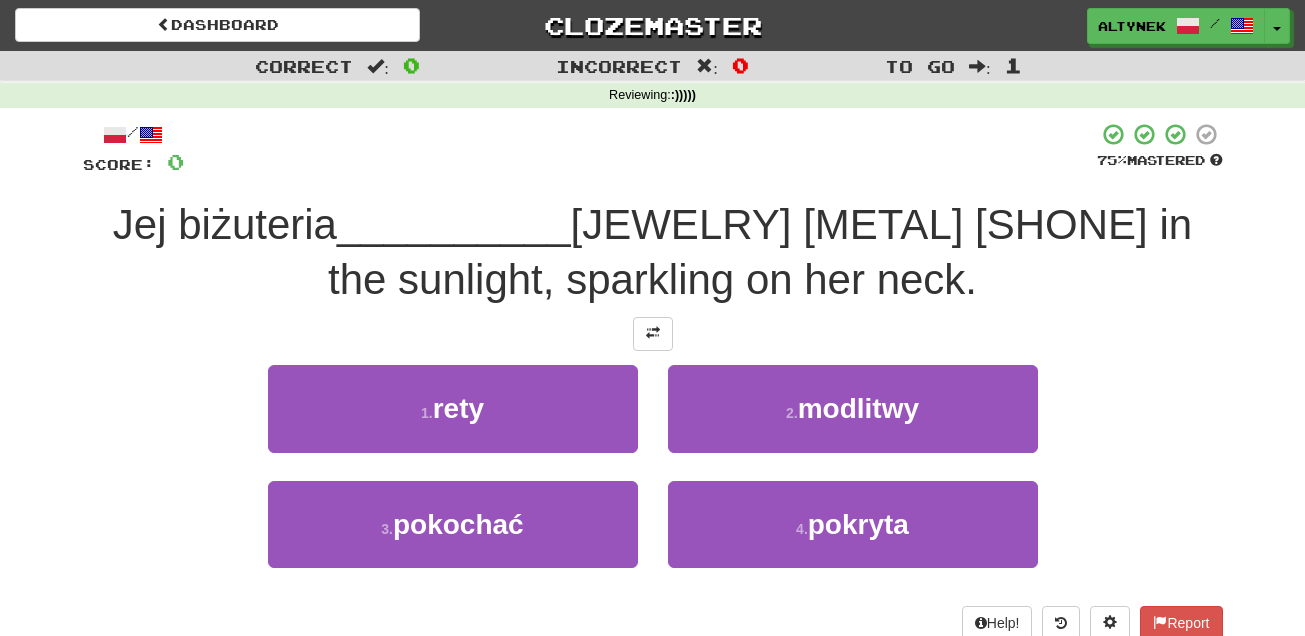 scroll, scrollTop: 0, scrollLeft: 0, axis: both 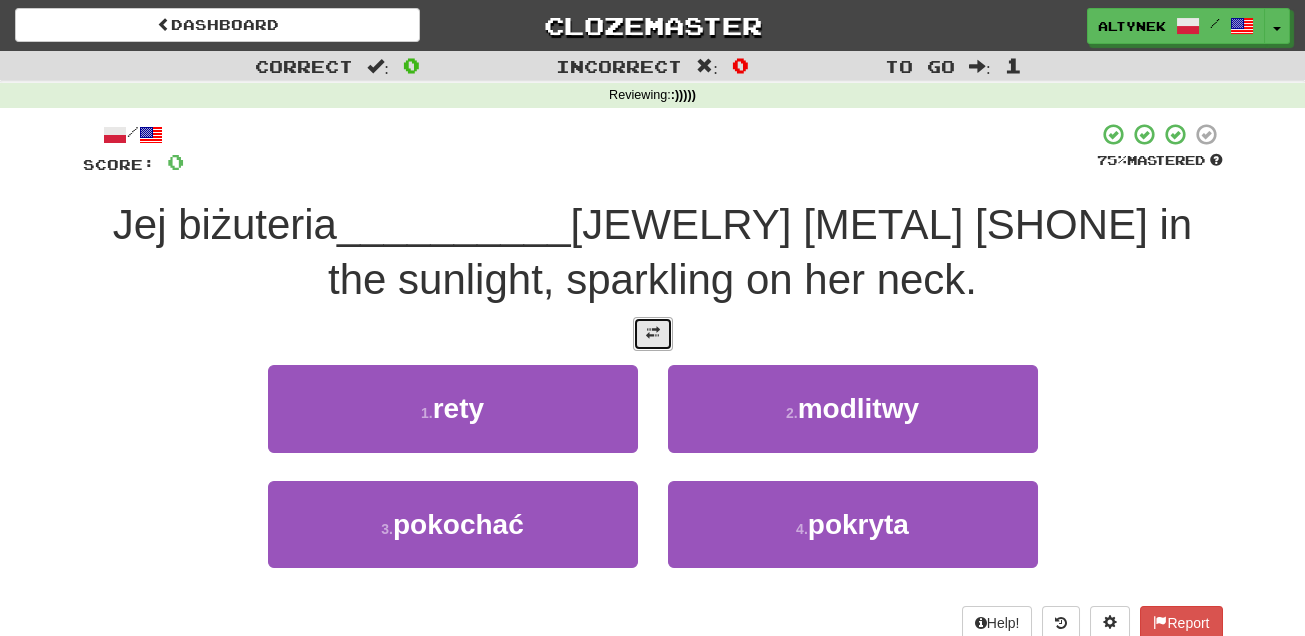 click at bounding box center [653, 334] 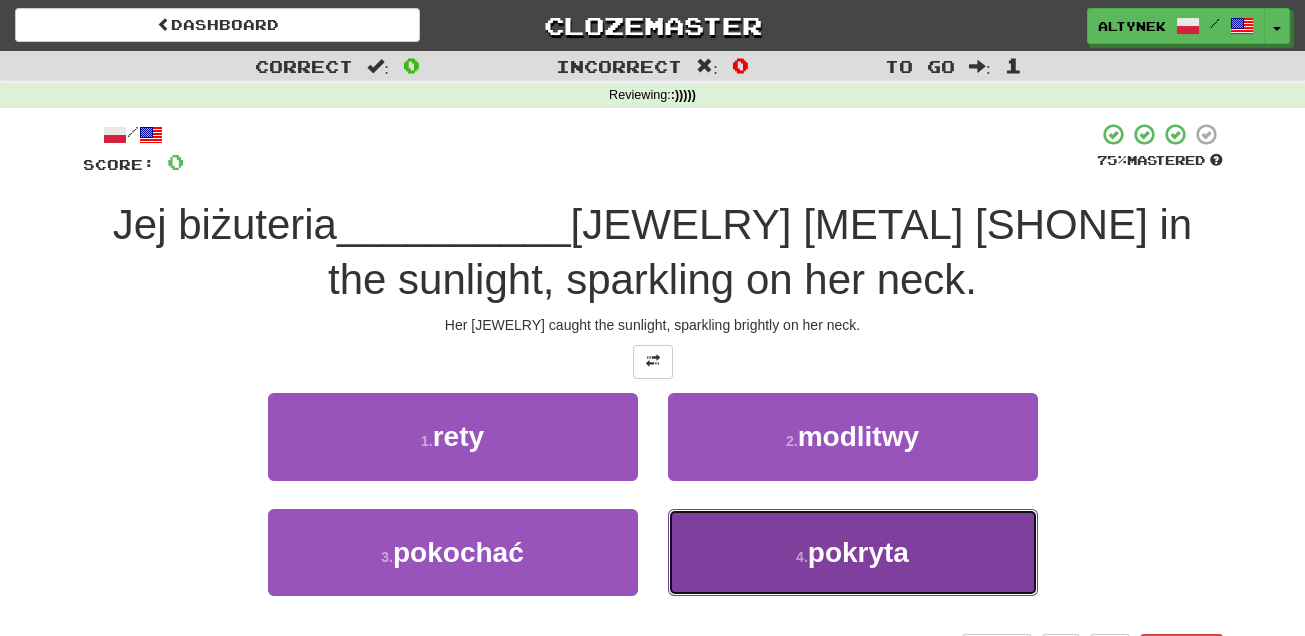 click on "4 .  pokryta" at bounding box center [853, 552] 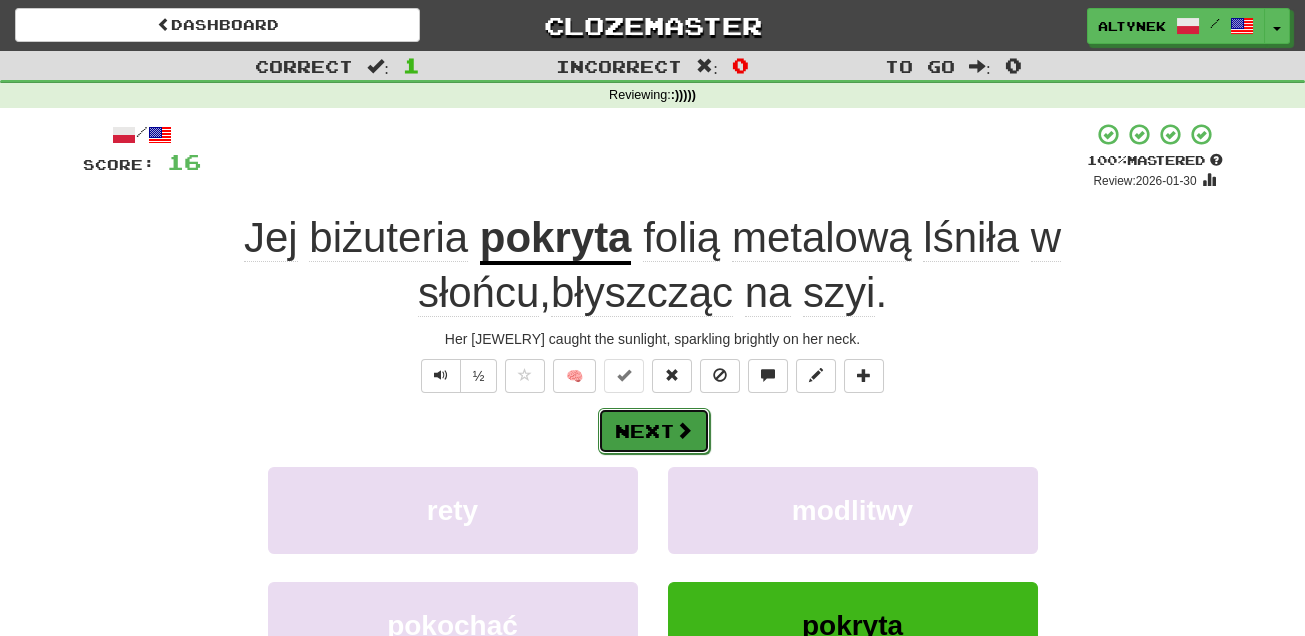 click on "Next" at bounding box center (654, 431) 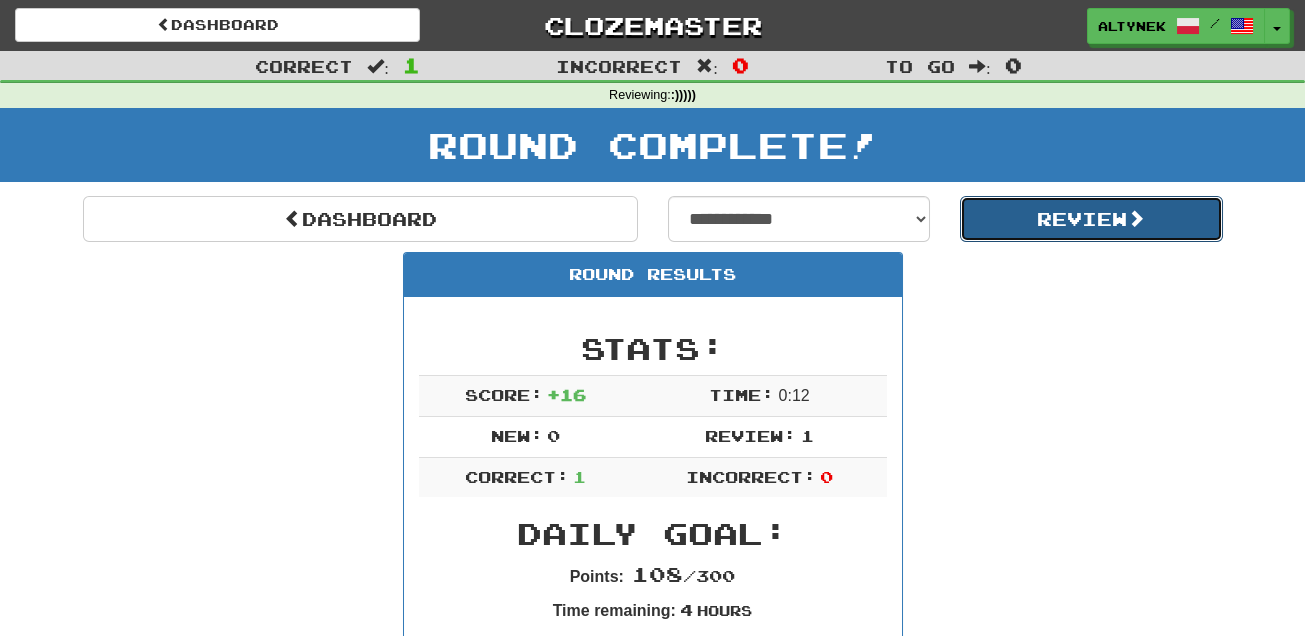 click on "Review" at bounding box center [1091, 219] 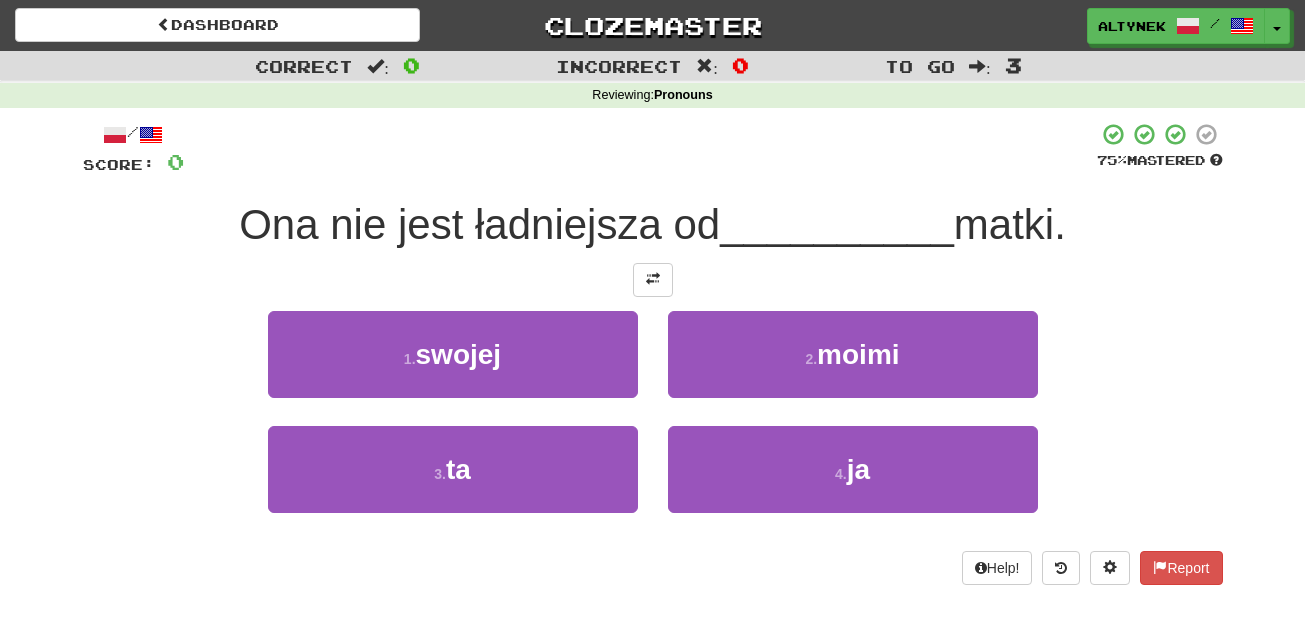 scroll, scrollTop: 0, scrollLeft: 0, axis: both 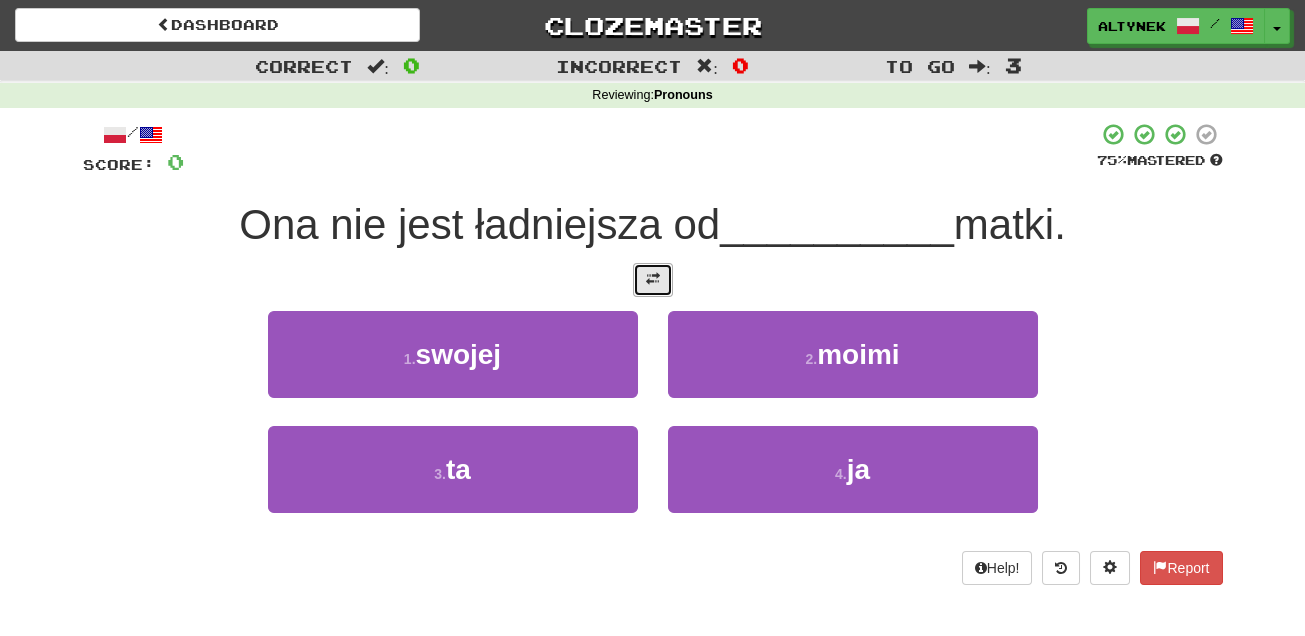click at bounding box center [653, 280] 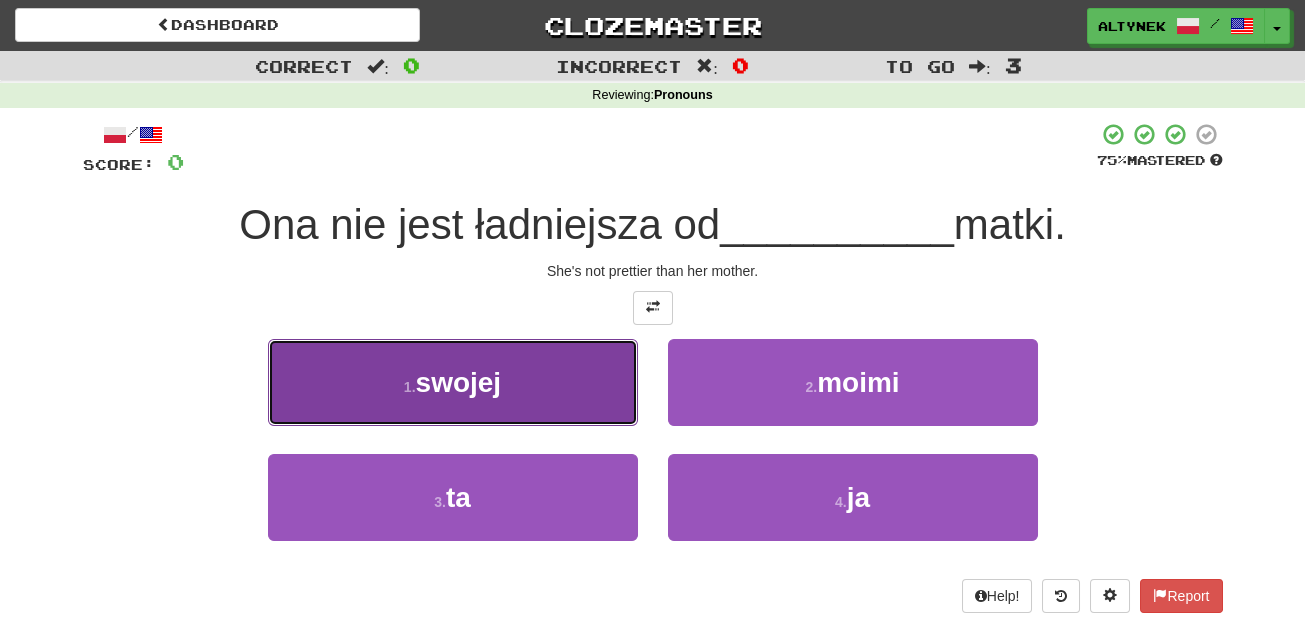 click on "1 .  swojej" at bounding box center (453, 382) 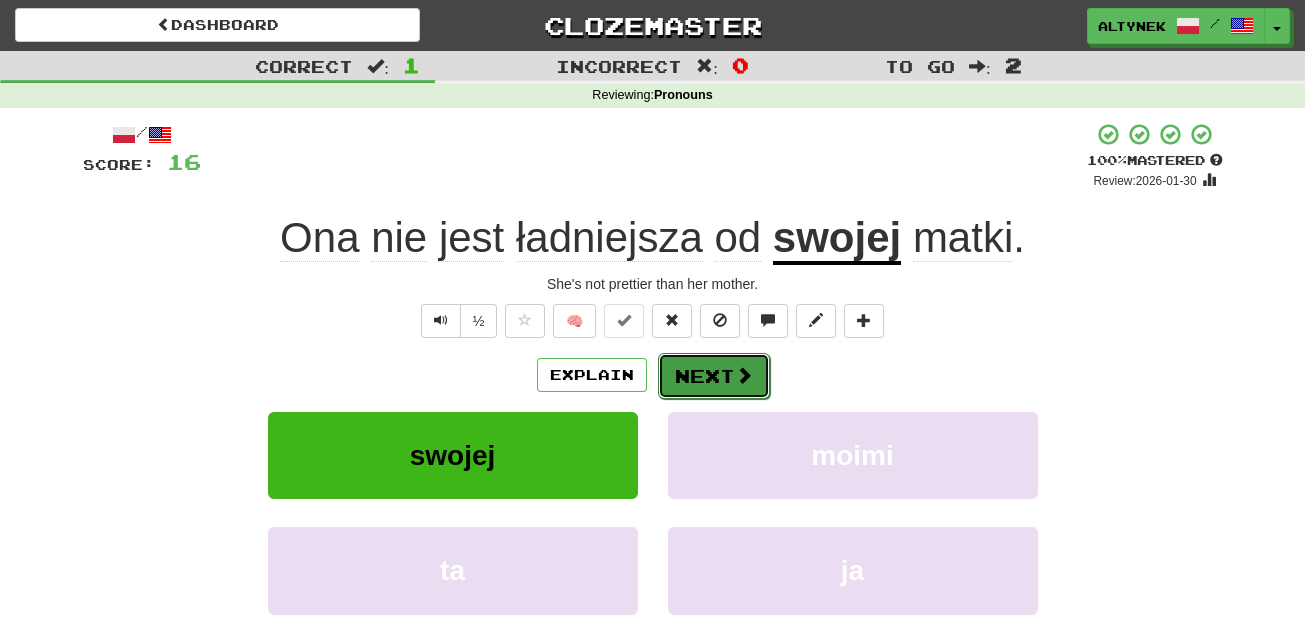 click on "Next" at bounding box center (714, 376) 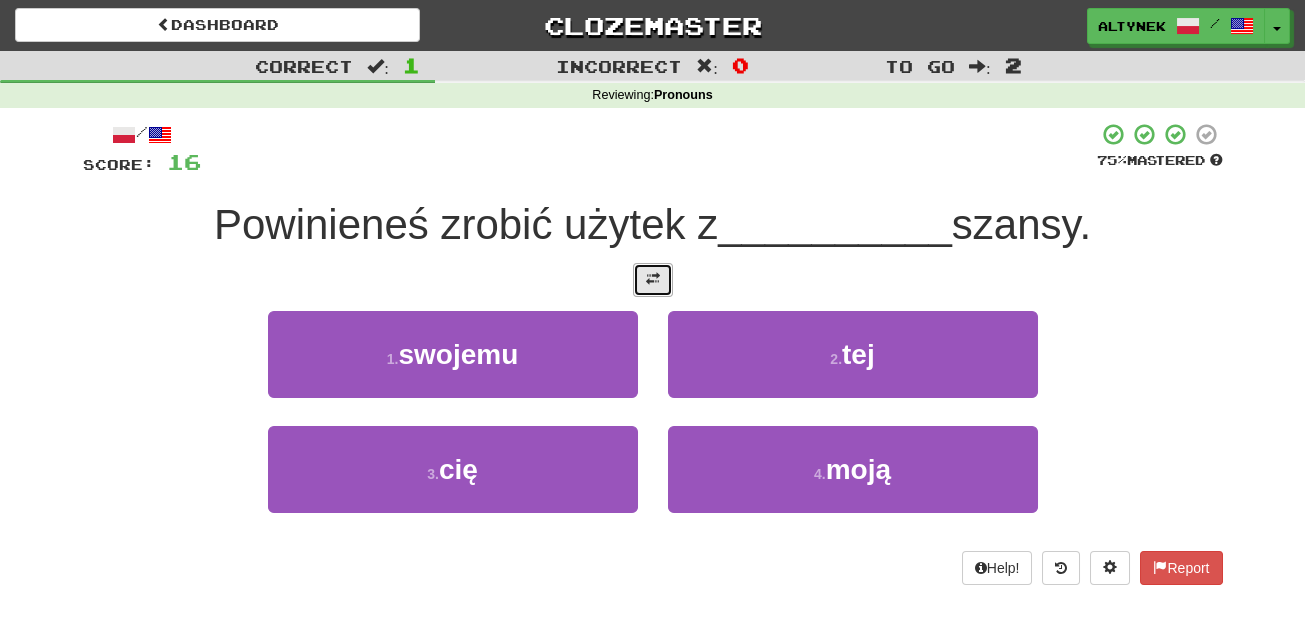 click at bounding box center (653, 279) 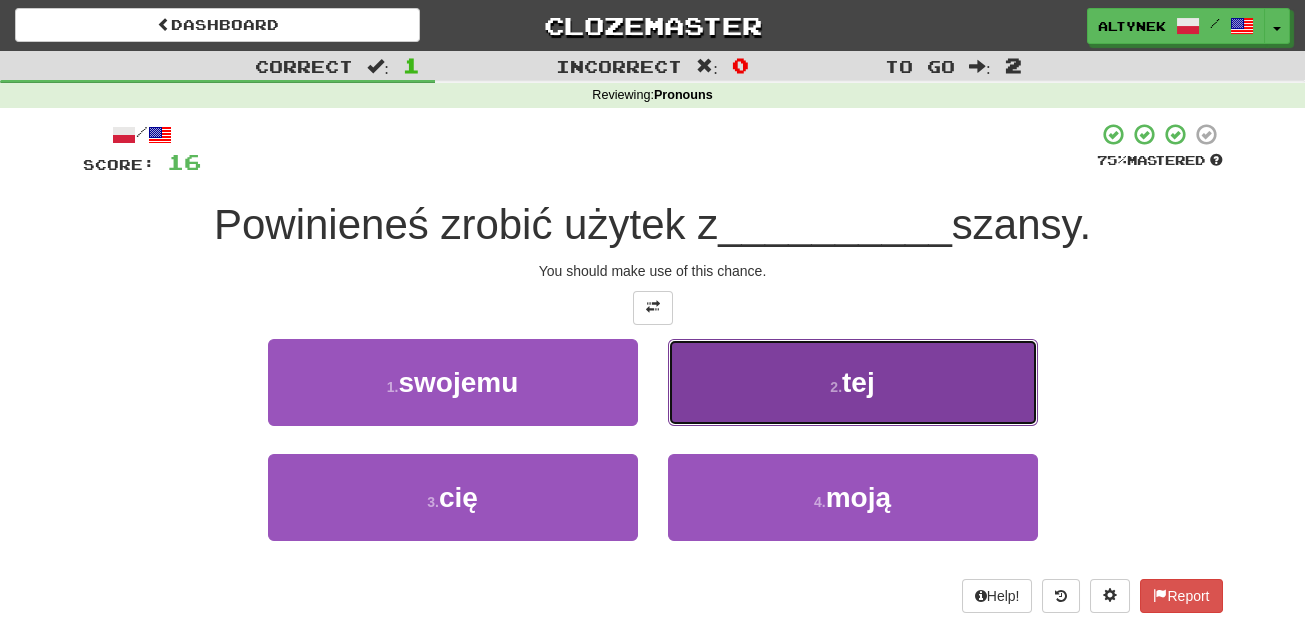 click on "2 .  tej" at bounding box center [853, 382] 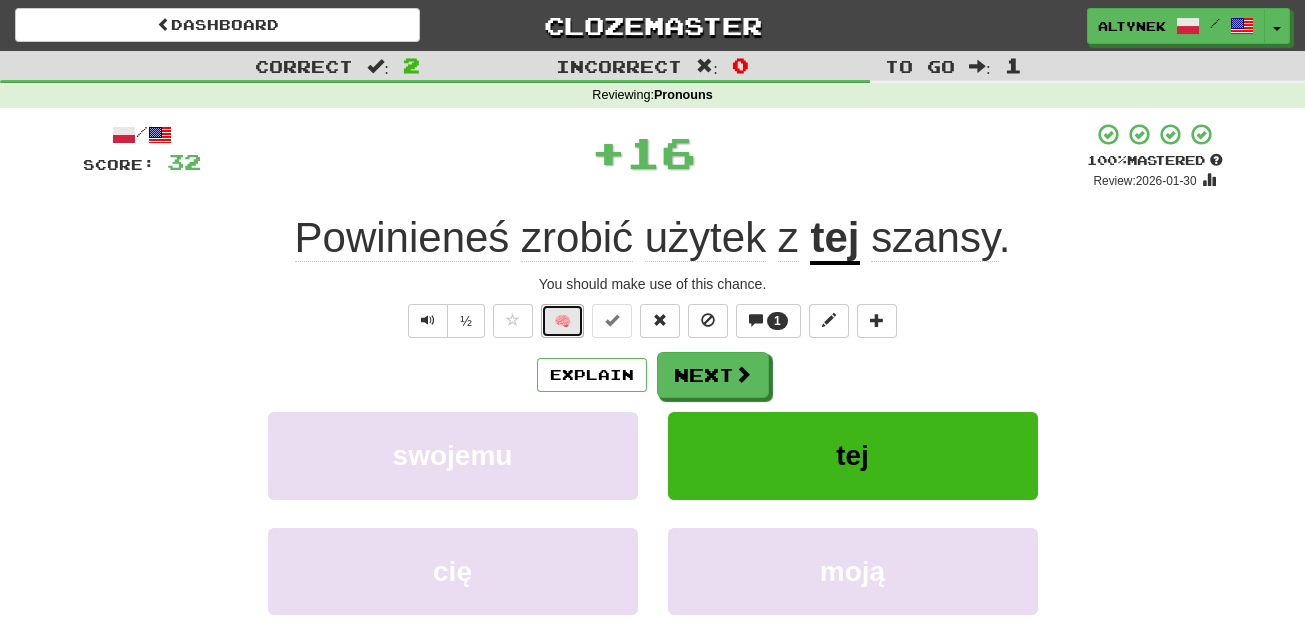 click on "🧠" at bounding box center [562, 321] 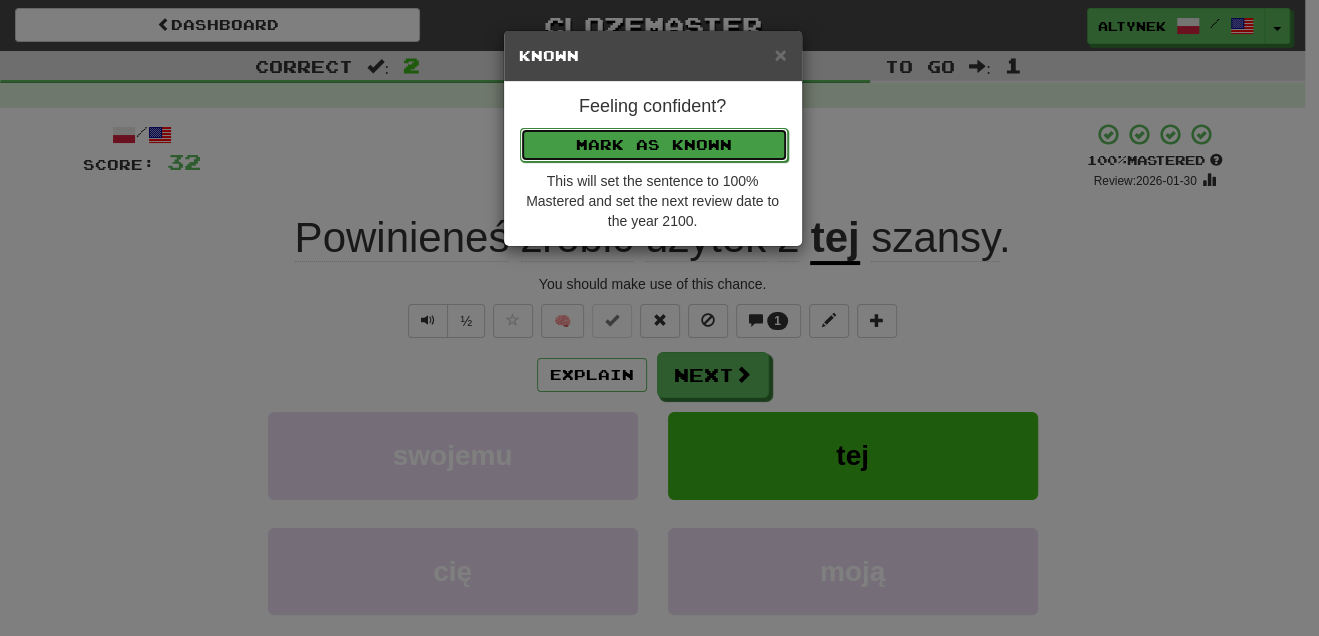click on "Mark as Known" at bounding box center (654, 145) 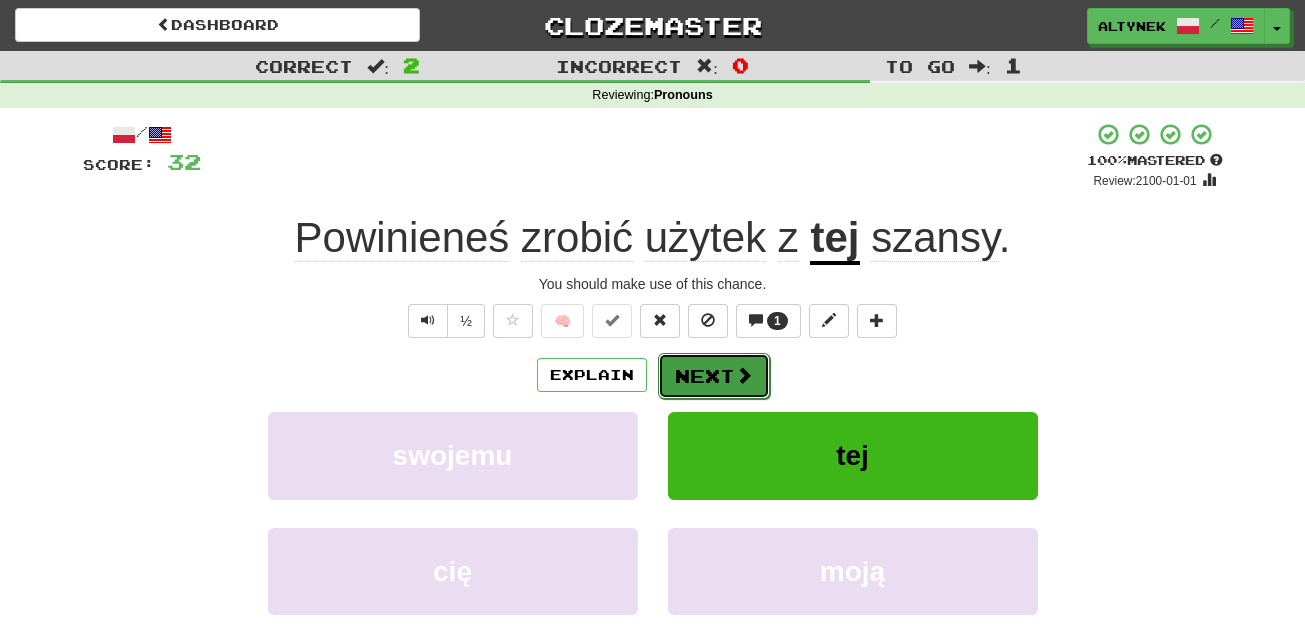 click on "Next" at bounding box center (714, 376) 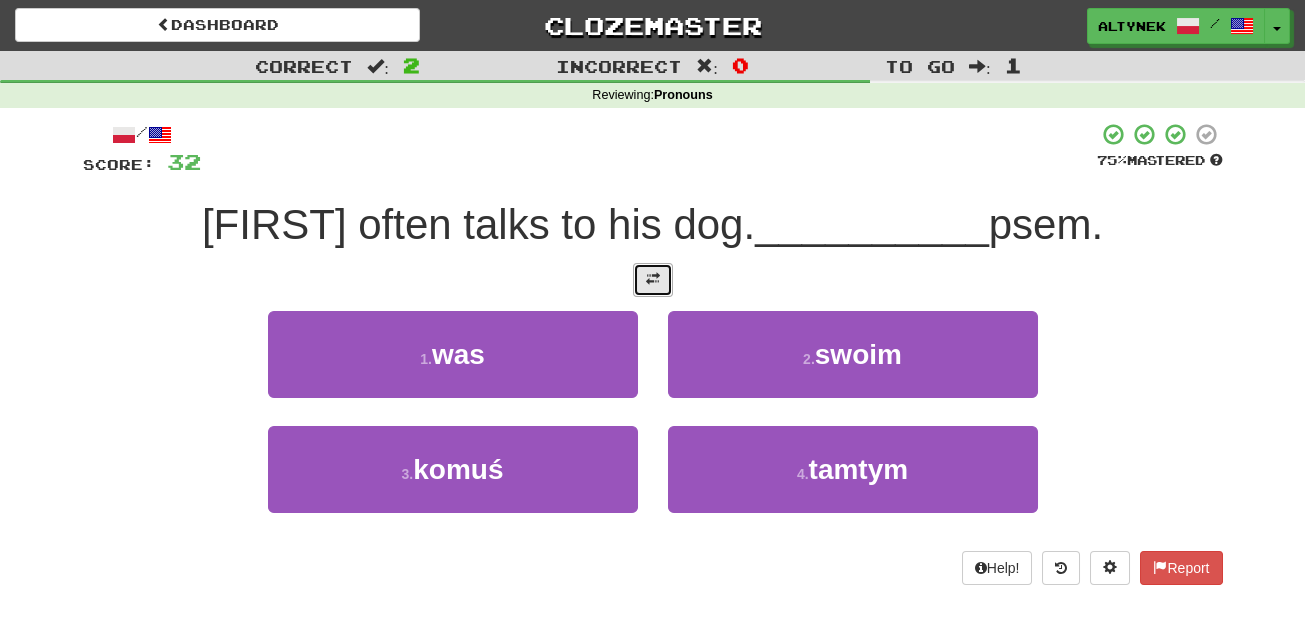 click at bounding box center (653, 279) 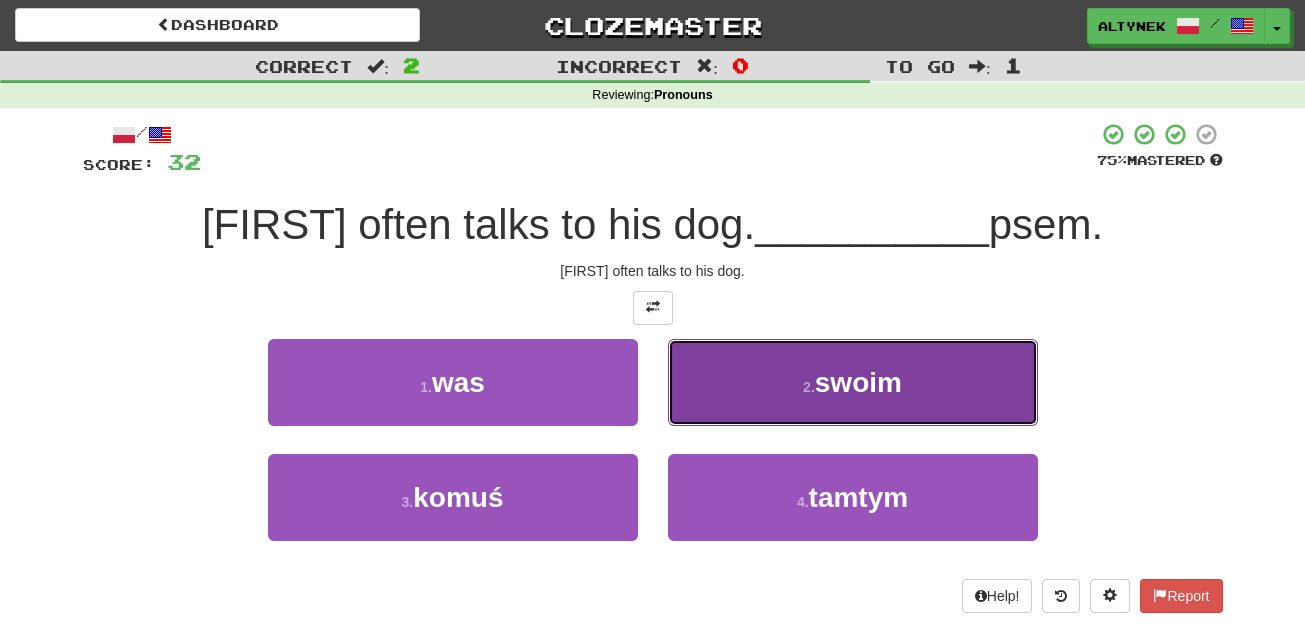 click on "2 .  swoim" at bounding box center [853, 382] 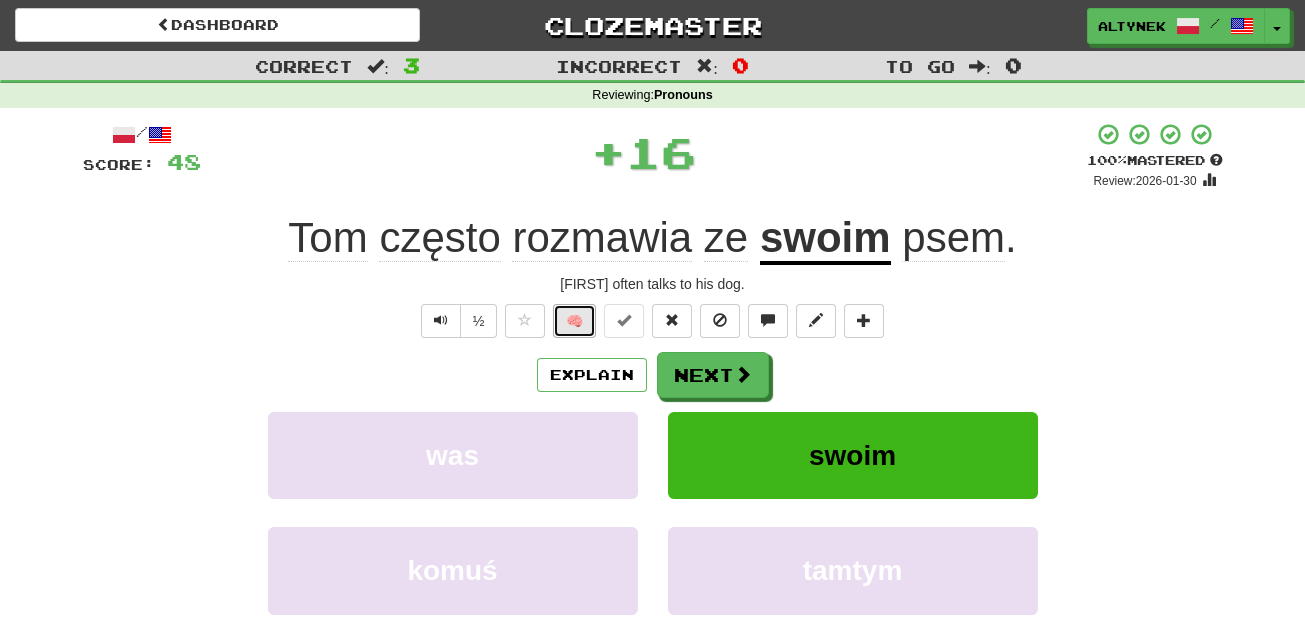 click on "🧠" at bounding box center [574, 321] 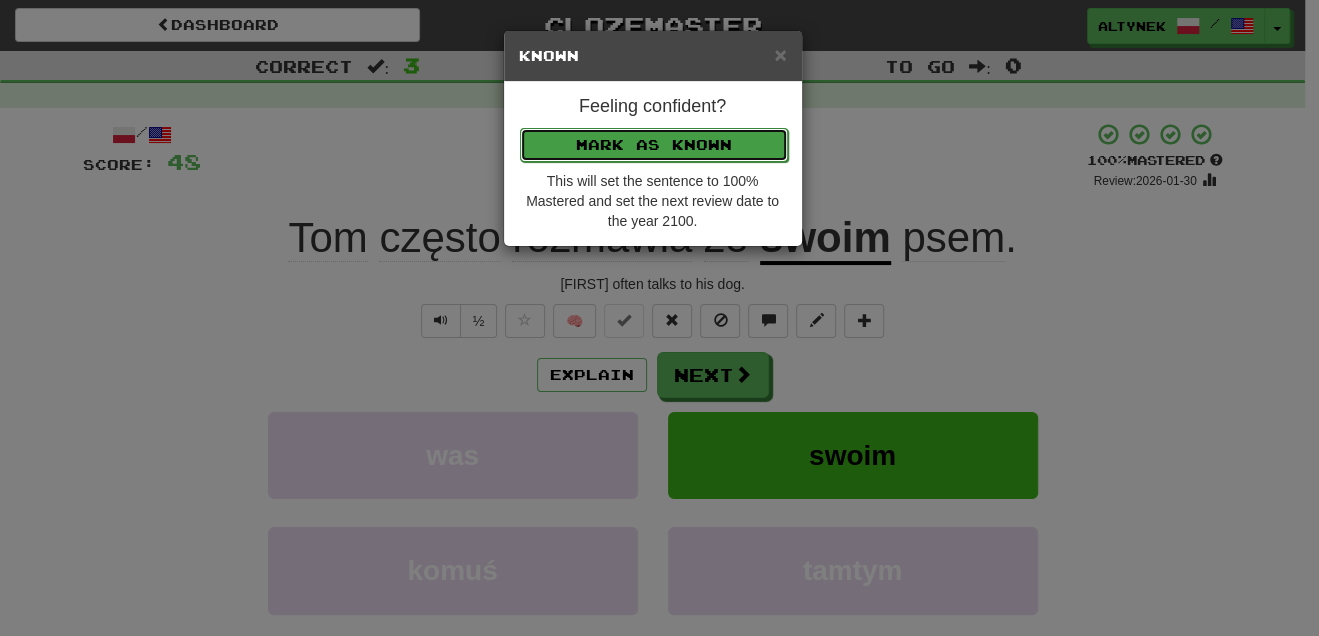click on "Mark as Known" at bounding box center (654, 145) 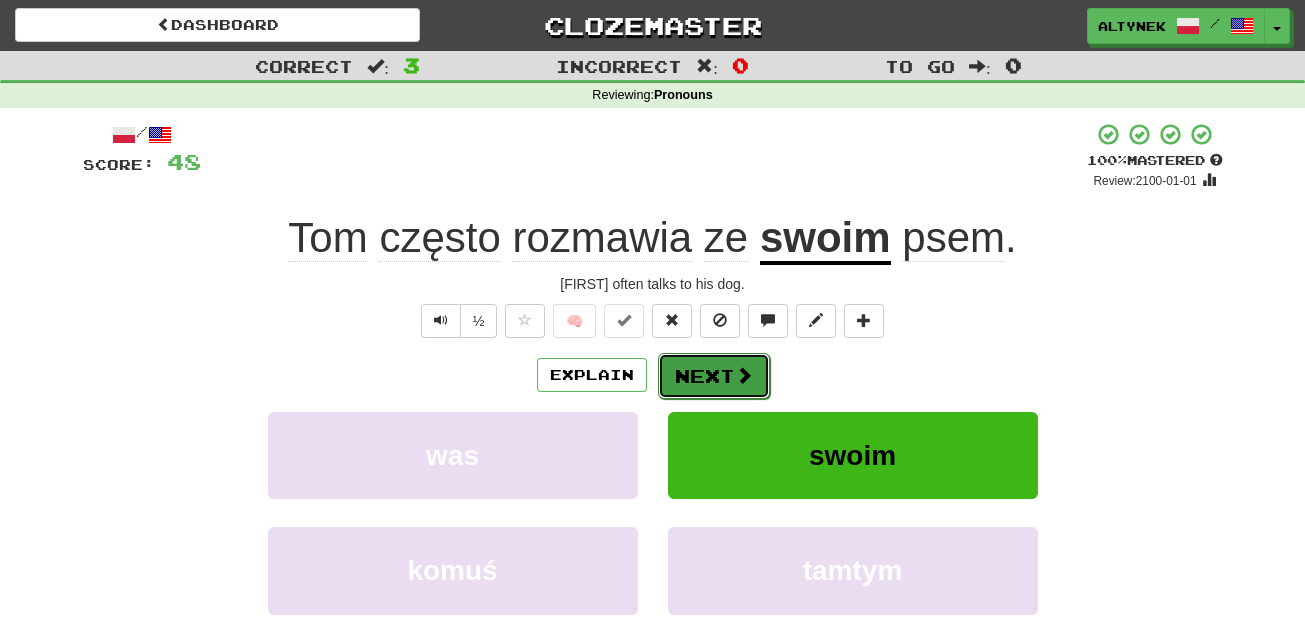 click on "Next" at bounding box center (714, 376) 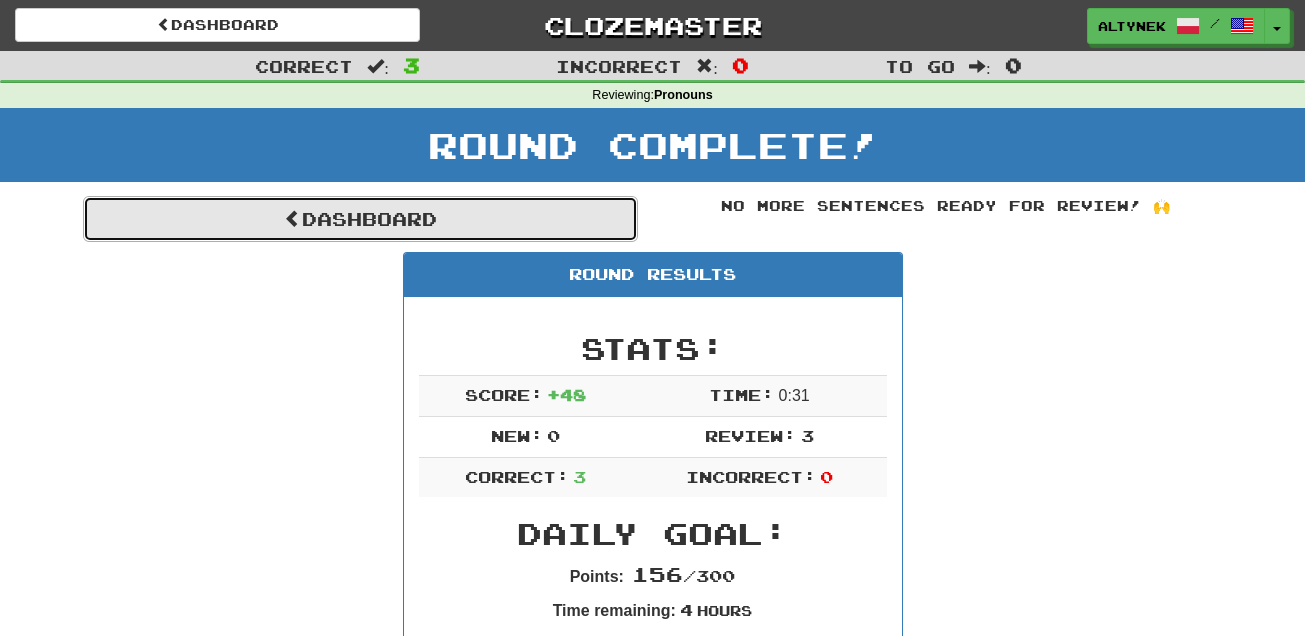 click on "Dashboard" at bounding box center (360, 219) 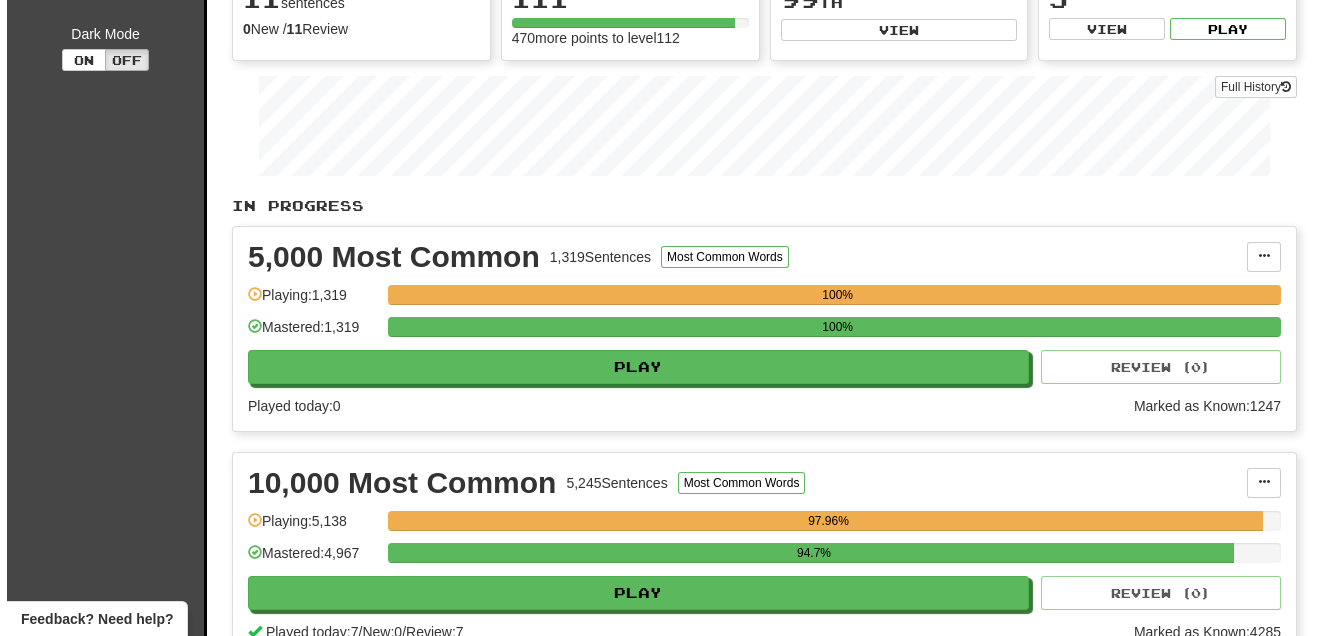 scroll, scrollTop: 303, scrollLeft: 0, axis: vertical 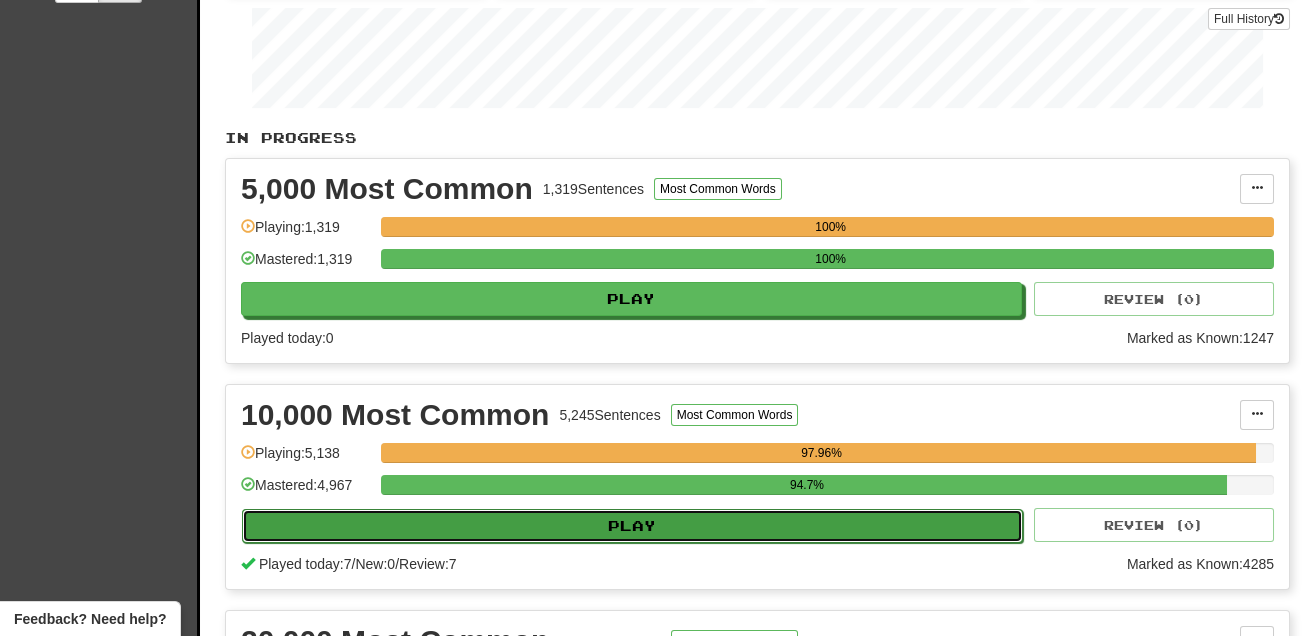 click on "Play" at bounding box center (632, 526) 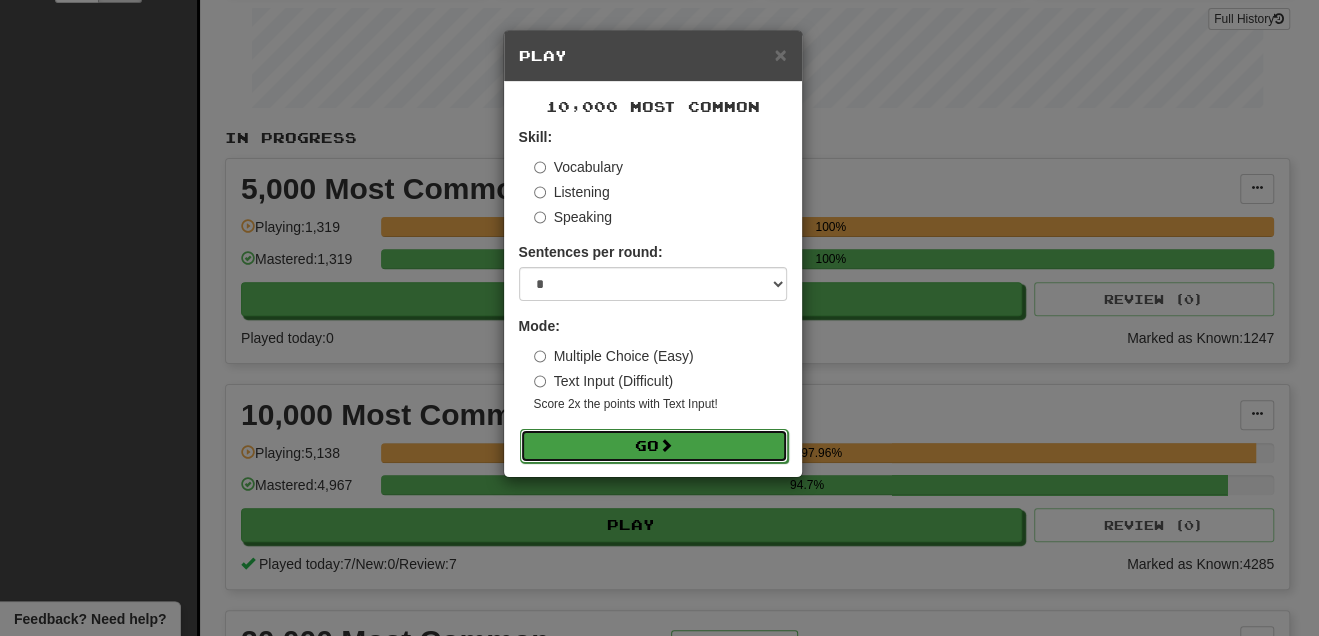 click on "Go" at bounding box center (654, 446) 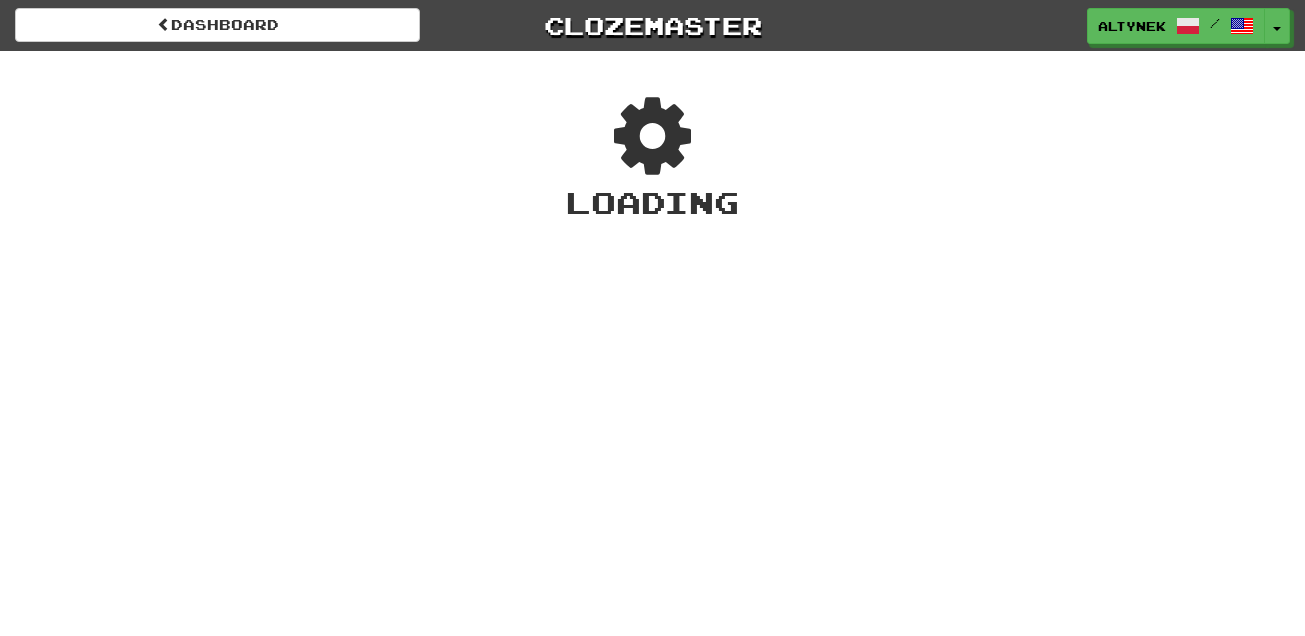 scroll, scrollTop: 0, scrollLeft: 0, axis: both 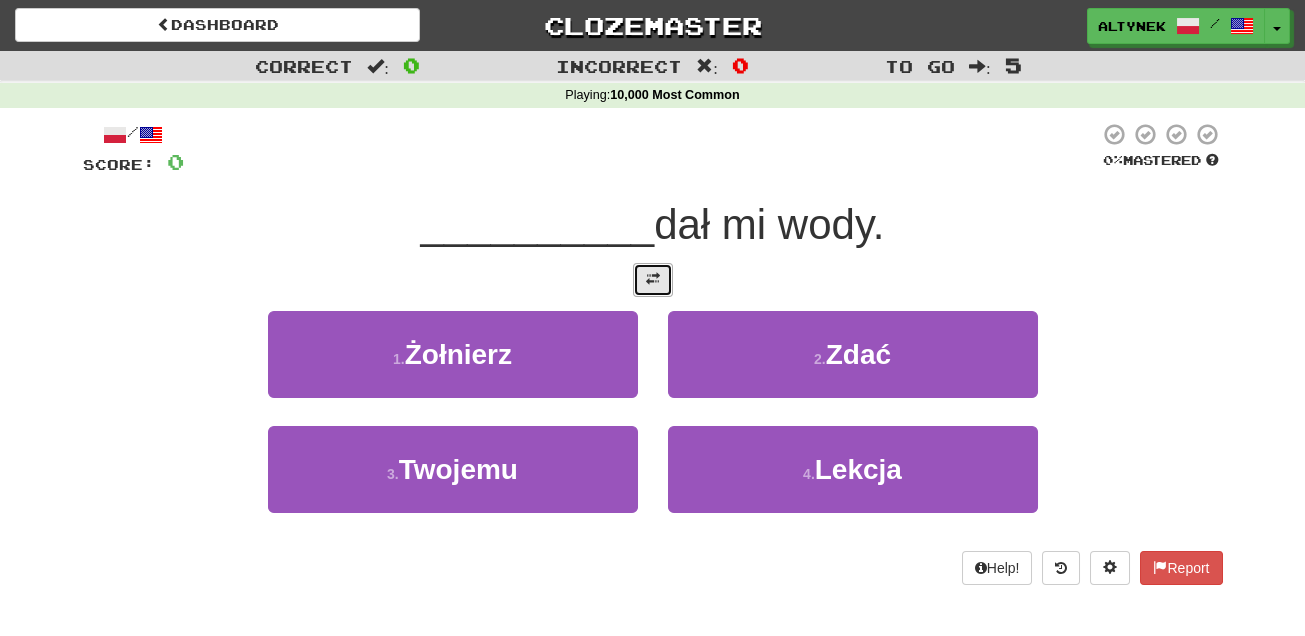 click at bounding box center [653, 280] 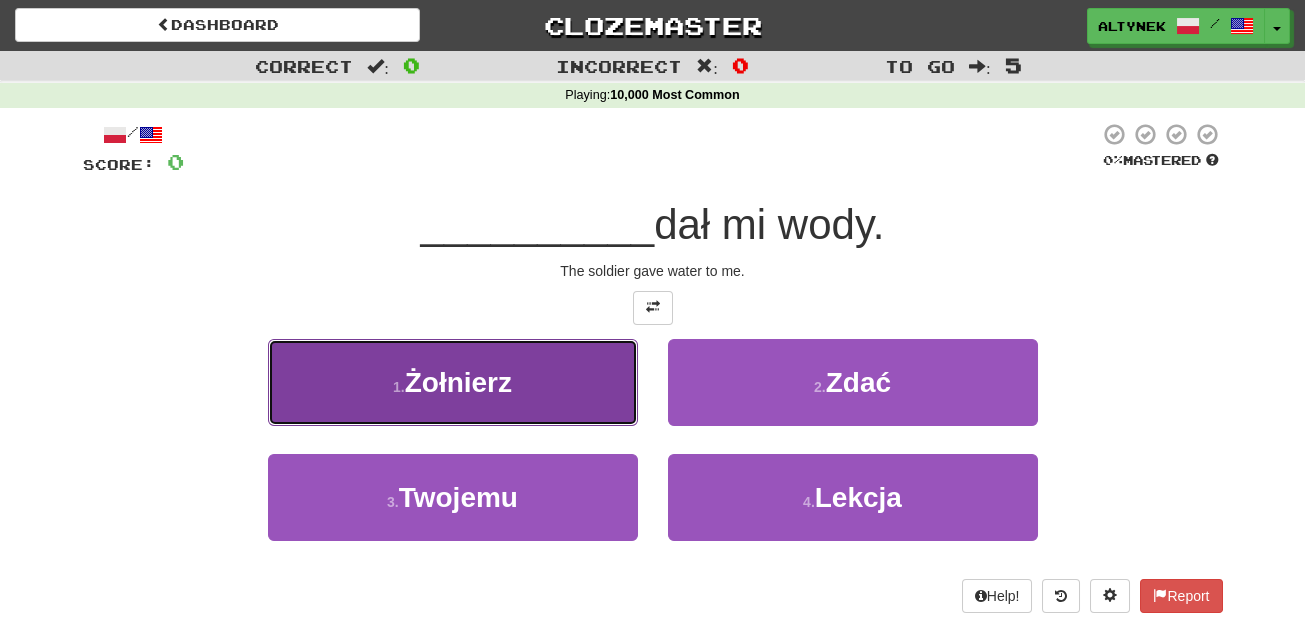 click on "1 . Żołnierz" at bounding box center (453, 382) 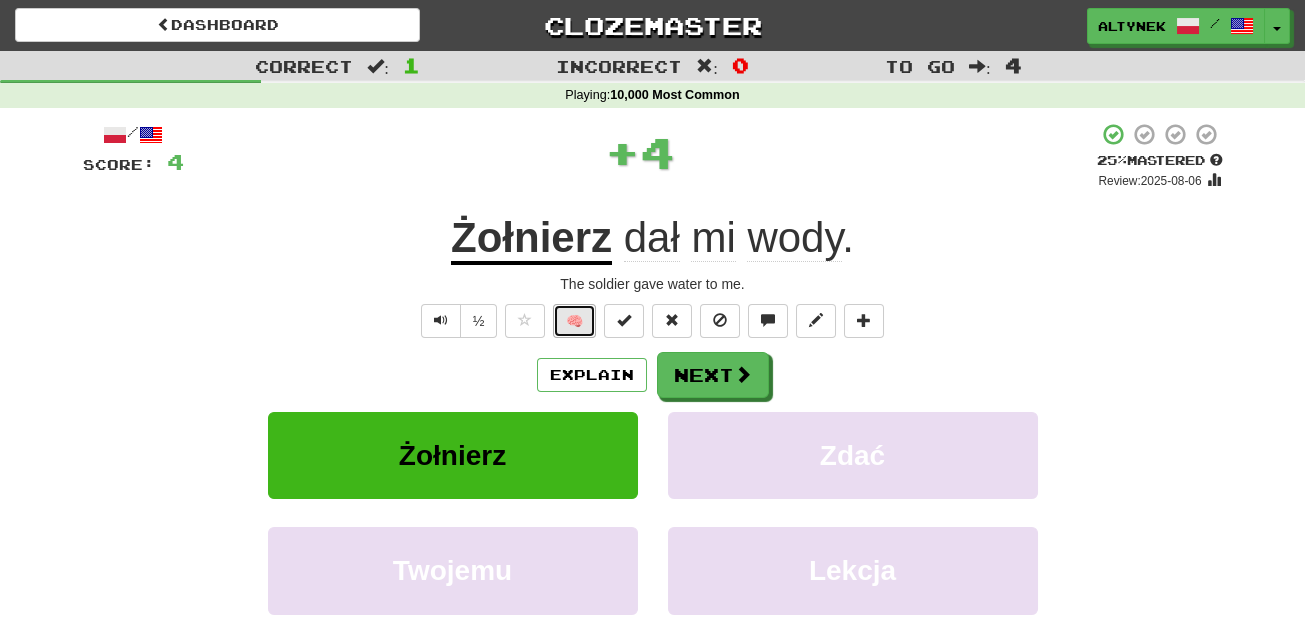 click on "🧠" at bounding box center (574, 321) 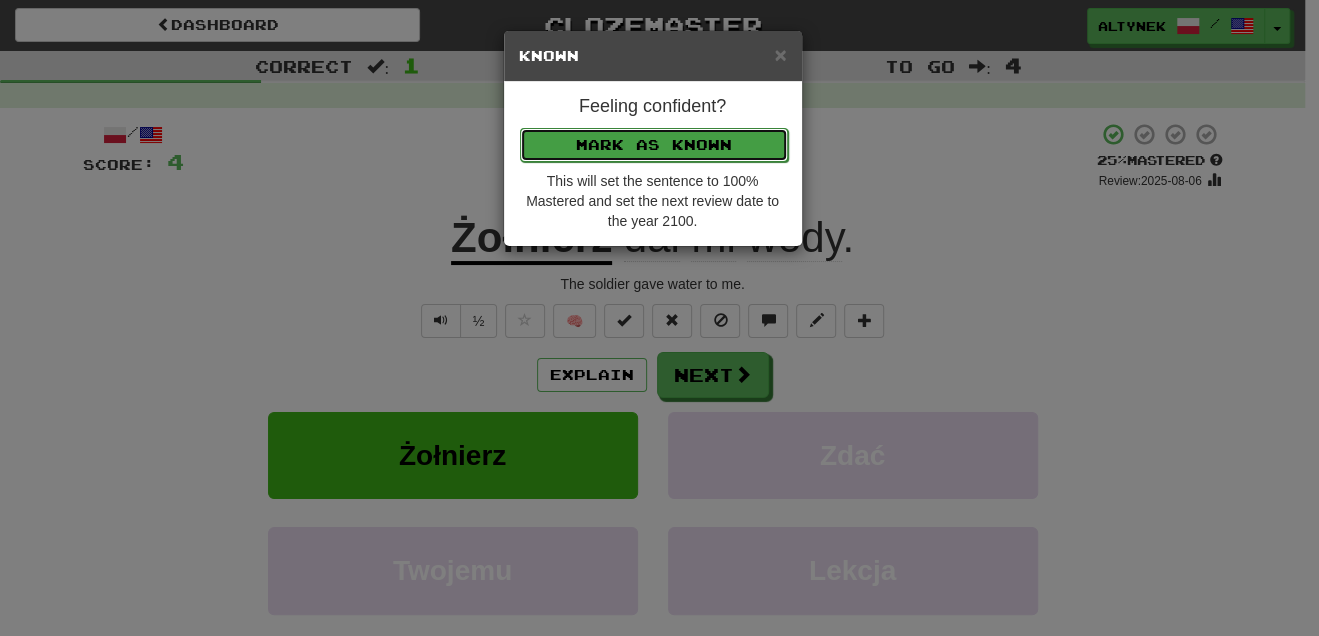 click on "Mark as Known" at bounding box center (654, 145) 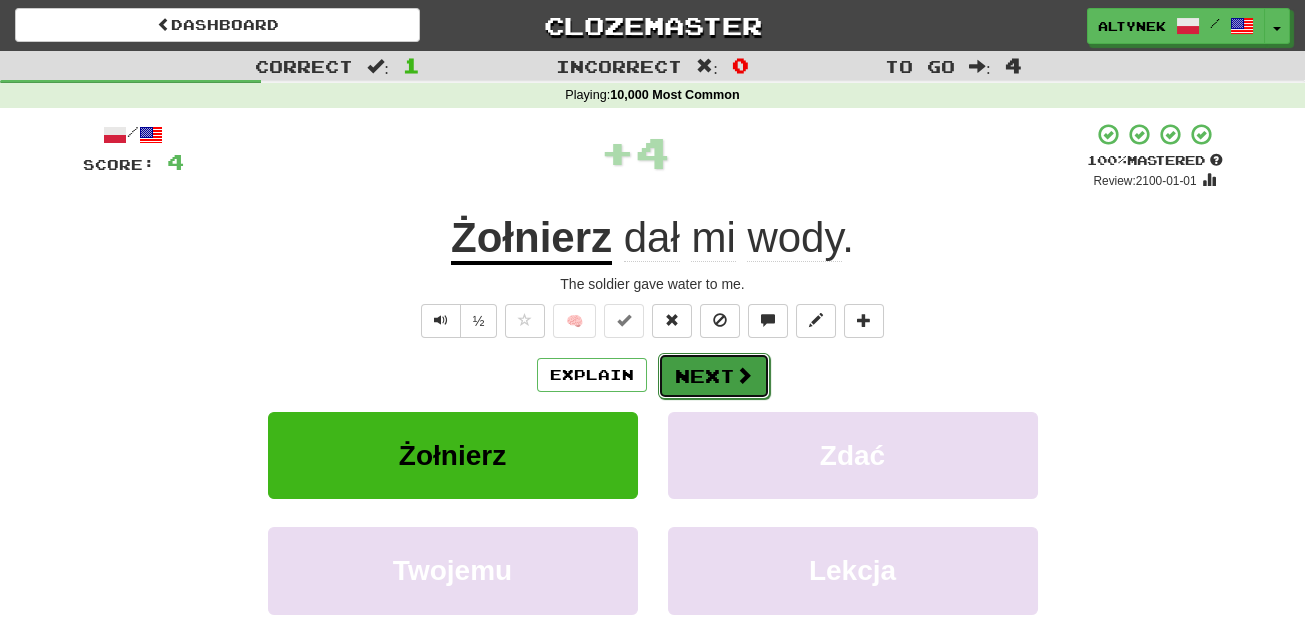 click on "Next" at bounding box center (714, 376) 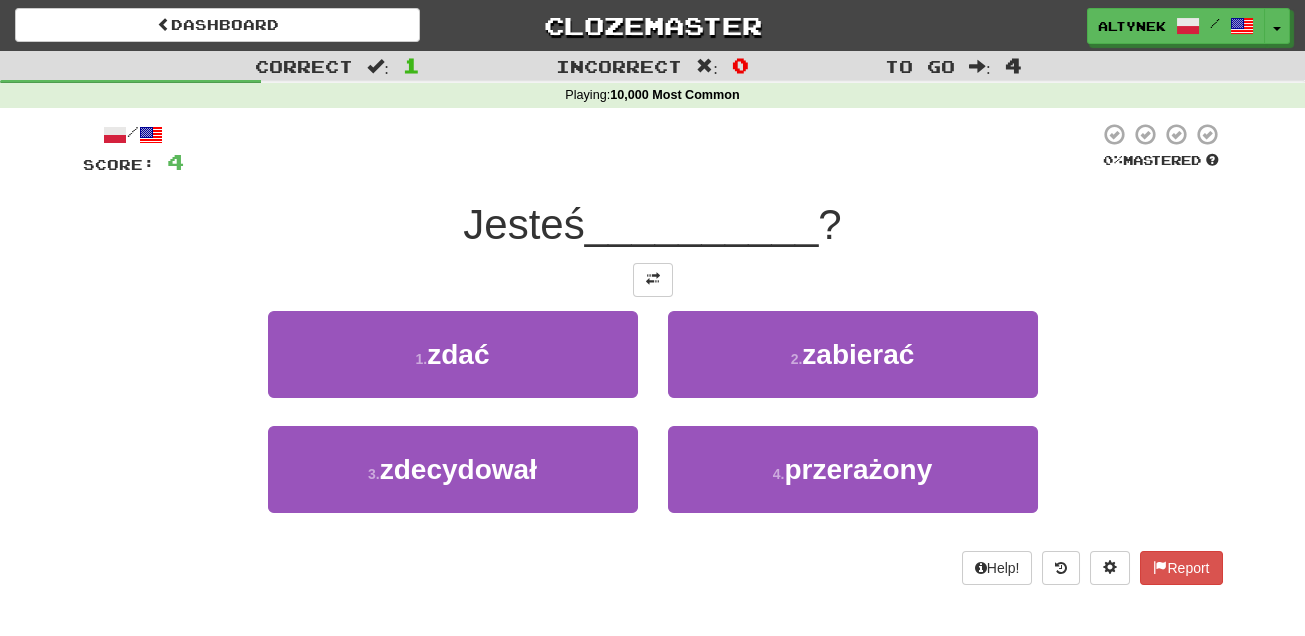 click at bounding box center [653, 280] 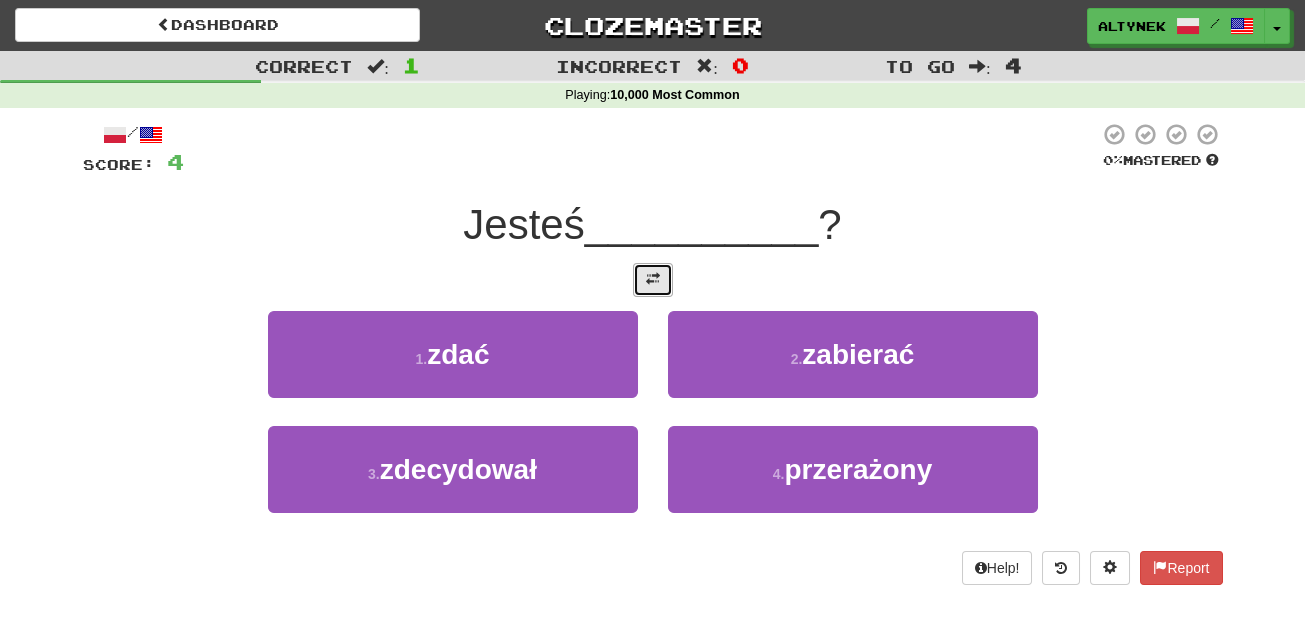 click at bounding box center (653, 279) 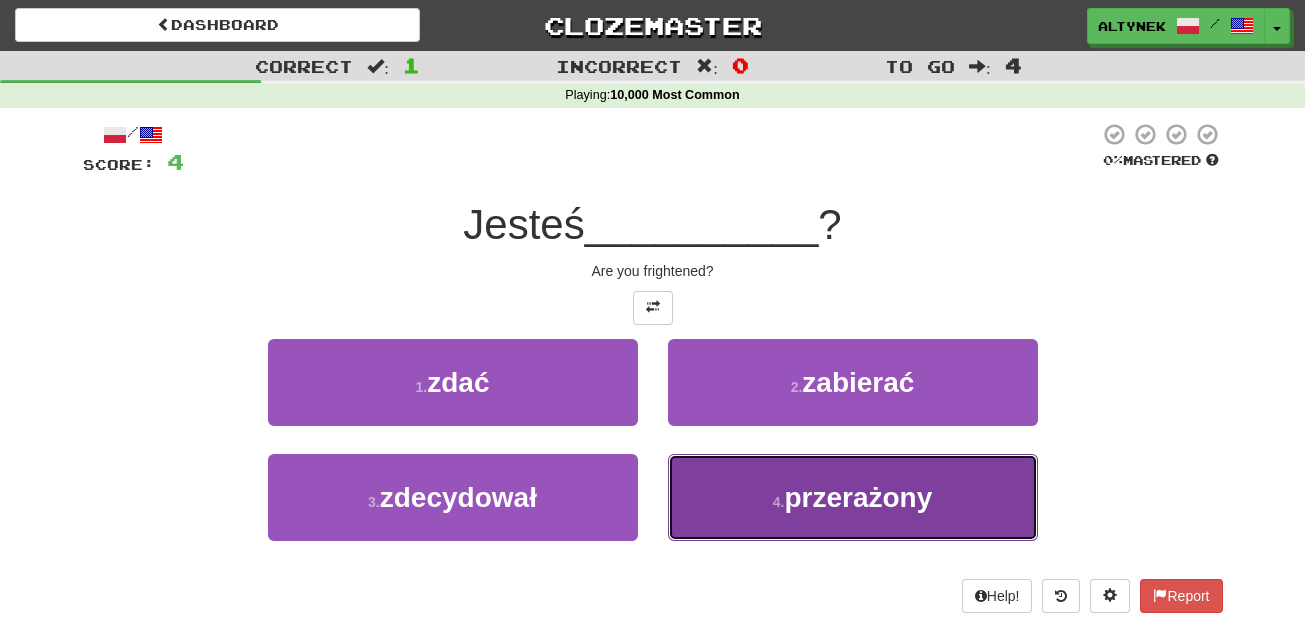 click on "4 .  przerażony" at bounding box center [853, 497] 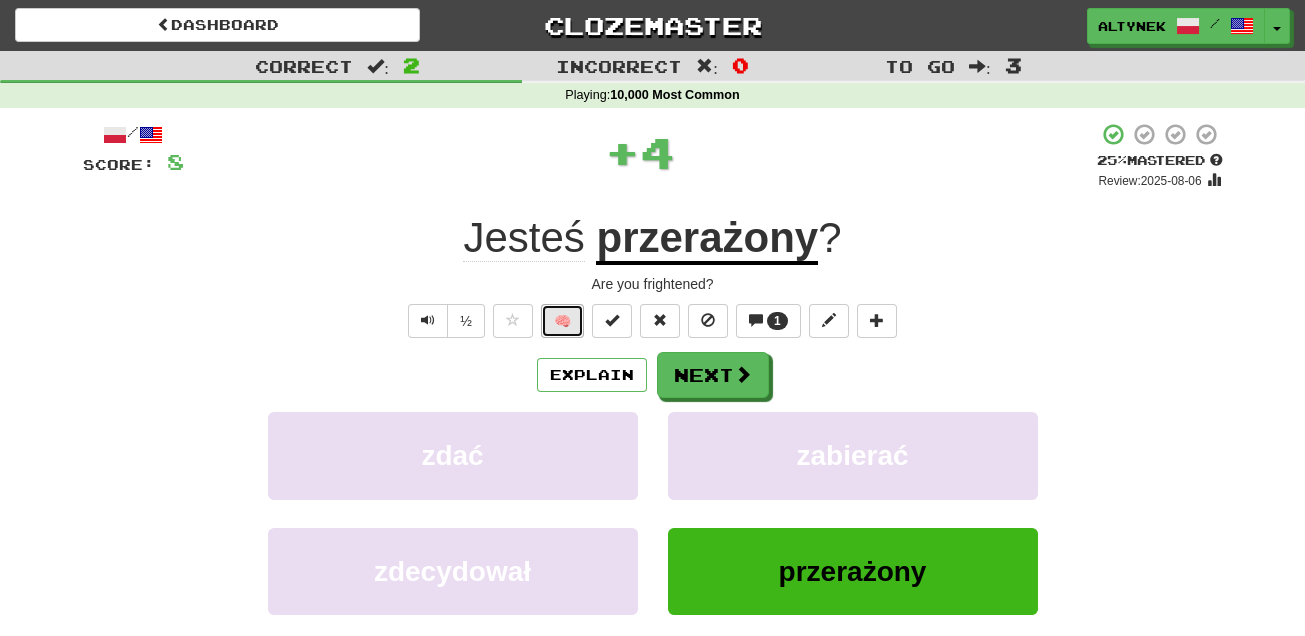 click on "🧠" at bounding box center [562, 321] 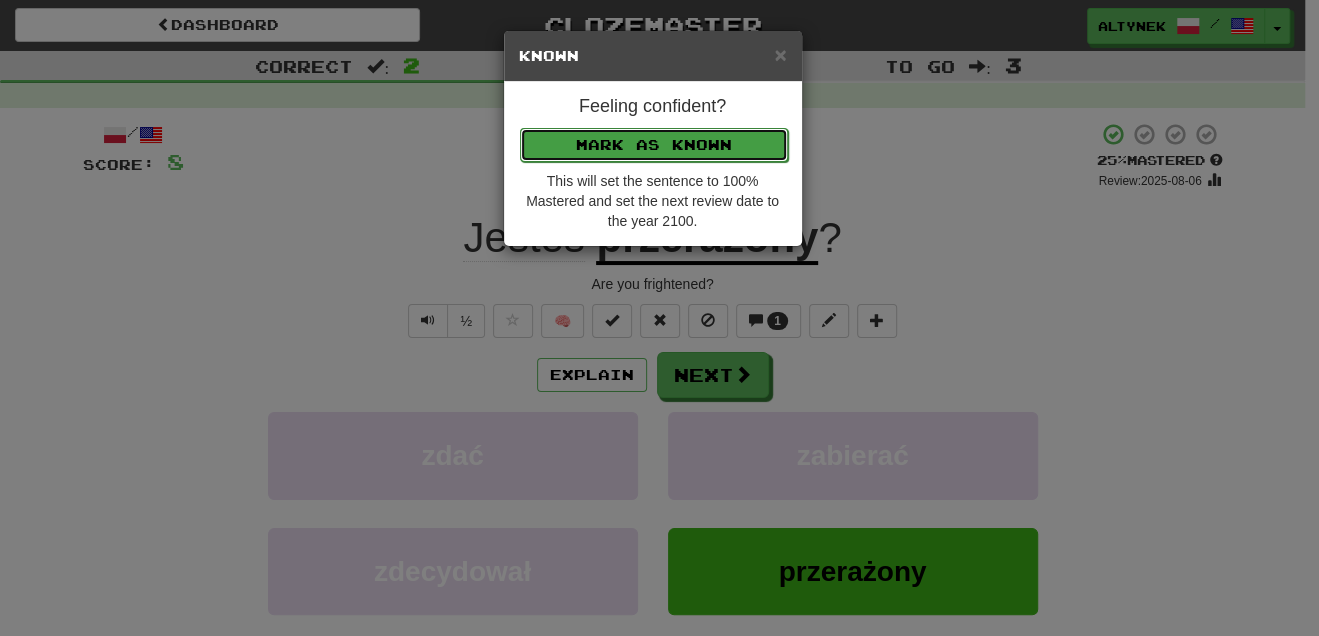 click on "Mark as Known" at bounding box center [654, 145] 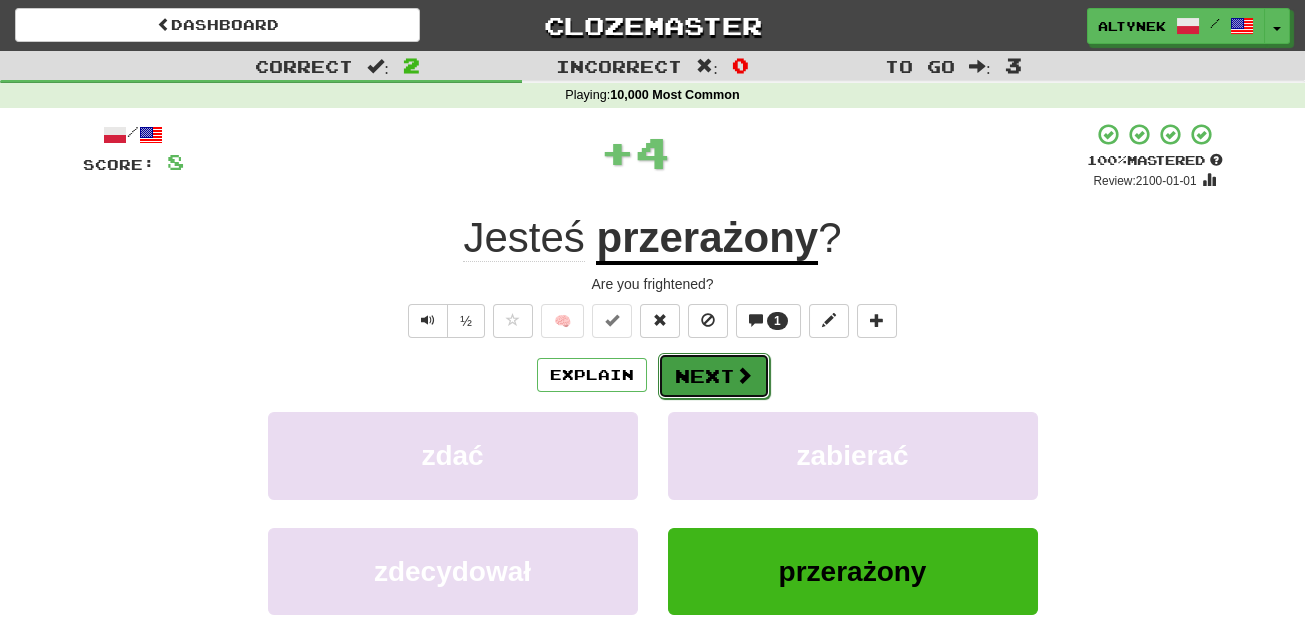 click on "Next" at bounding box center [714, 376] 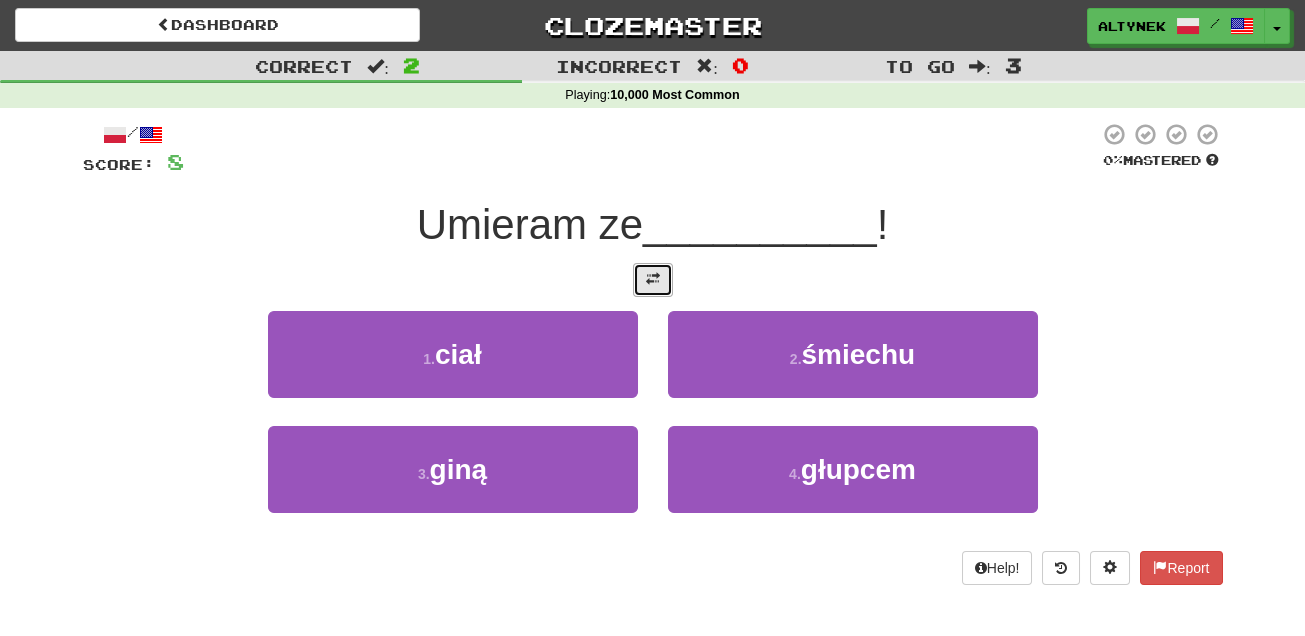 click at bounding box center (653, 280) 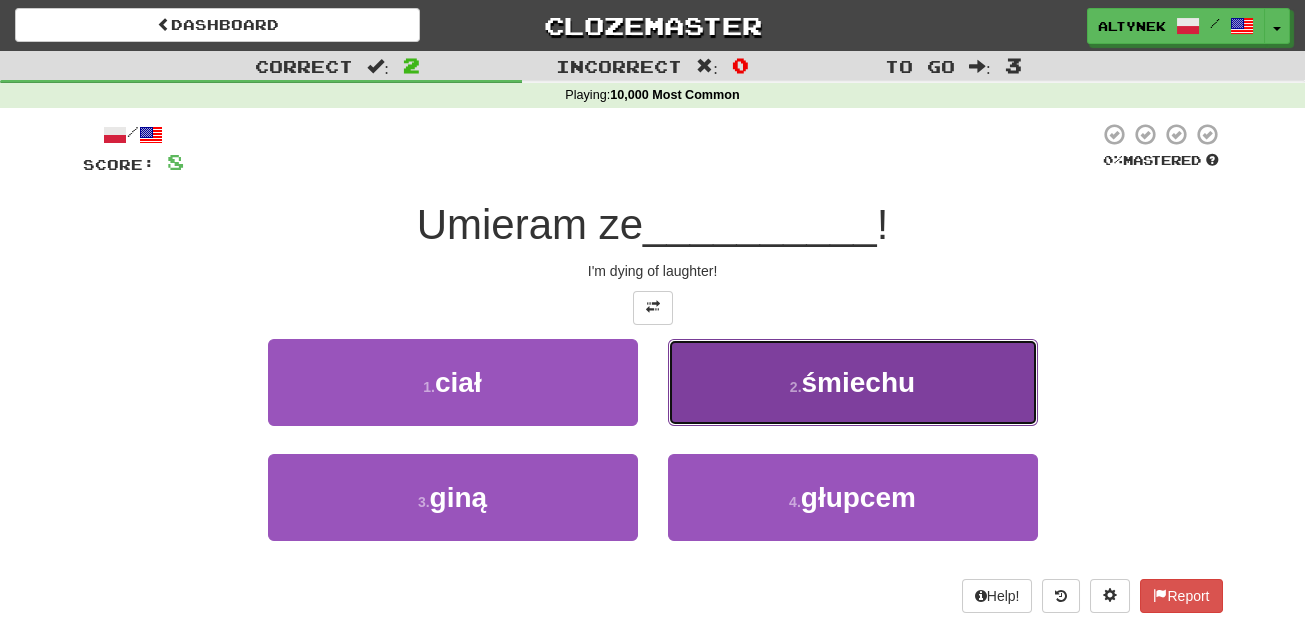 click on "2 .  śmiechu" at bounding box center (853, 382) 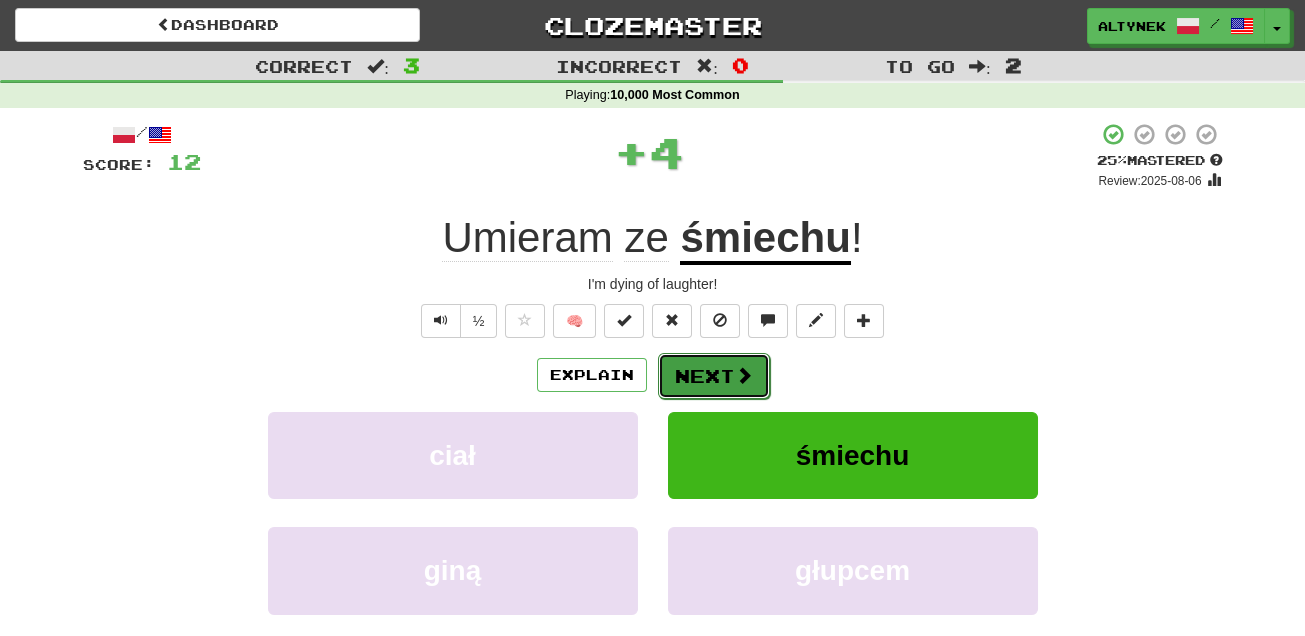 click on "Next" at bounding box center [714, 376] 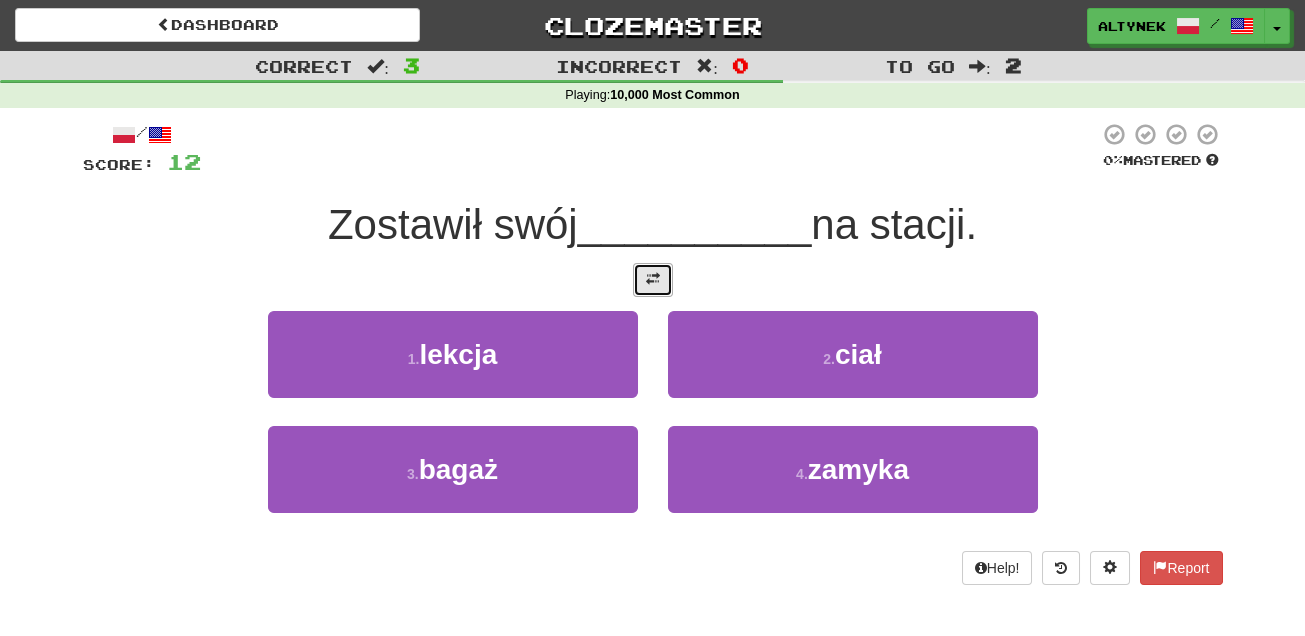 click at bounding box center [653, 280] 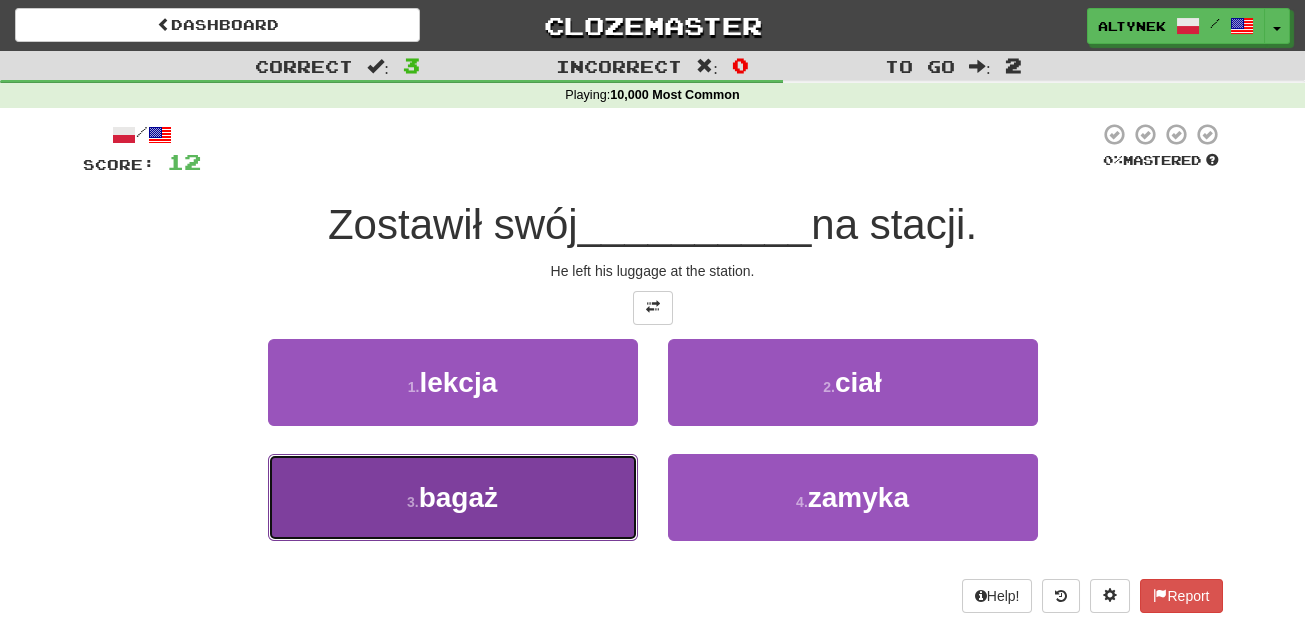 click on "bagaż" at bounding box center [458, 497] 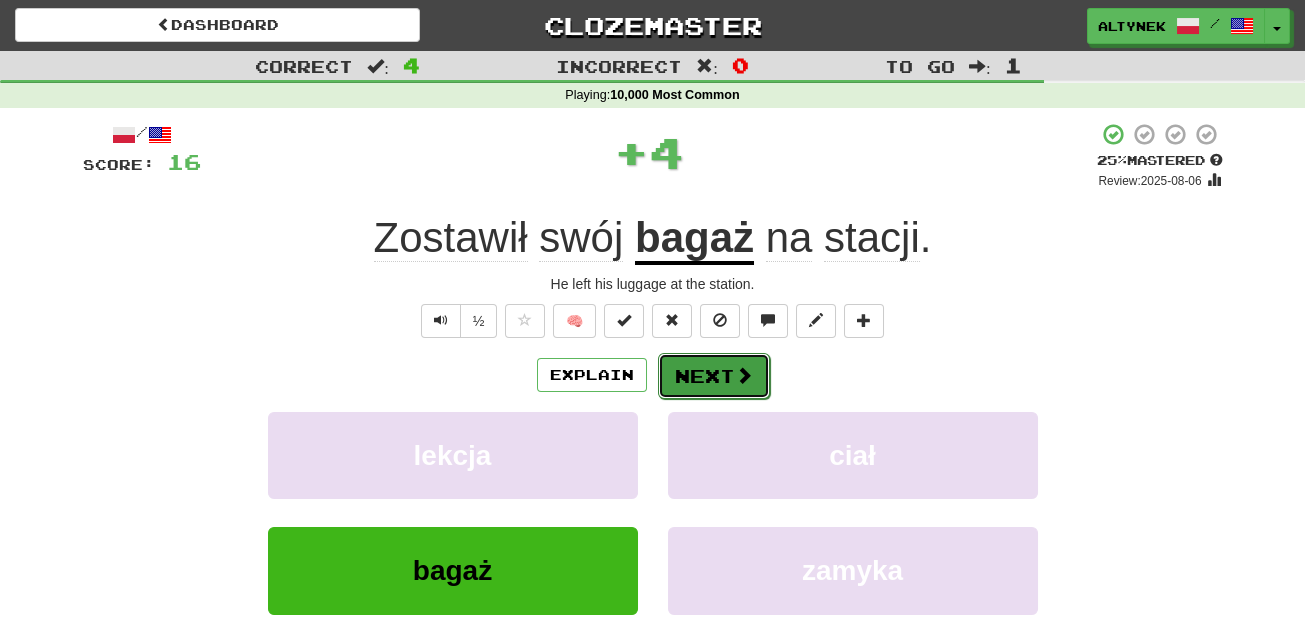 click on "Next" at bounding box center (714, 376) 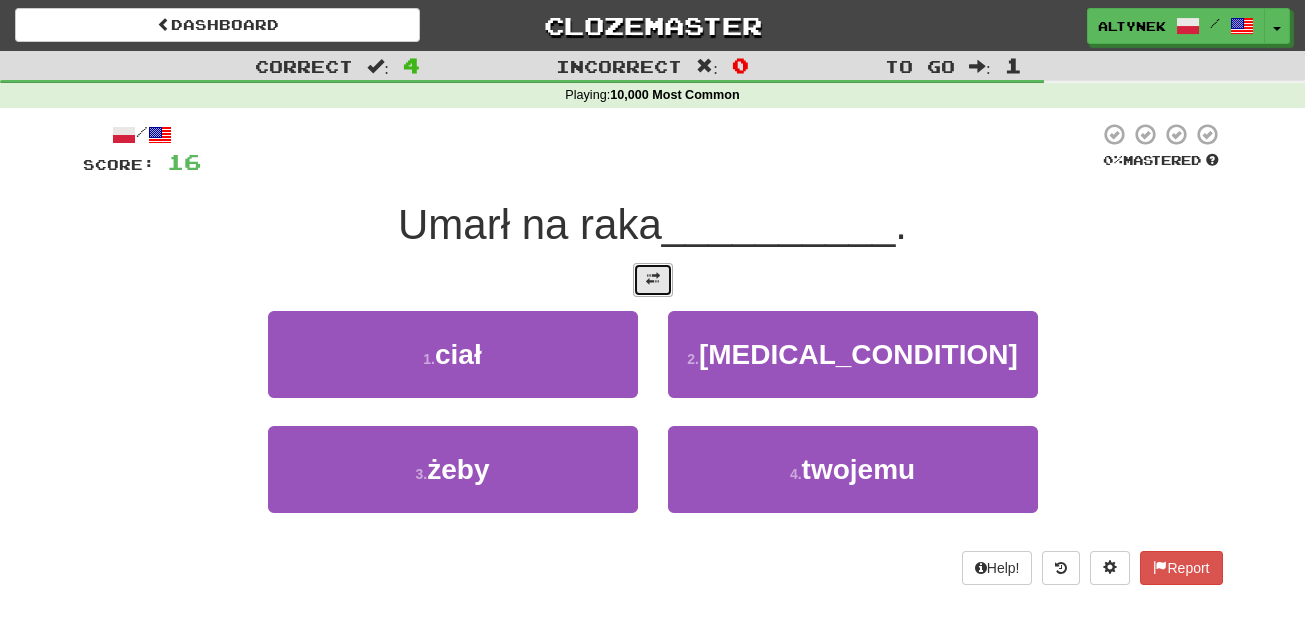 click at bounding box center [653, 279] 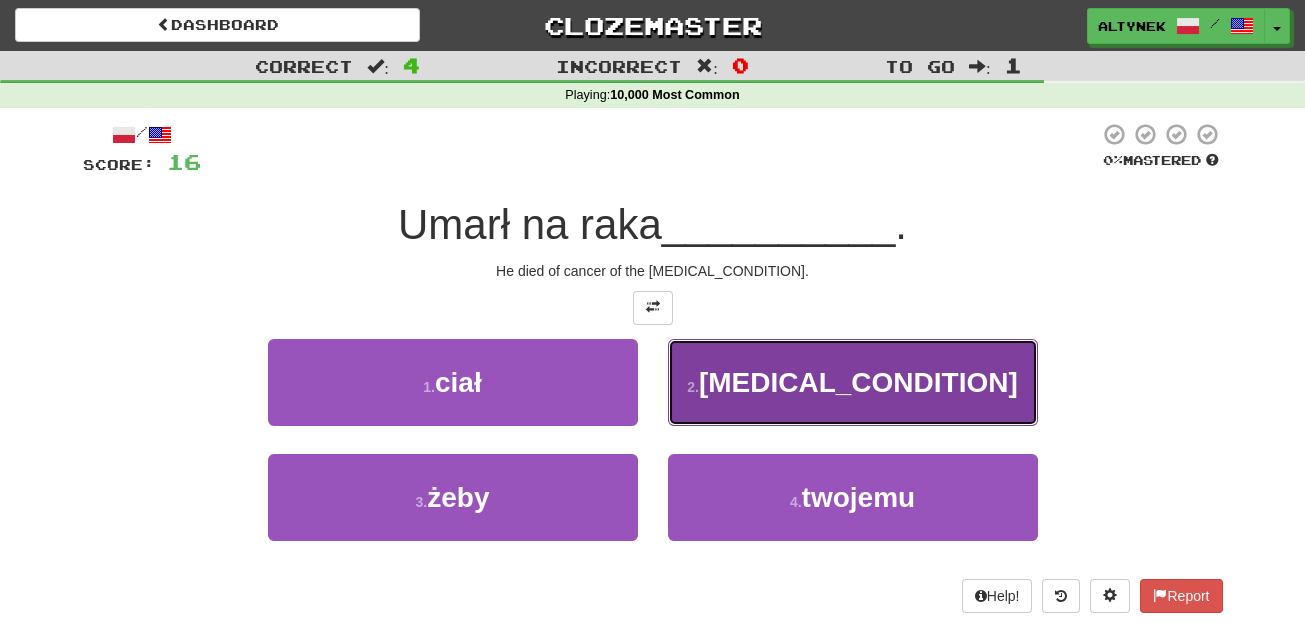 click on "2 .  żołądka" at bounding box center (853, 382) 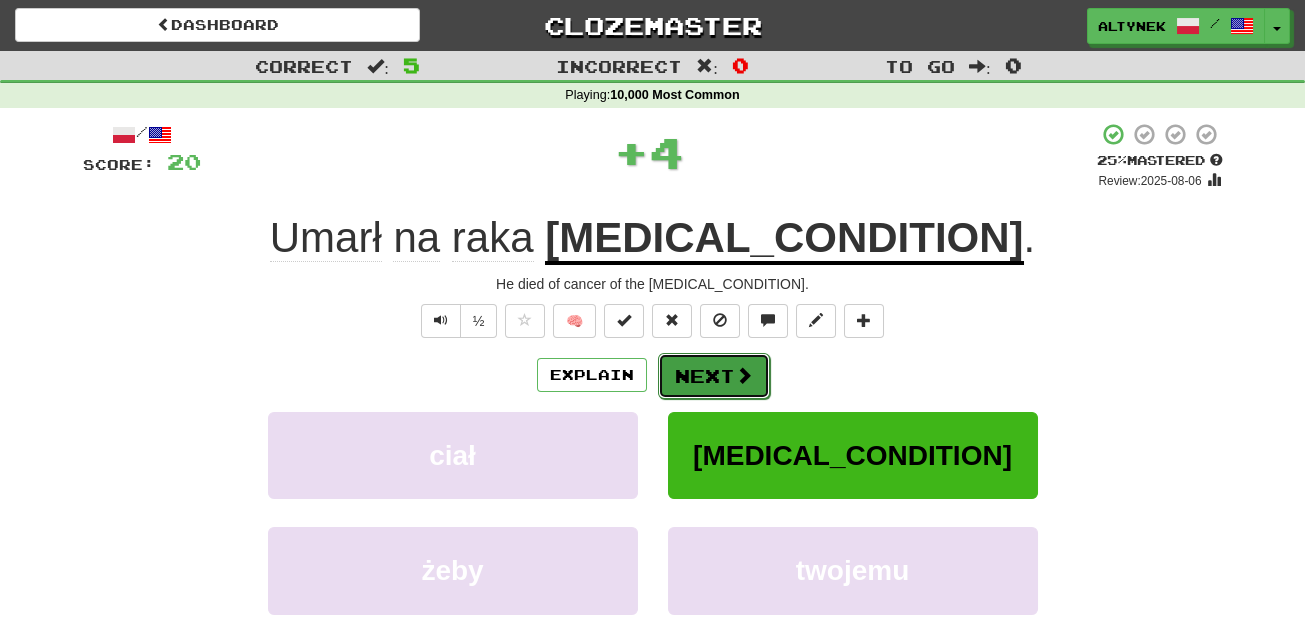 click on "Next" at bounding box center (714, 376) 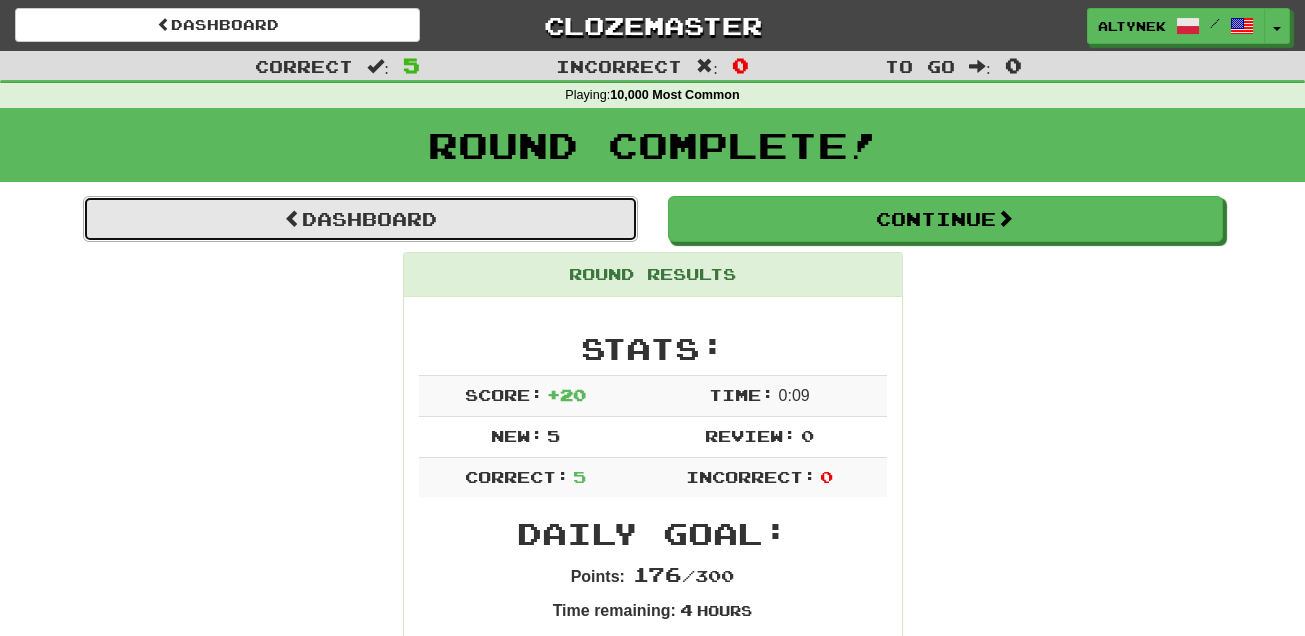 click on "Dashboard" at bounding box center (360, 219) 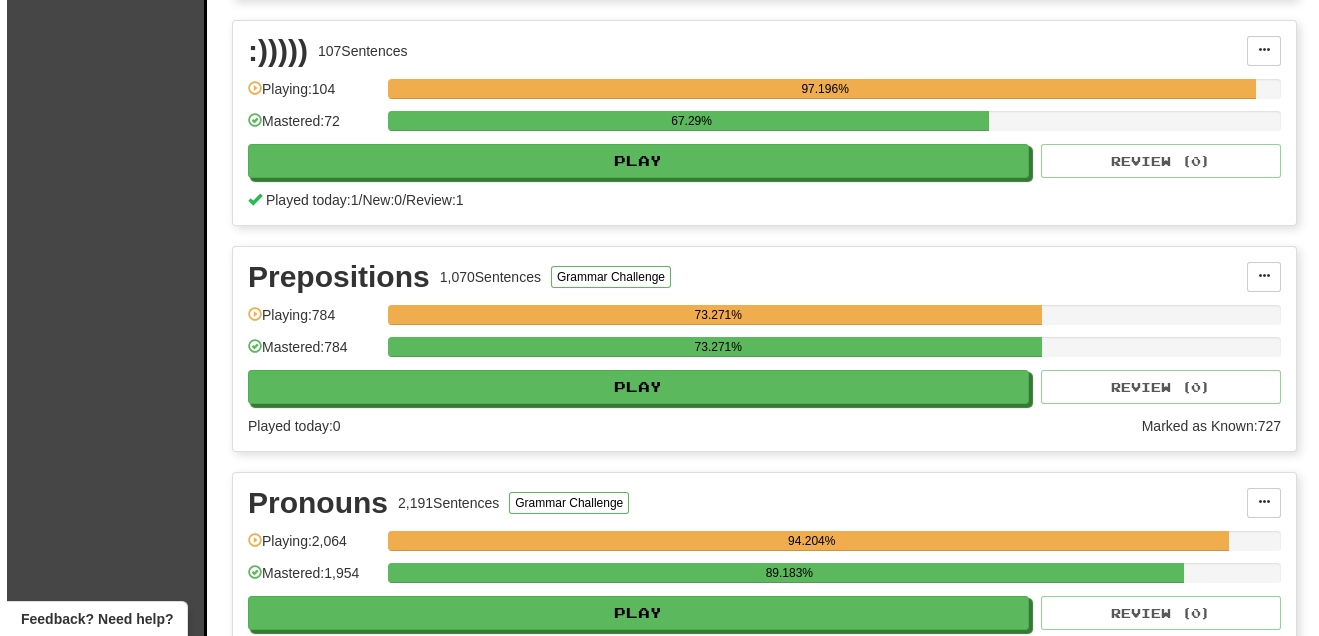 scroll, scrollTop: 1394, scrollLeft: 0, axis: vertical 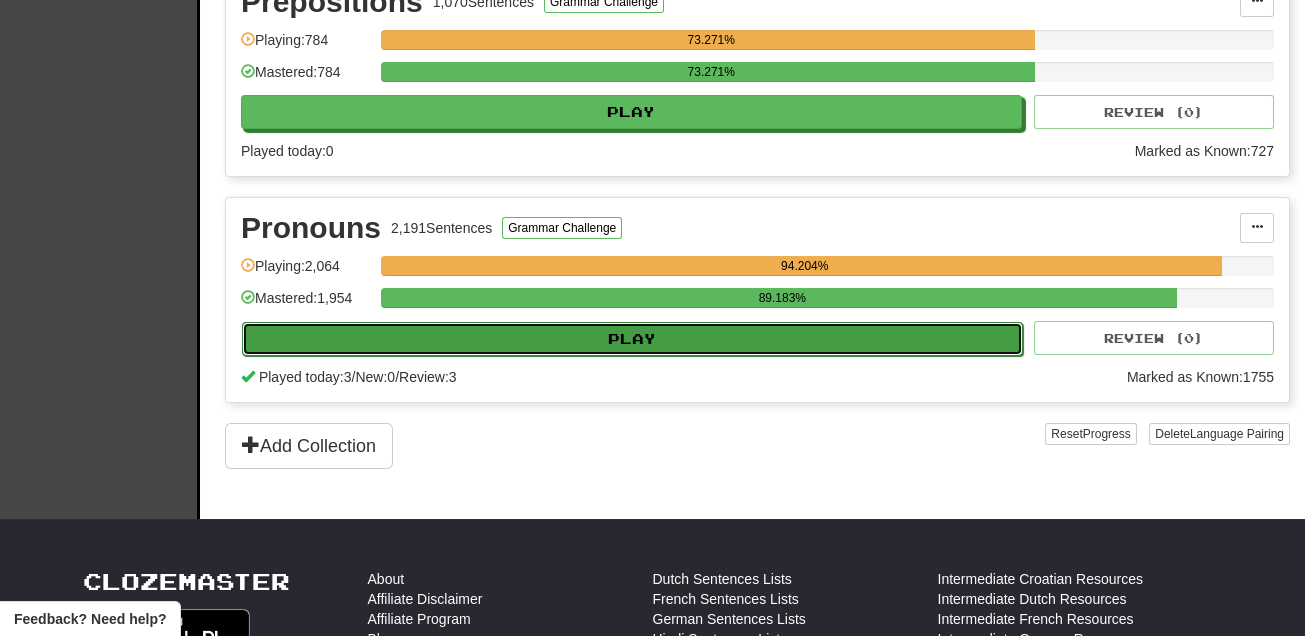 click on "Play" at bounding box center [632, 339] 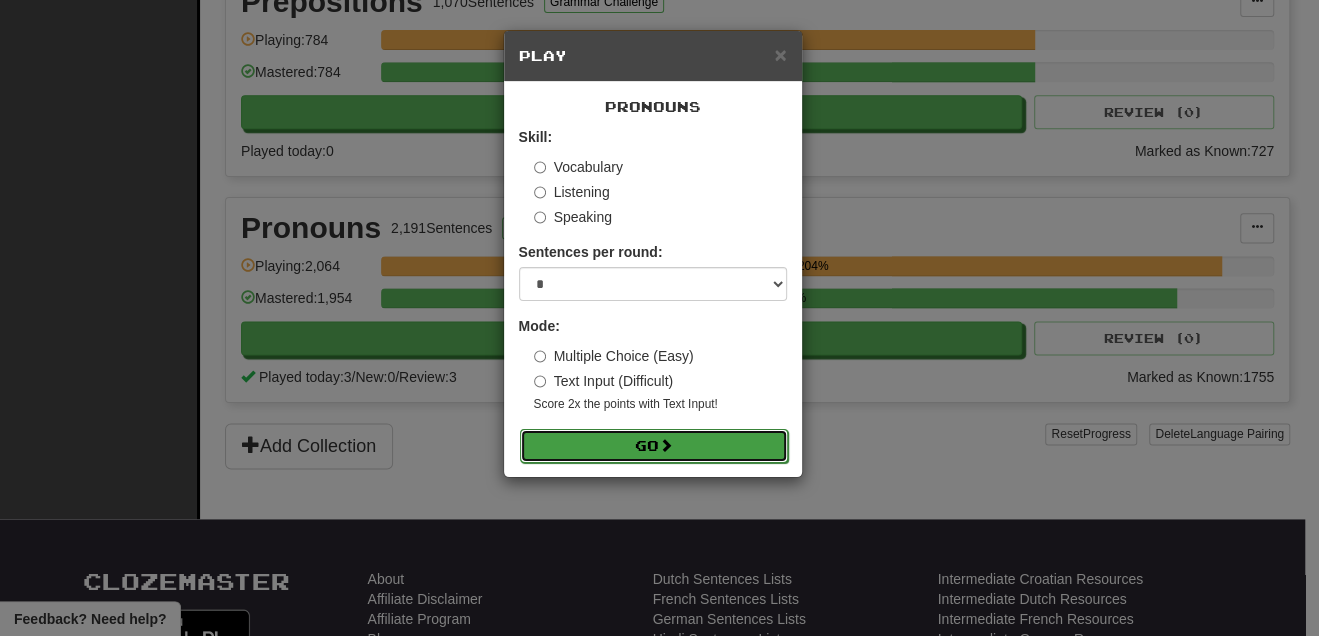 click at bounding box center [666, 445] 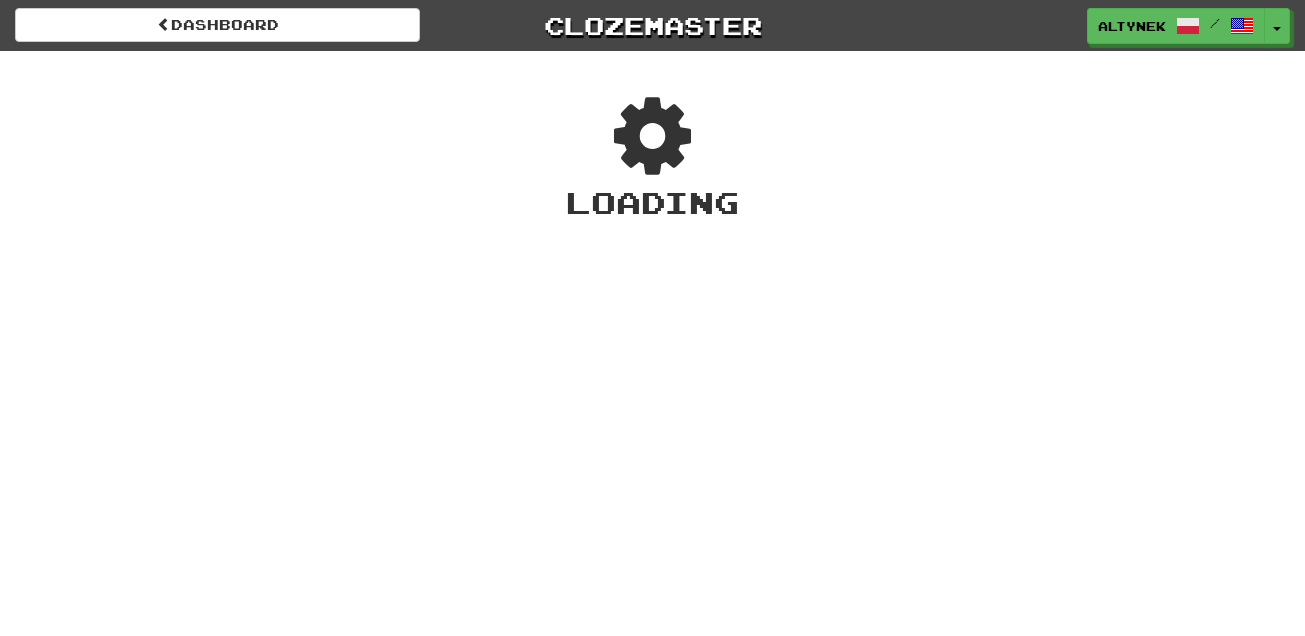 scroll, scrollTop: 0, scrollLeft: 0, axis: both 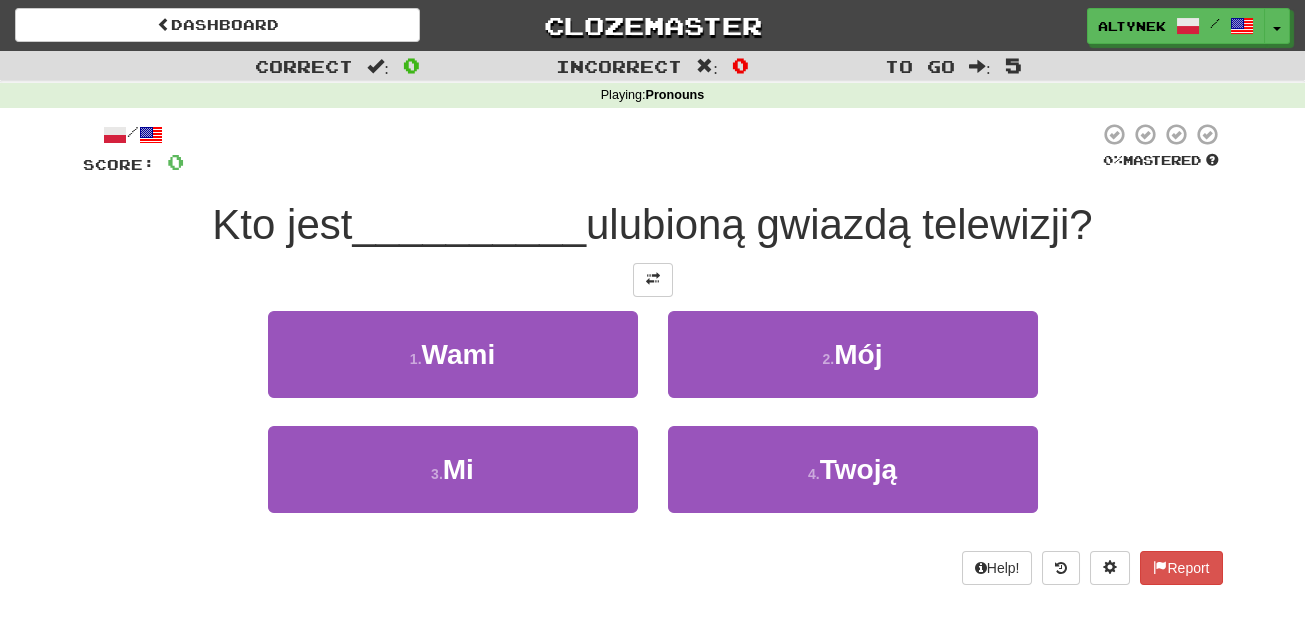 click at bounding box center (653, 280) 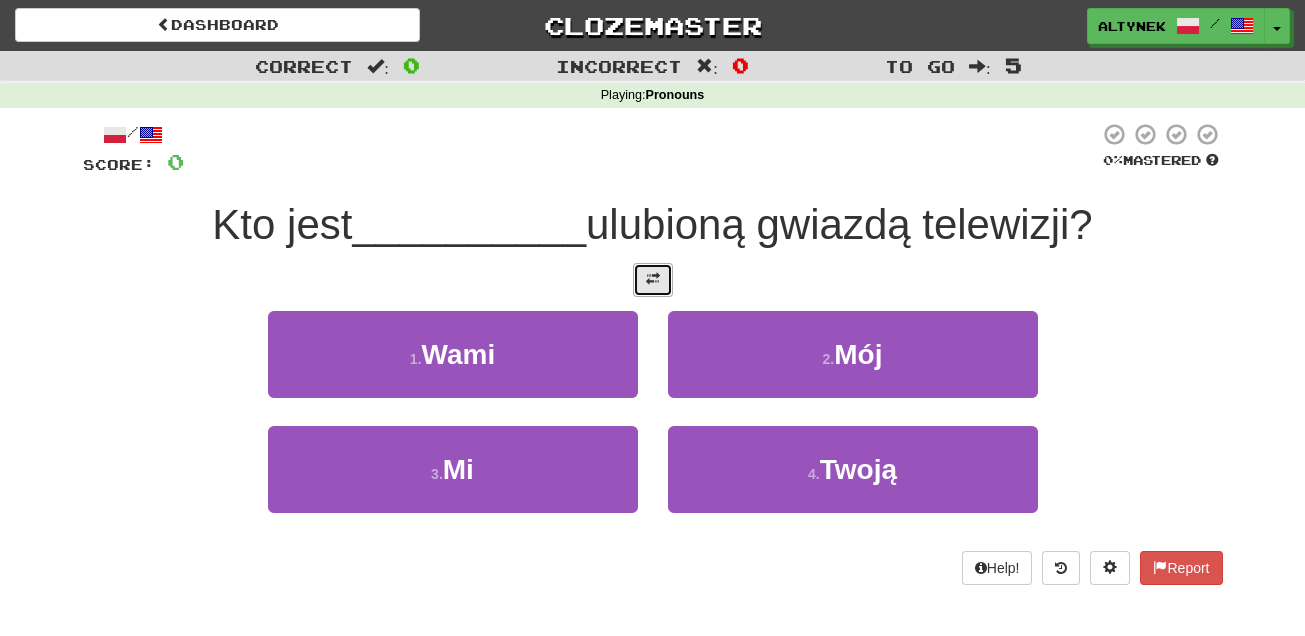 click at bounding box center (653, 280) 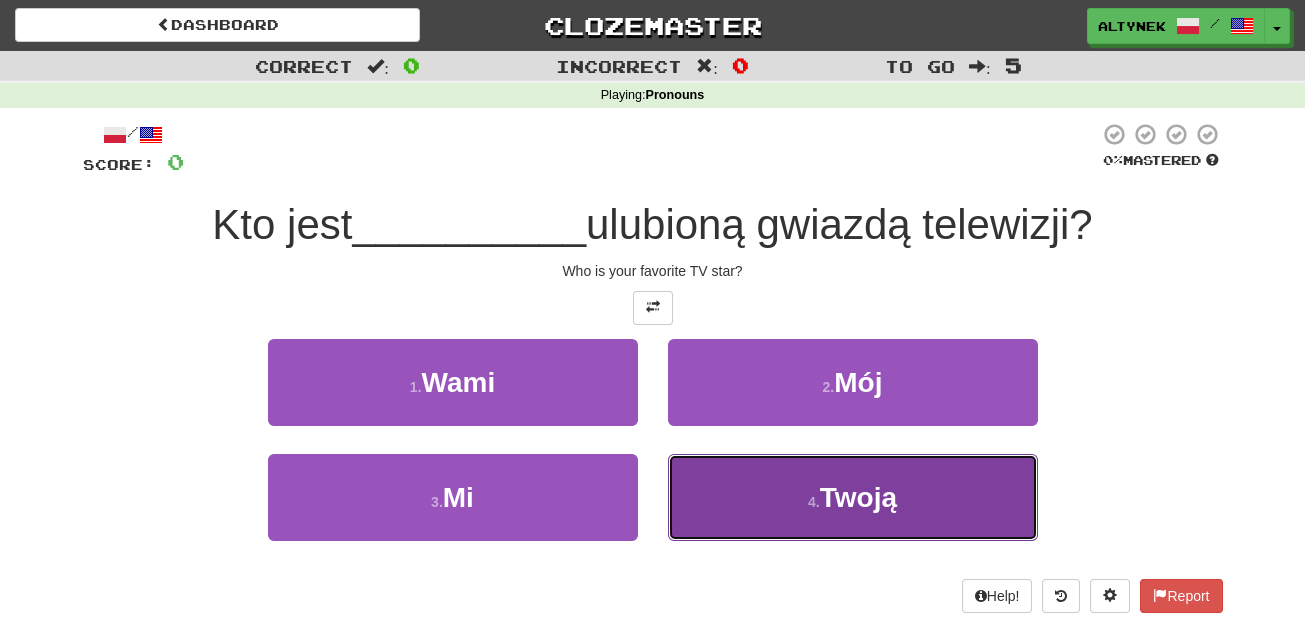 click on "4 .  Twoją" at bounding box center (853, 497) 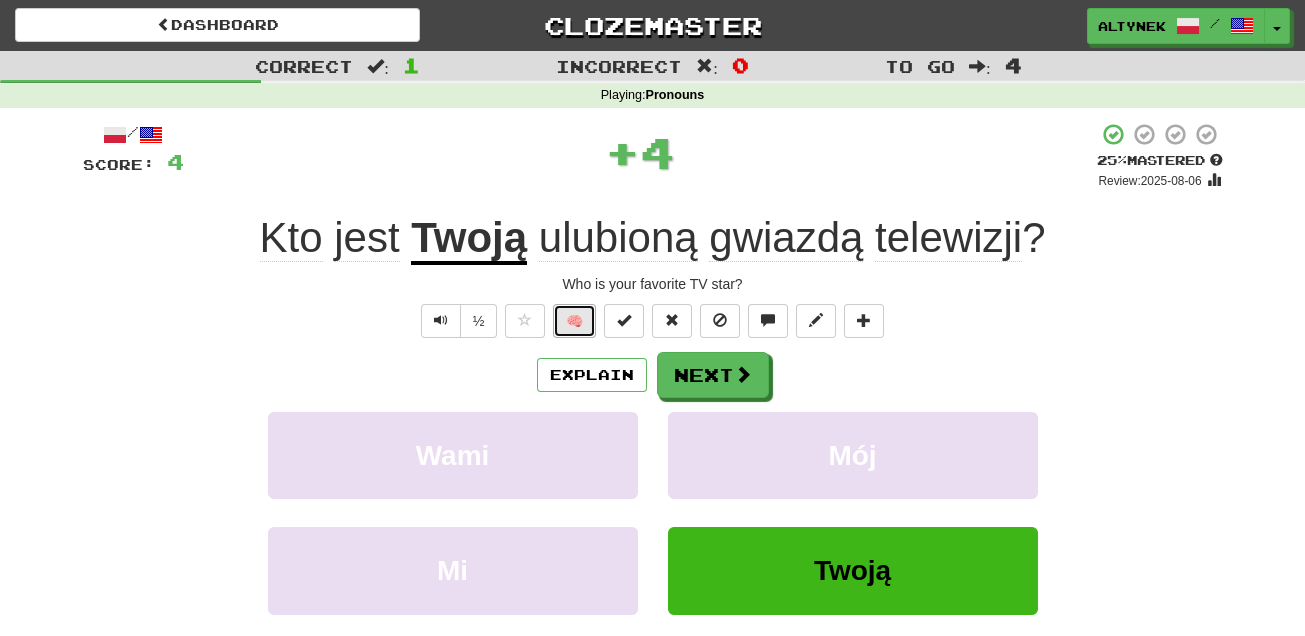 click on "🧠" at bounding box center (574, 321) 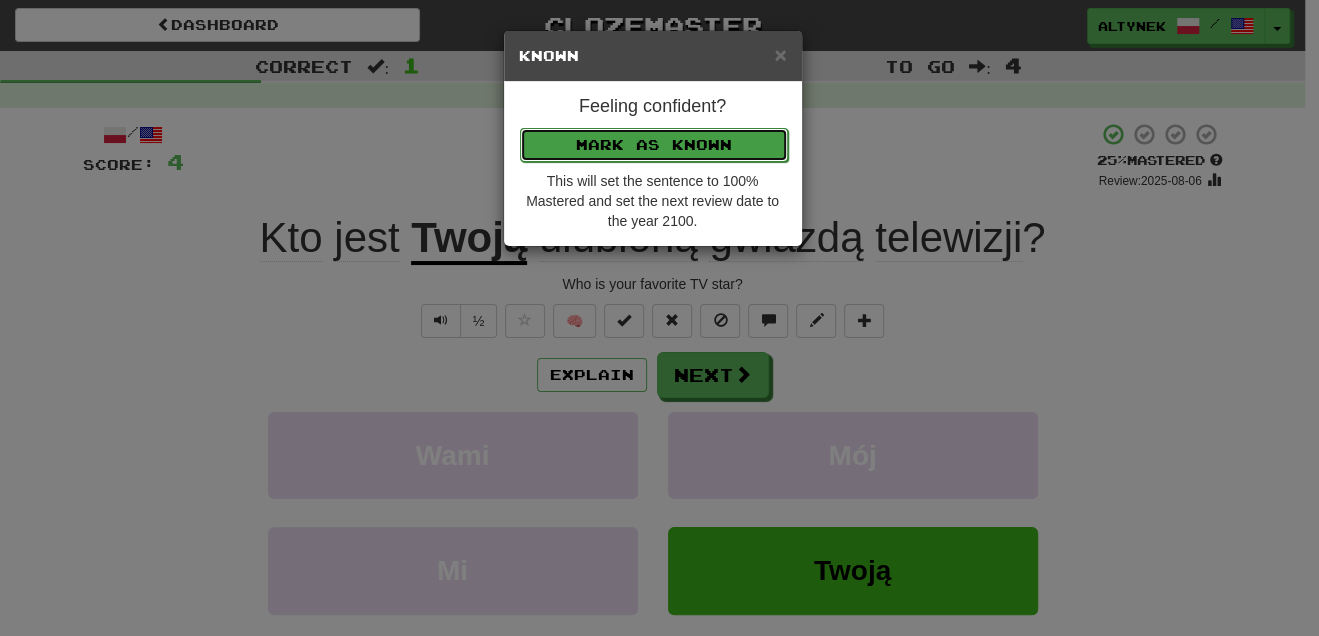 click on "Mark as Known" at bounding box center [654, 145] 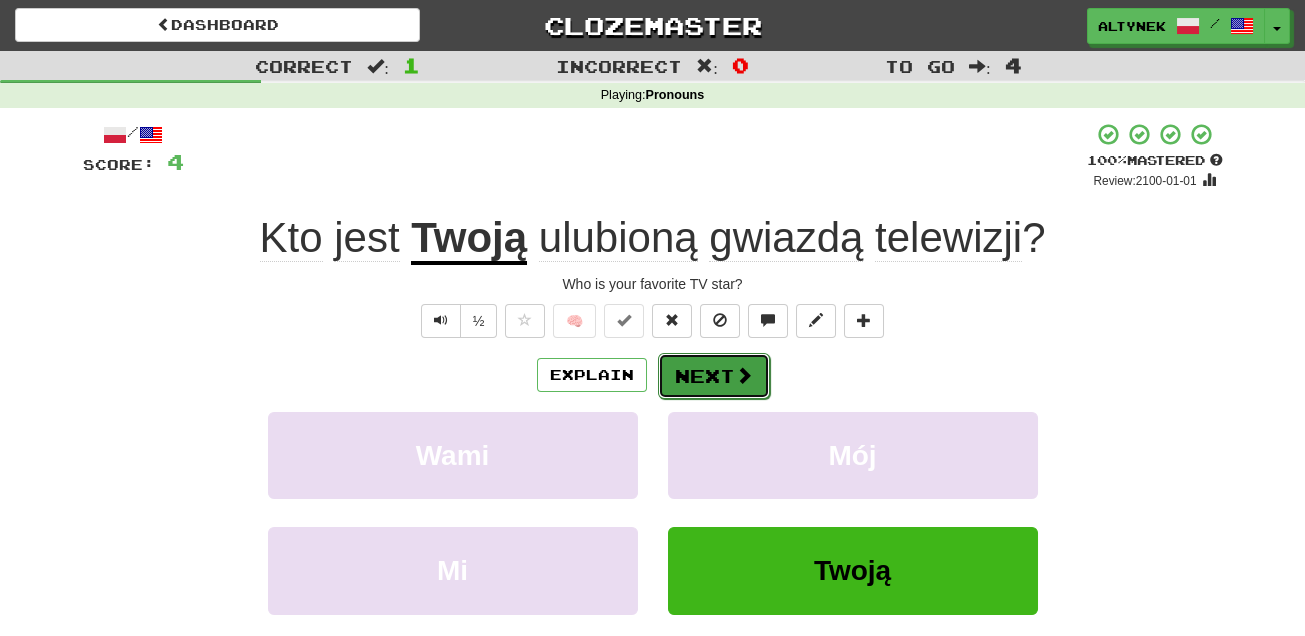 click on "Next" at bounding box center (714, 376) 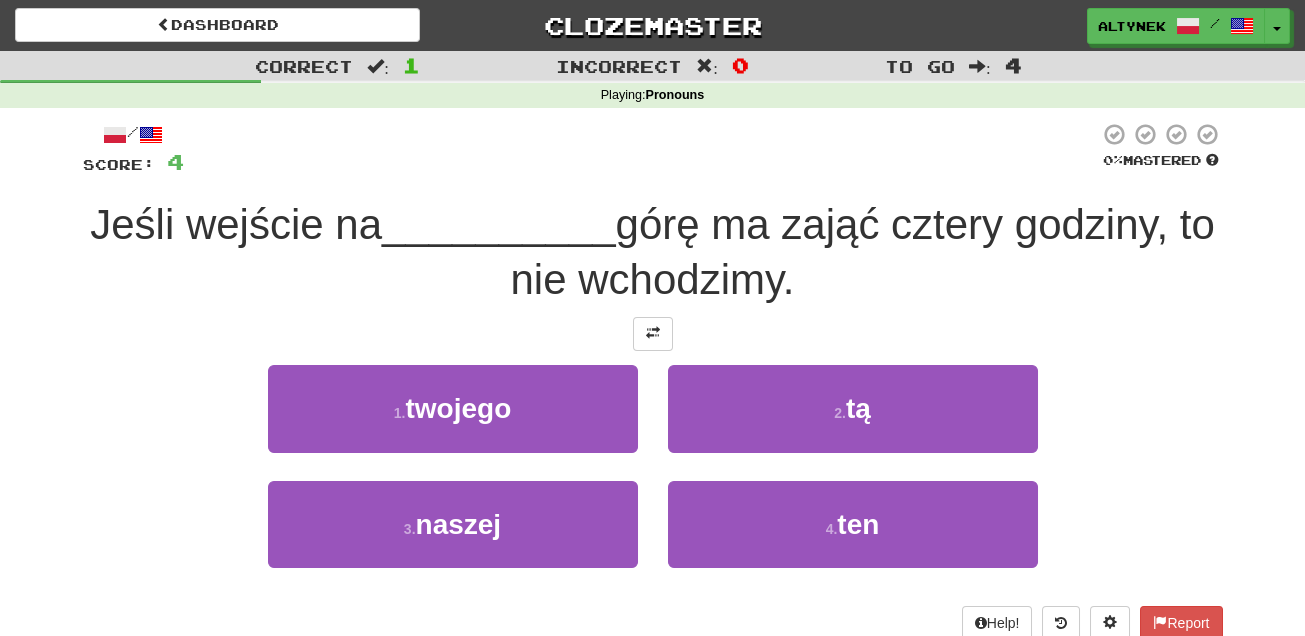 click on "Jeśli wejście na  __________  górę ma zająć cztery godziny, to nie wchodzimy." at bounding box center [653, 252] 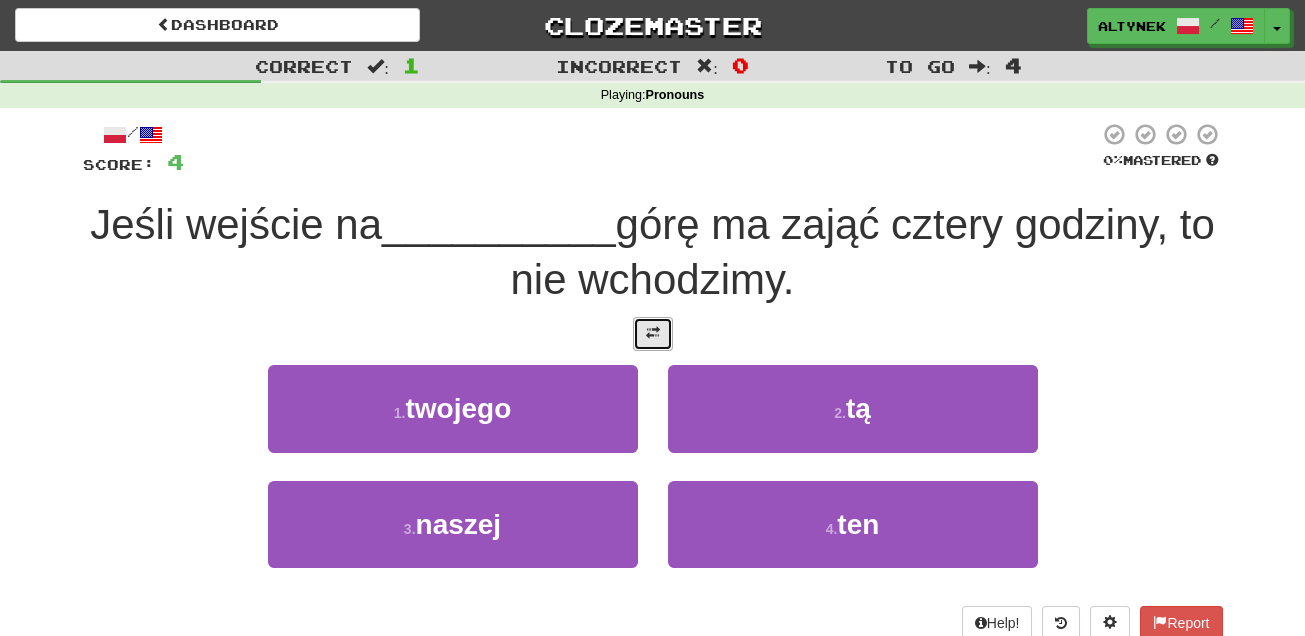 click at bounding box center (653, 334) 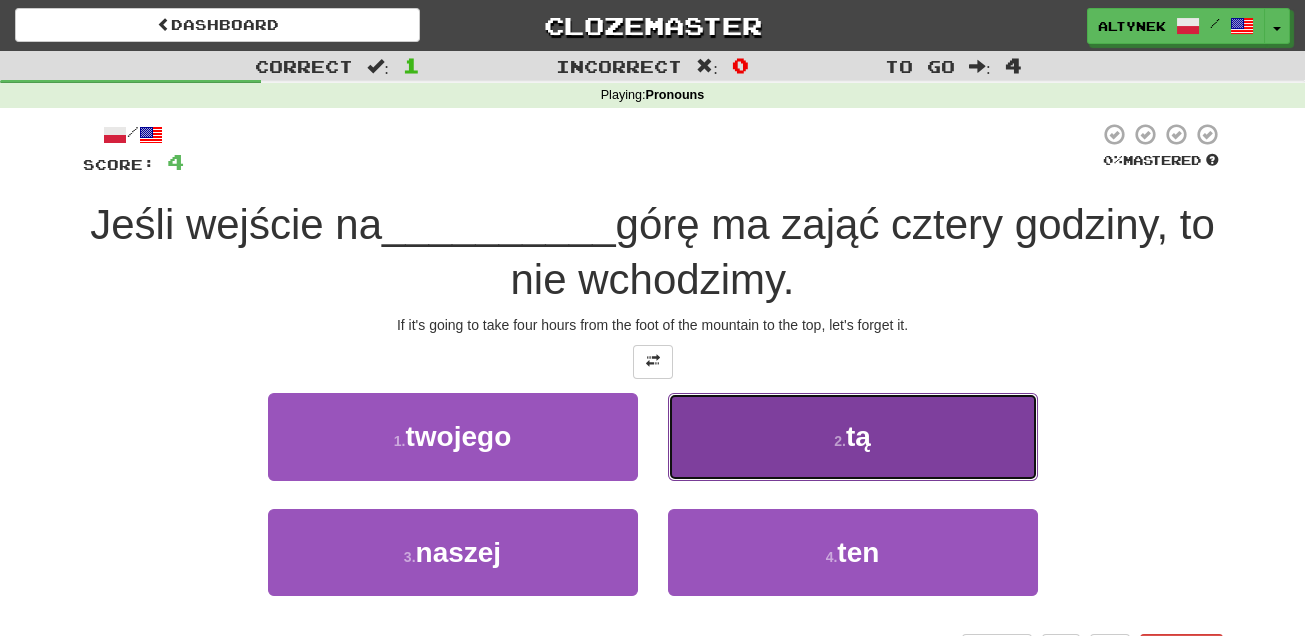 click on "2 .  tą" at bounding box center (853, 436) 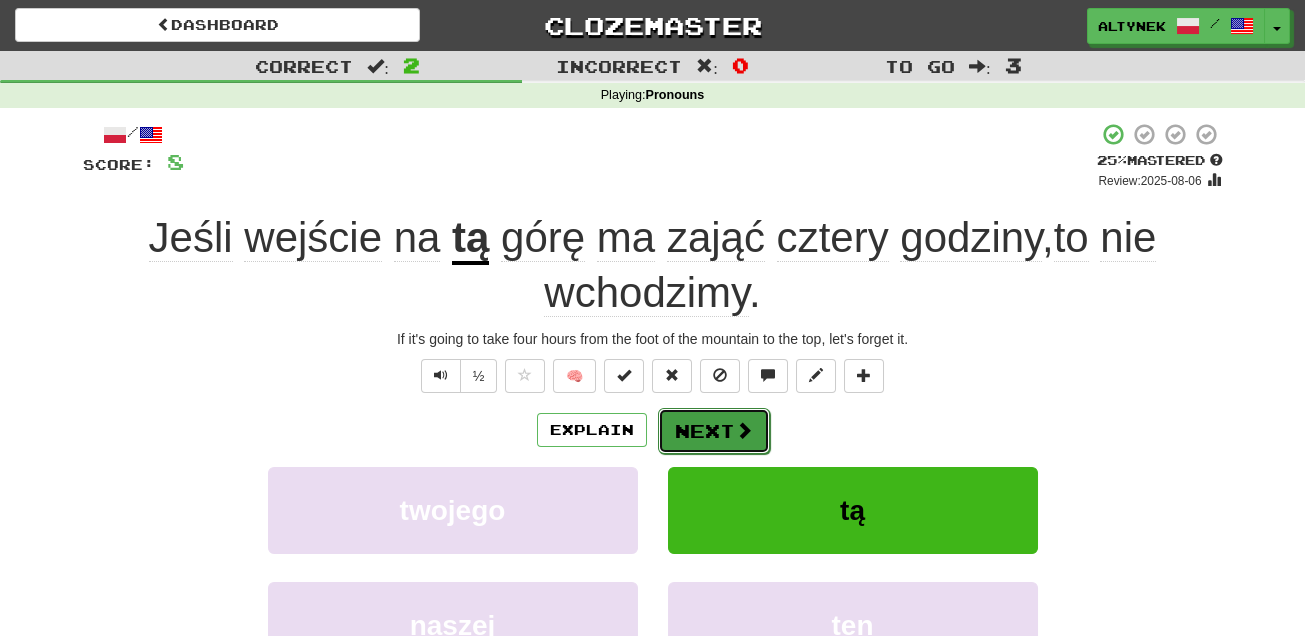 click on "Next" at bounding box center (714, 431) 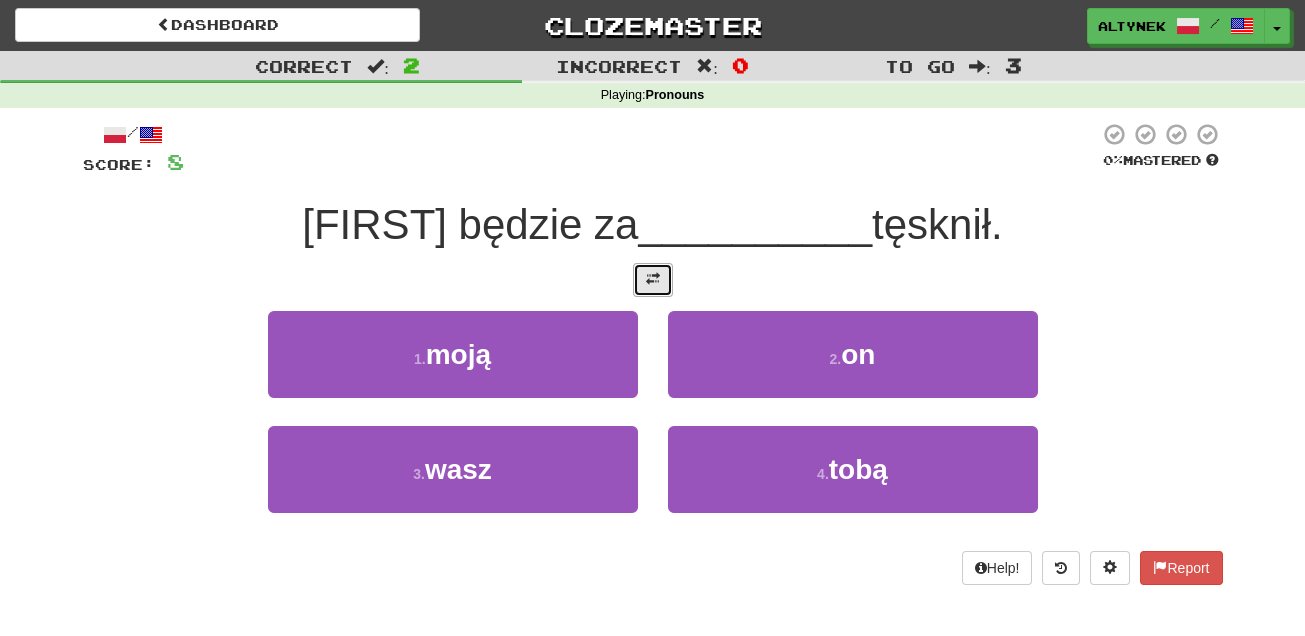 click at bounding box center [653, 280] 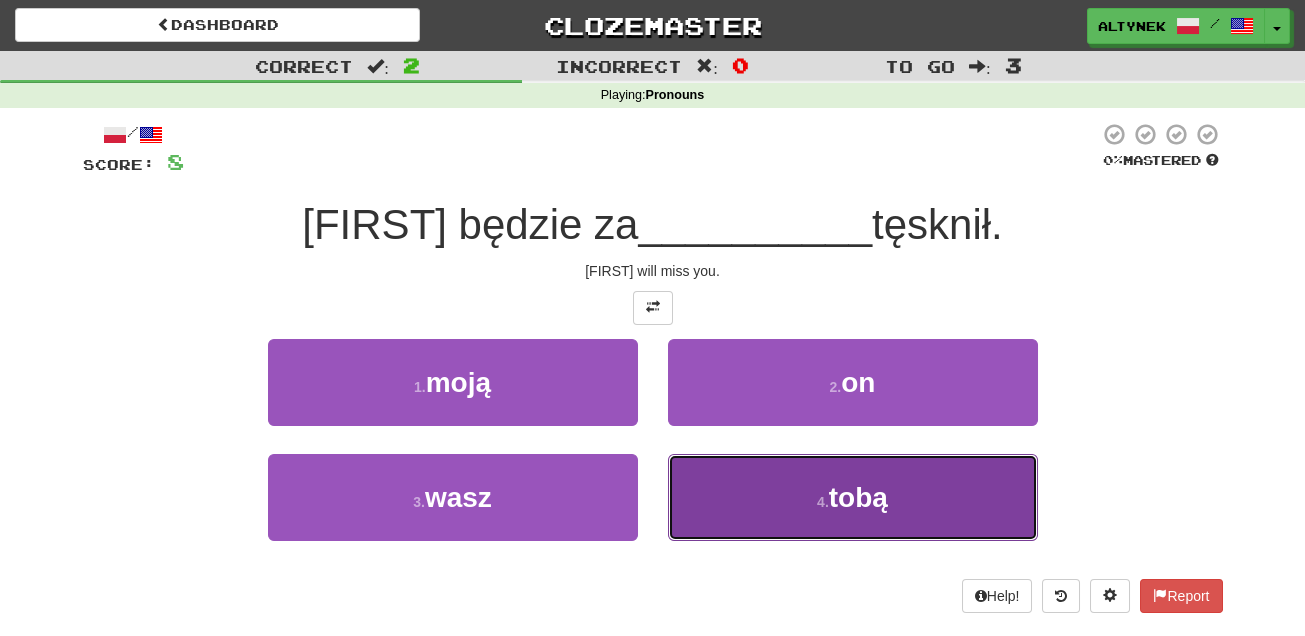 click on "4 .  tobą" at bounding box center (853, 497) 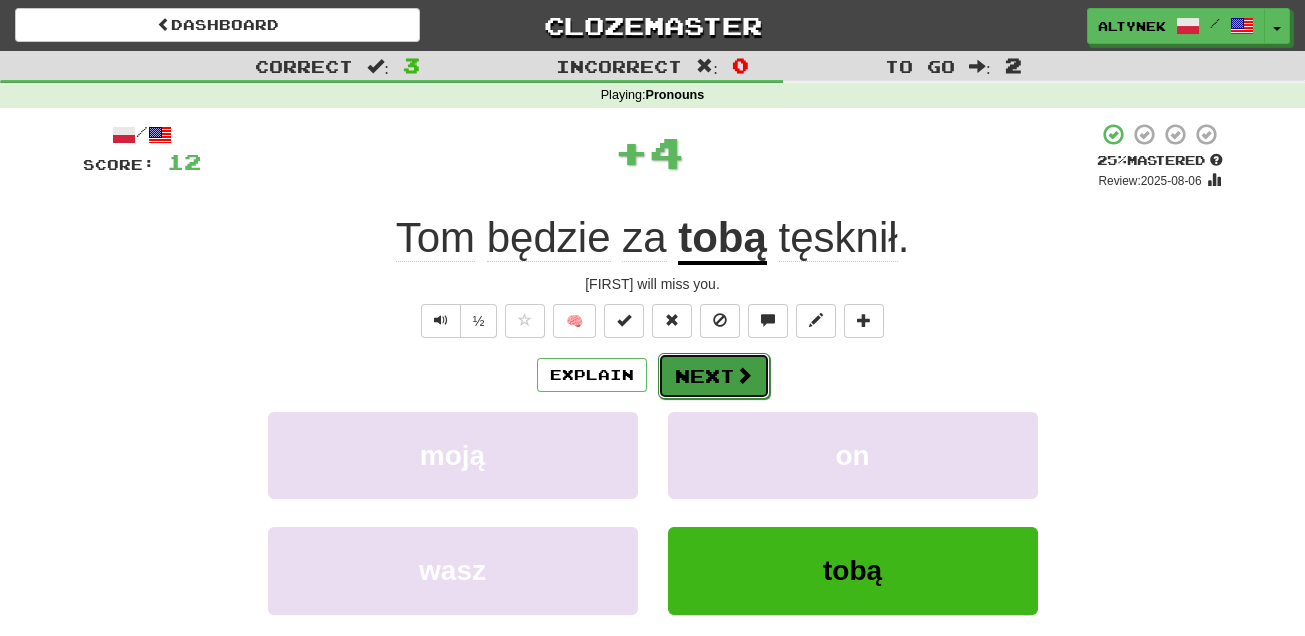 click on "Next" at bounding box center [714, 376] 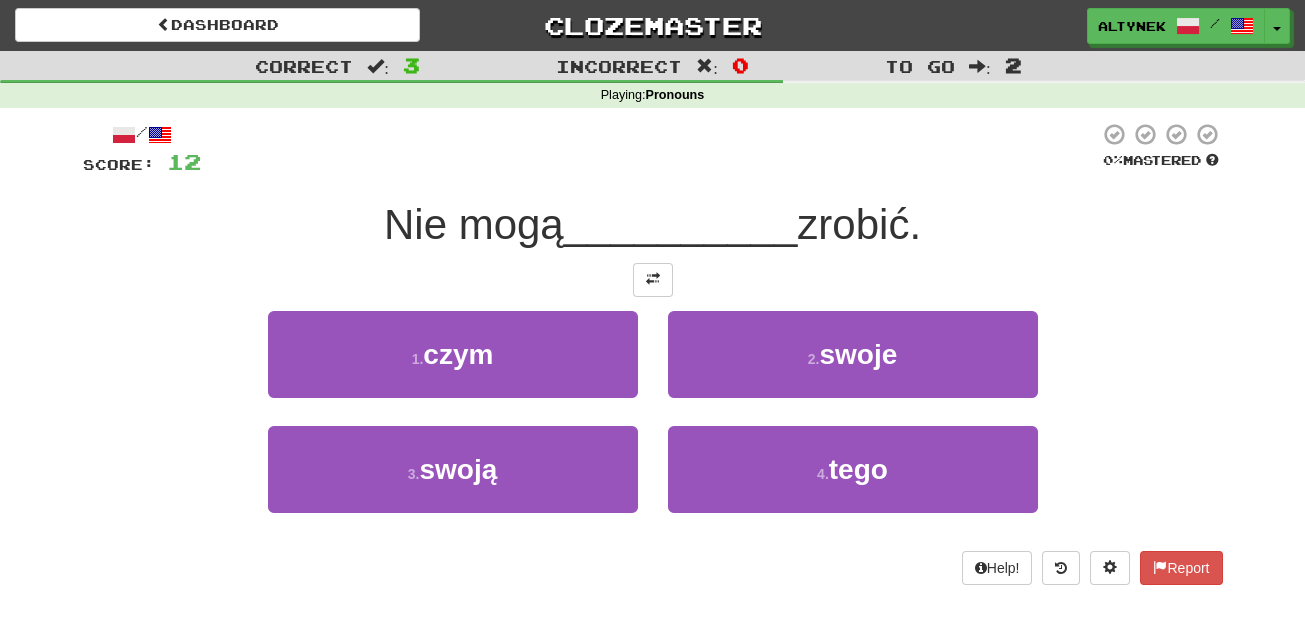 click on "/  Score:   12 0 %  Mastered Nie mogą  __________  zrobić. 1 .  czym 2 .  swoje 3 .  swoją 4 .  tego  Help!  Report" at bounding box center (653, 353) 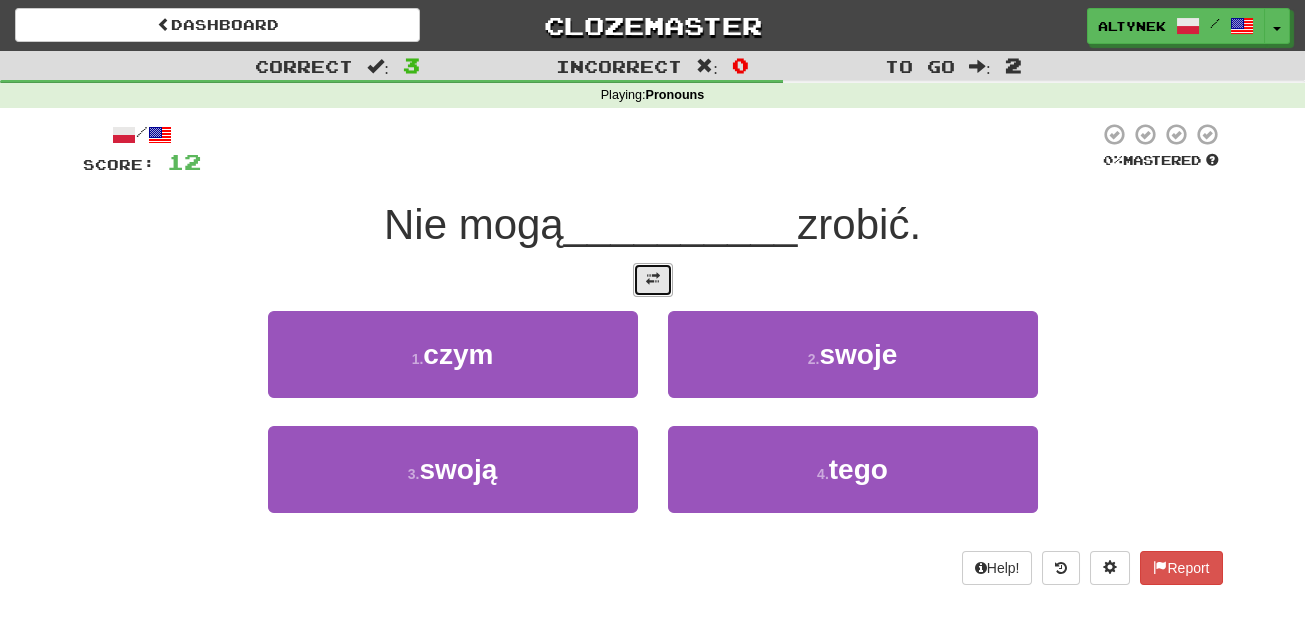 click at bounding box center [653, 280] 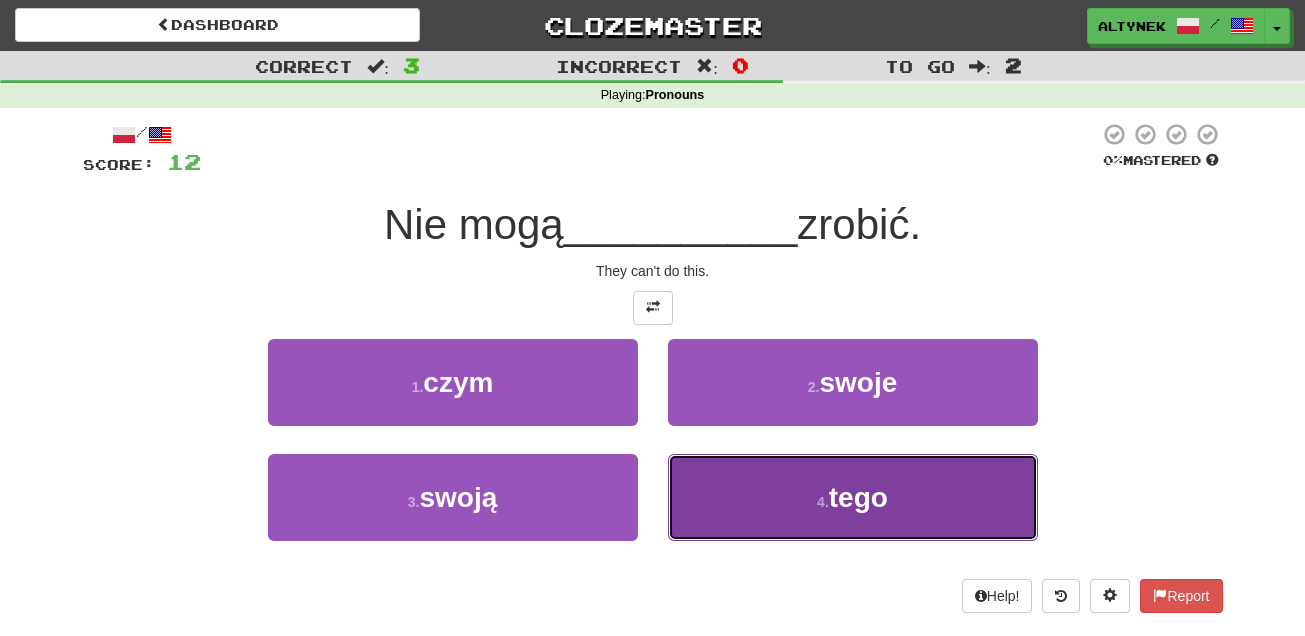 click on "4 .  tego" at bounding box center (853, 497) 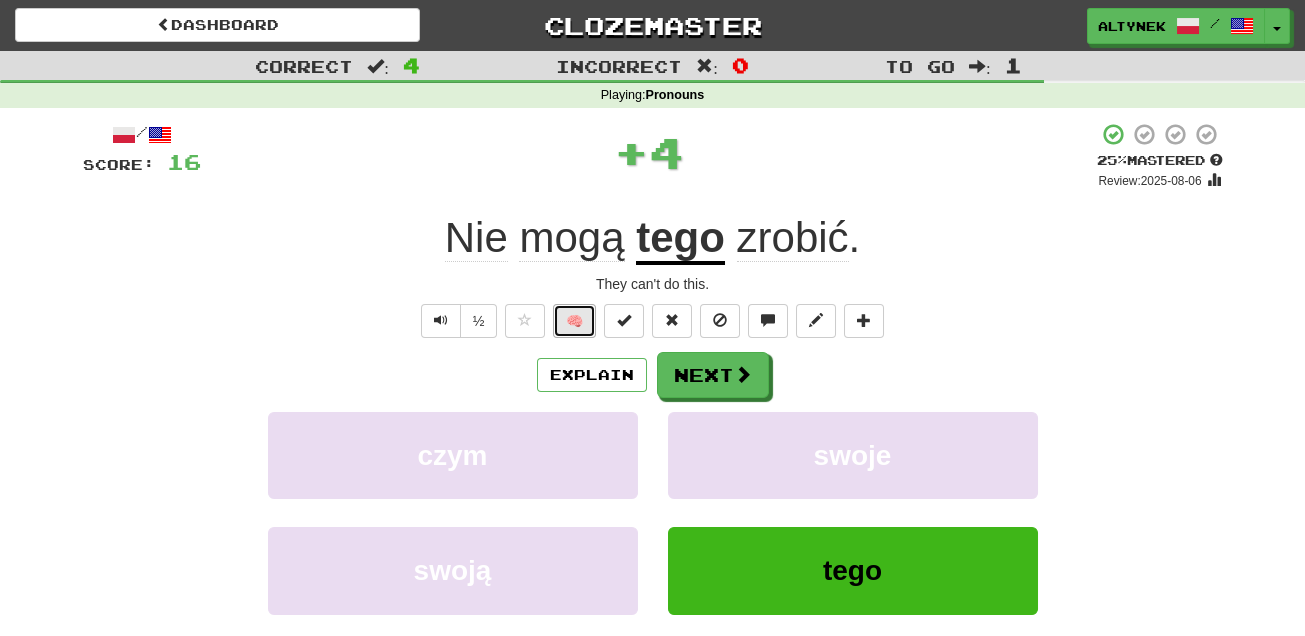 click on "🧠" at bounding box center (574, 321) 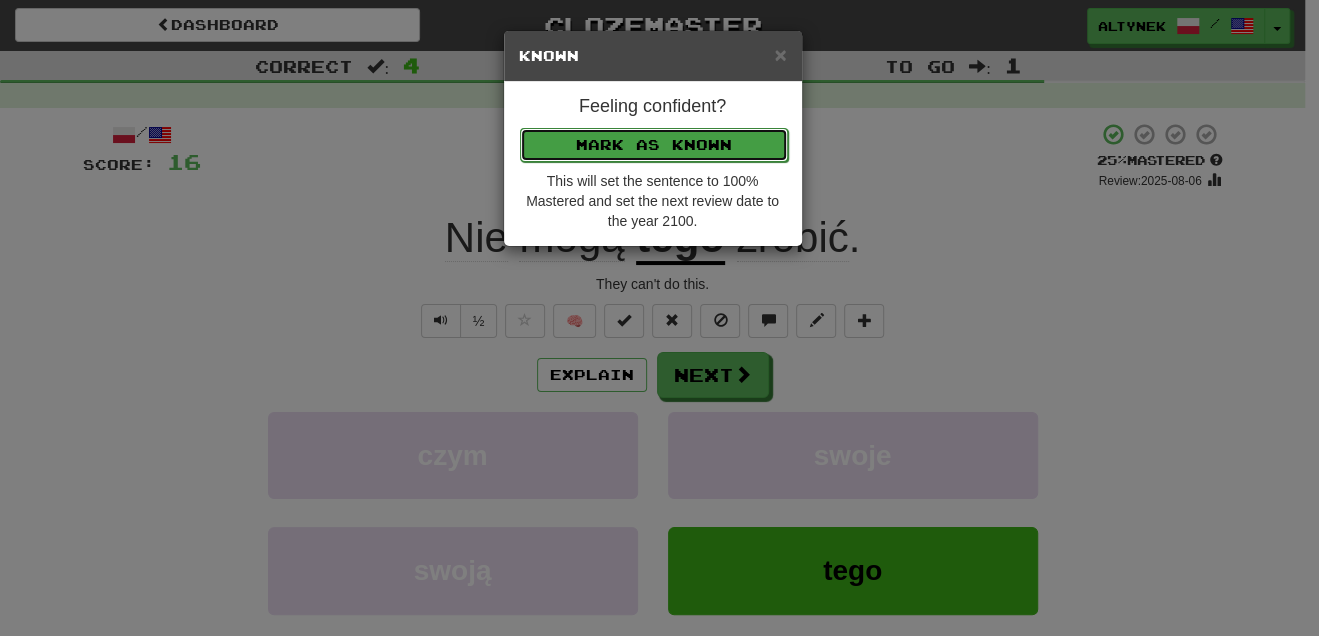 click on "Mark as Known" at bounding box center [654, 145] 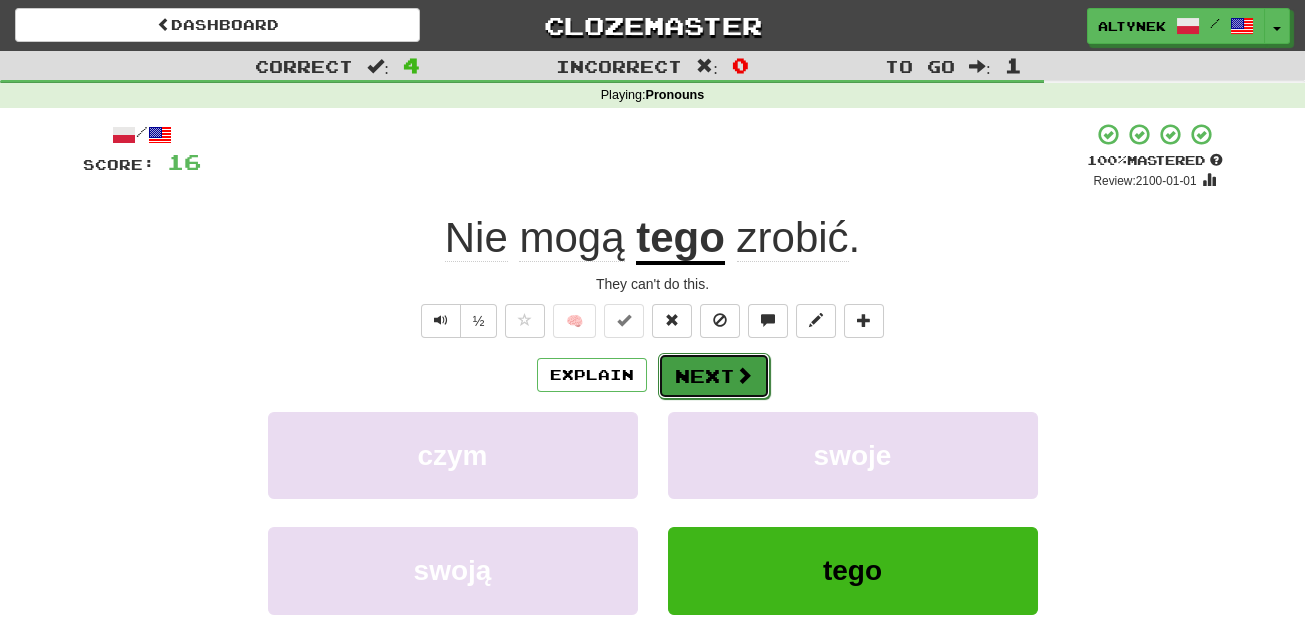 click on "Next" at bounding box center [714, 376] 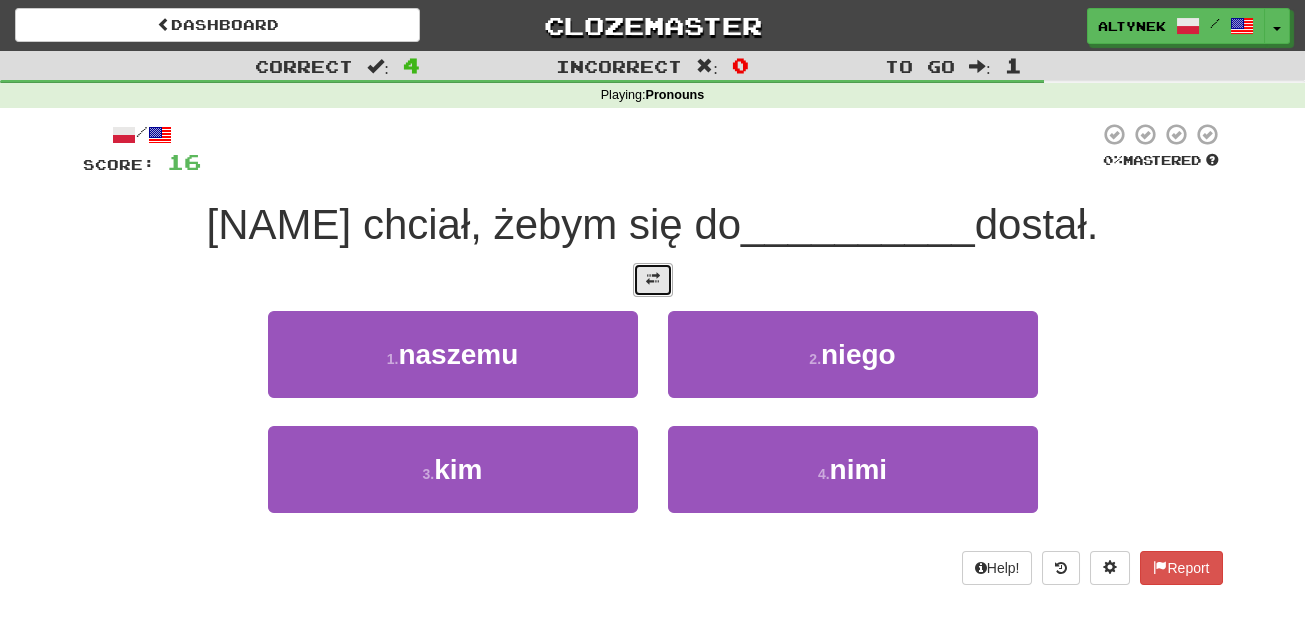click at bounding box center [653, 280] 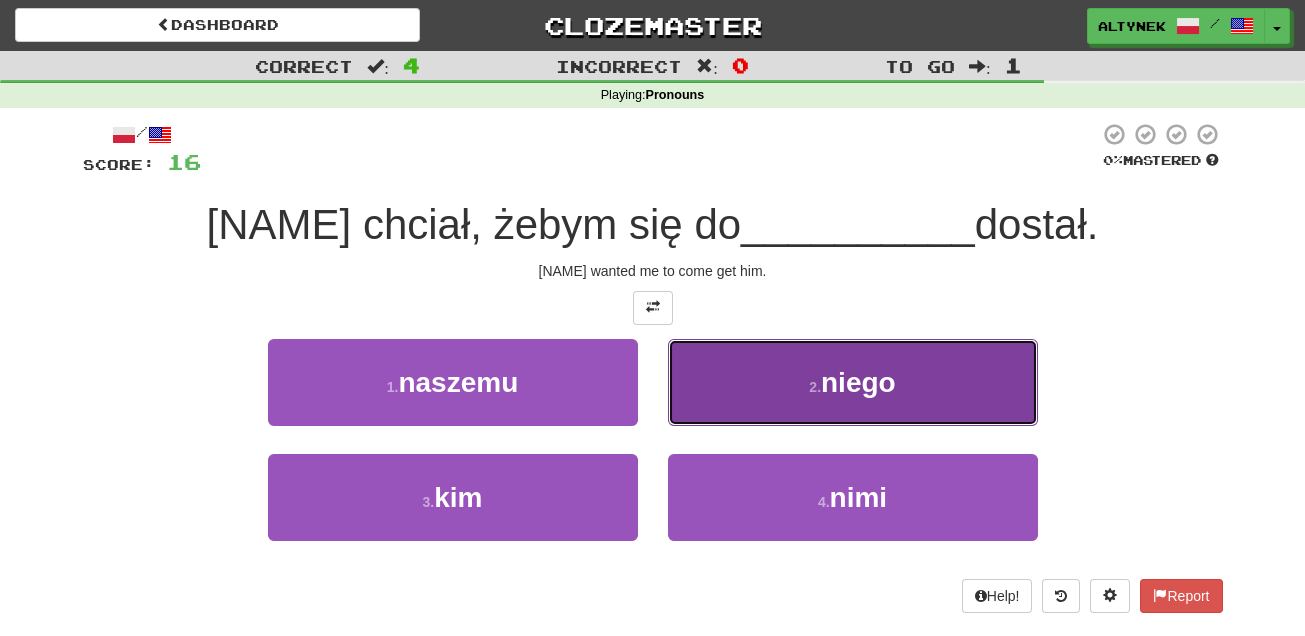 click on "2 .  niego" at bounding box center [853, 382] 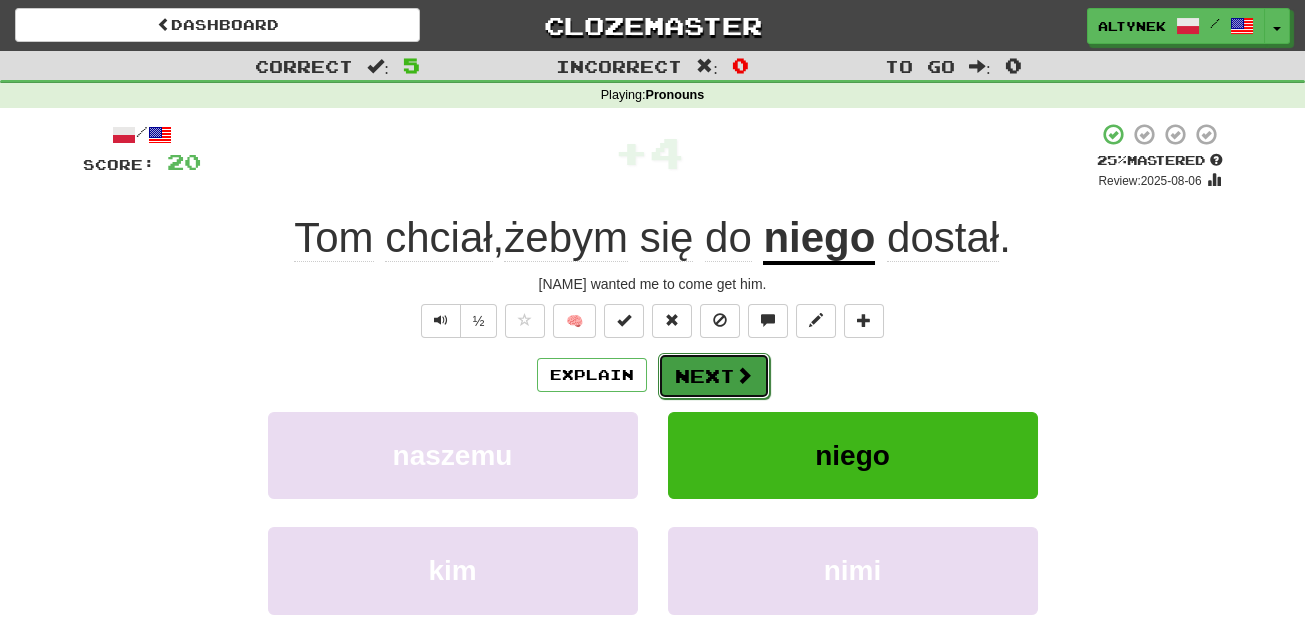 click on "Next" at bounding box center [714, 376] 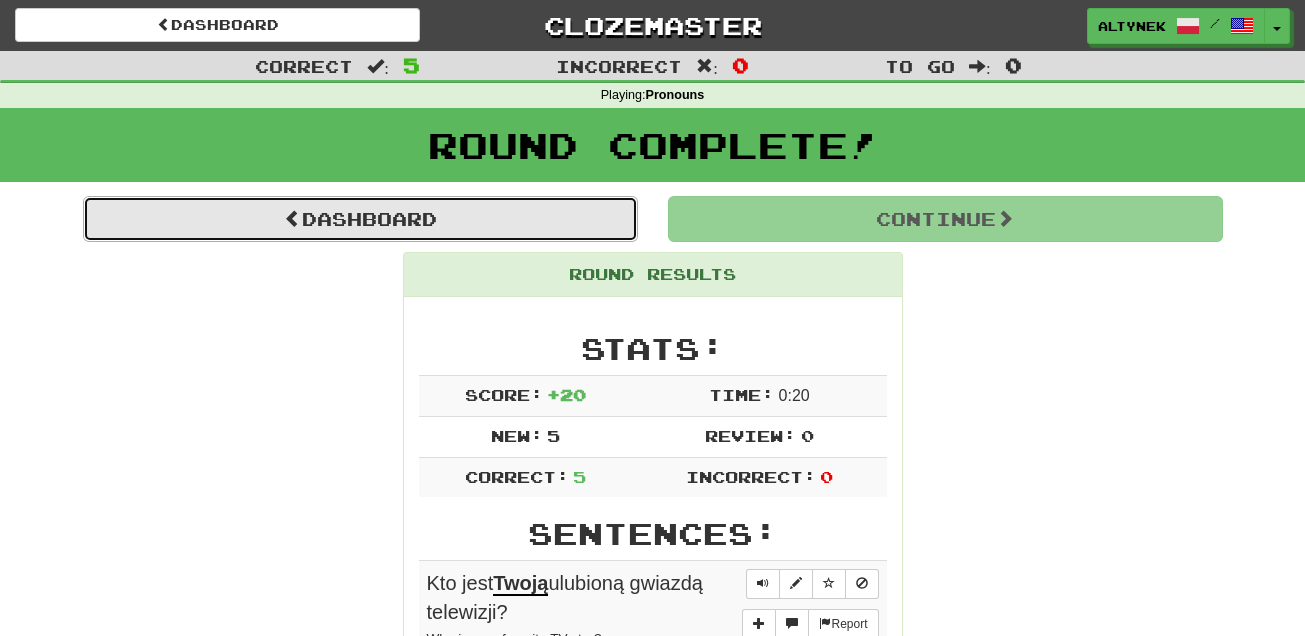 click on "Dashboard" at bounding box center [360, 219] 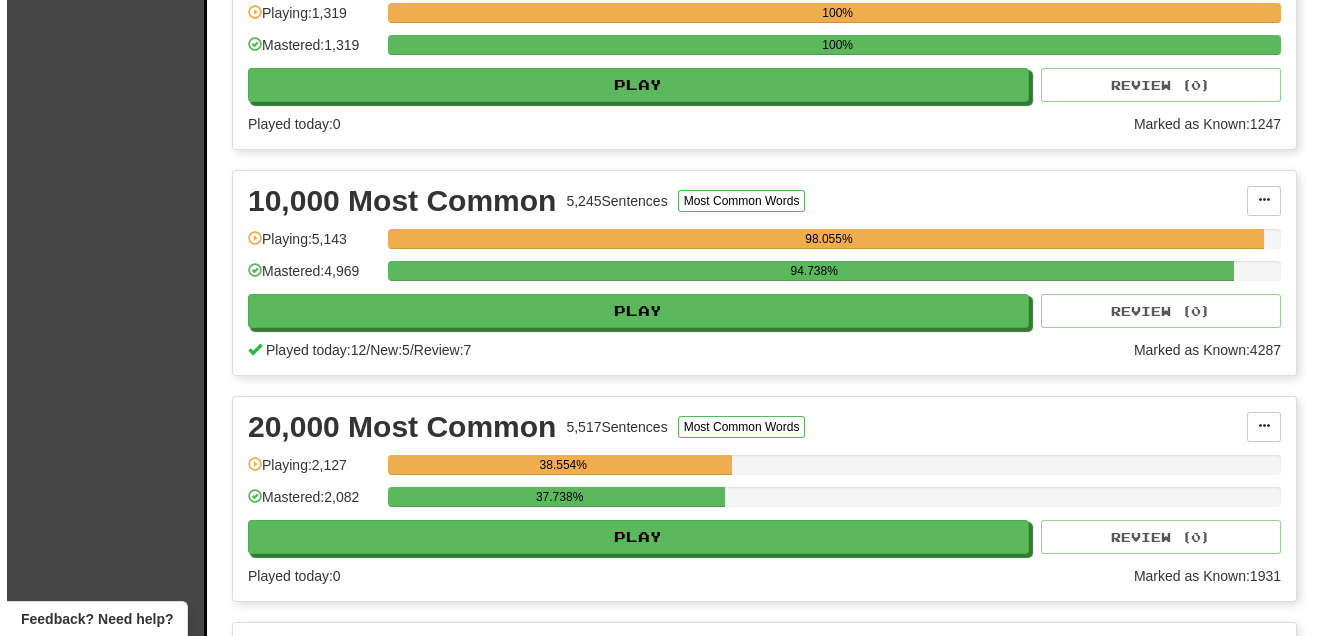 scroll, scrollTop: 727, scrollLeft: 0, axis: vertical 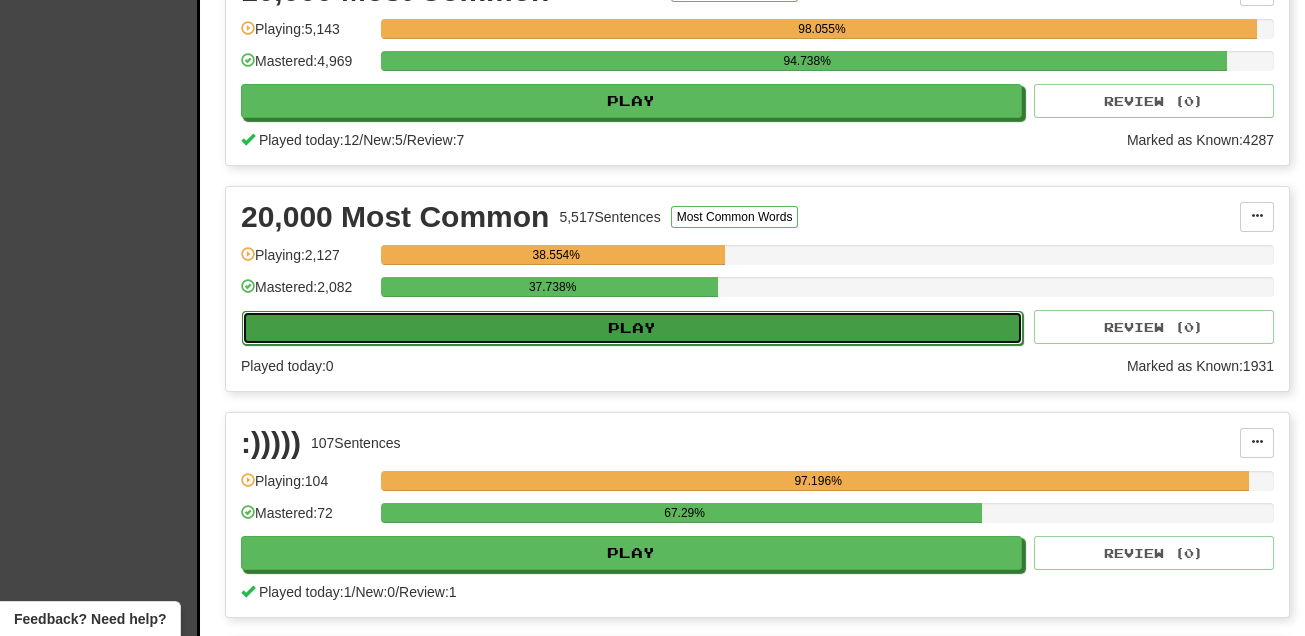 click on "Play" at bounding box center (632, 328) 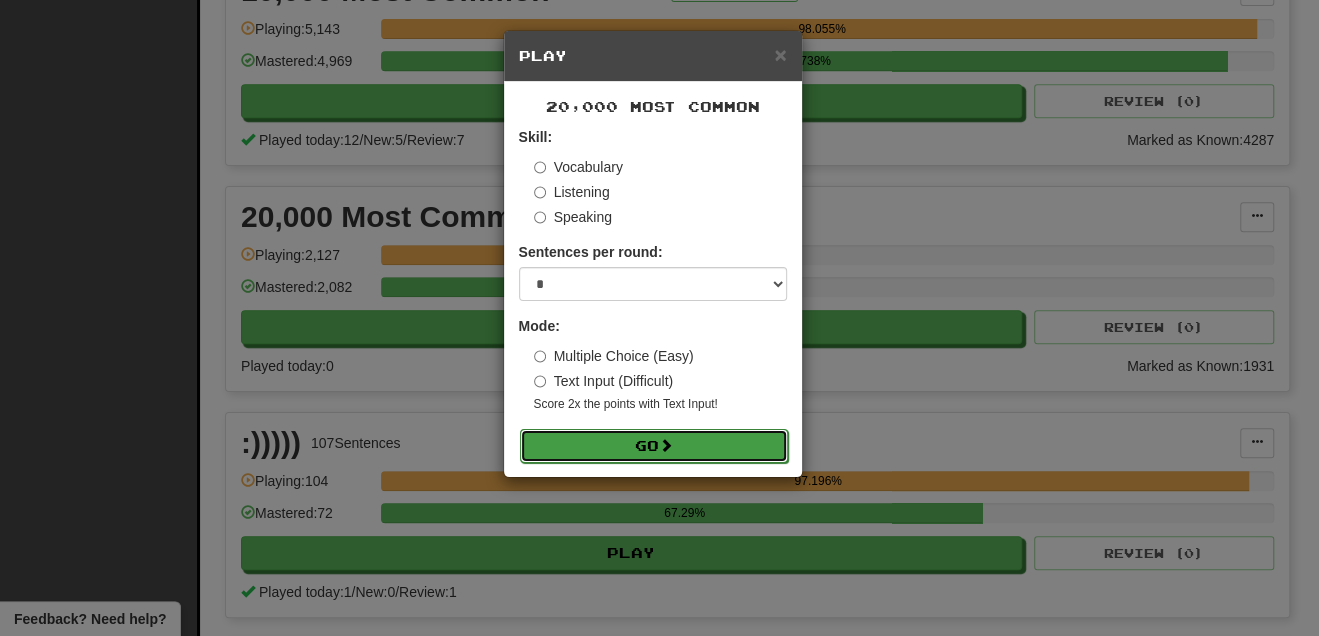 click on "Go" at bounding box center [654, 446] 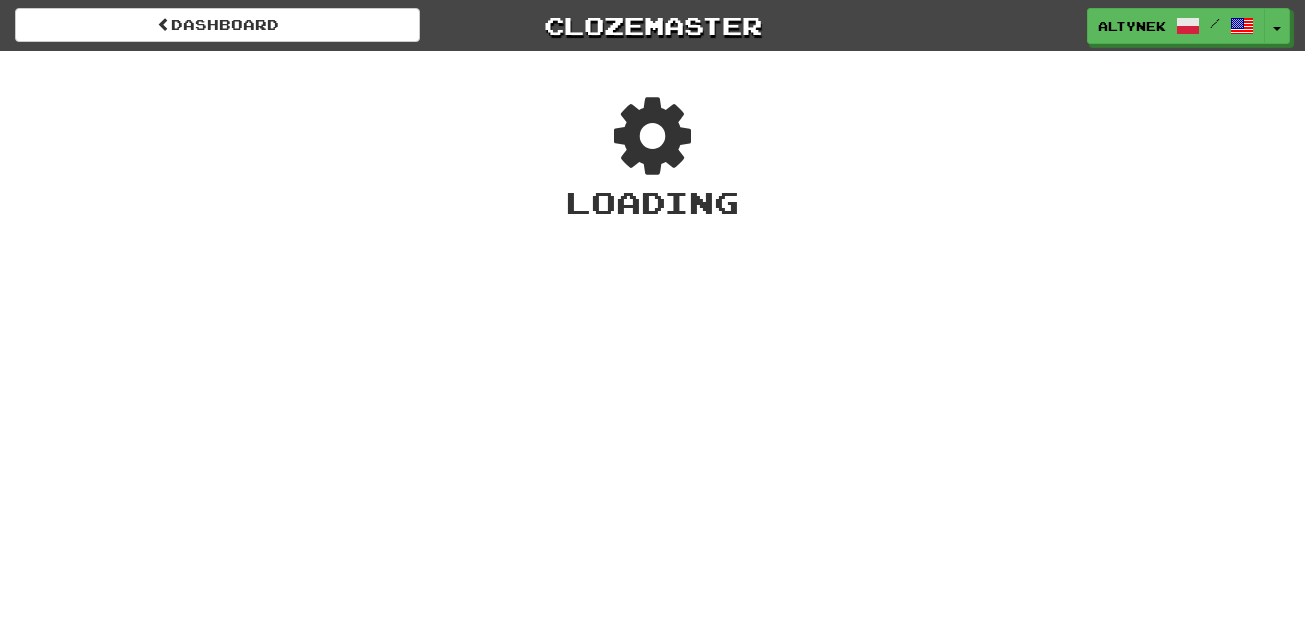 scroll, scrollTop: 0, scrollLeft: 0, axis: both 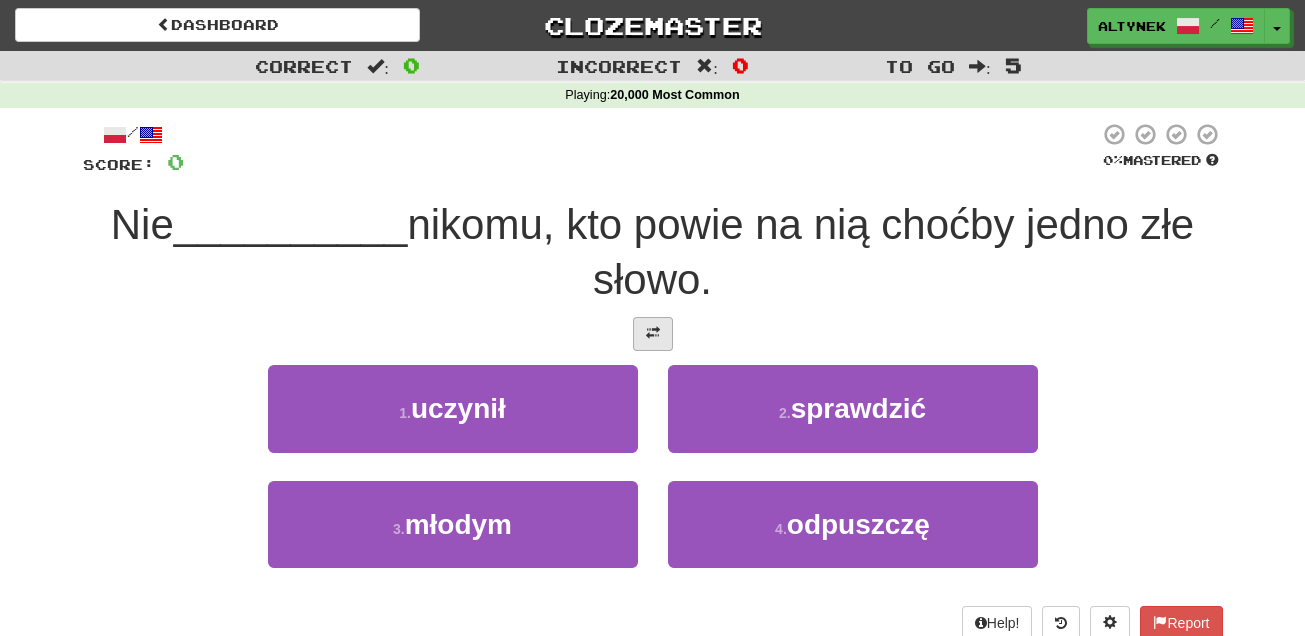 click on "nikomu, kto powie na nią choćby jedno złe słowo." at bounding box center (800, 252) 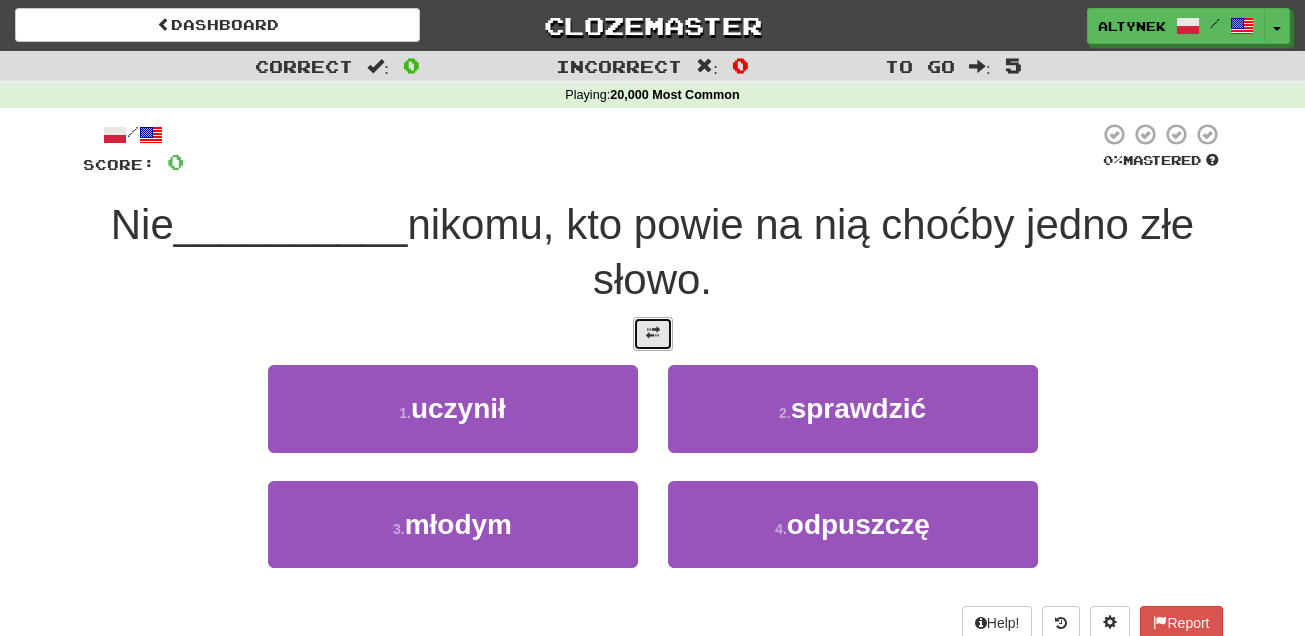 click at bounding box center (653, 333) 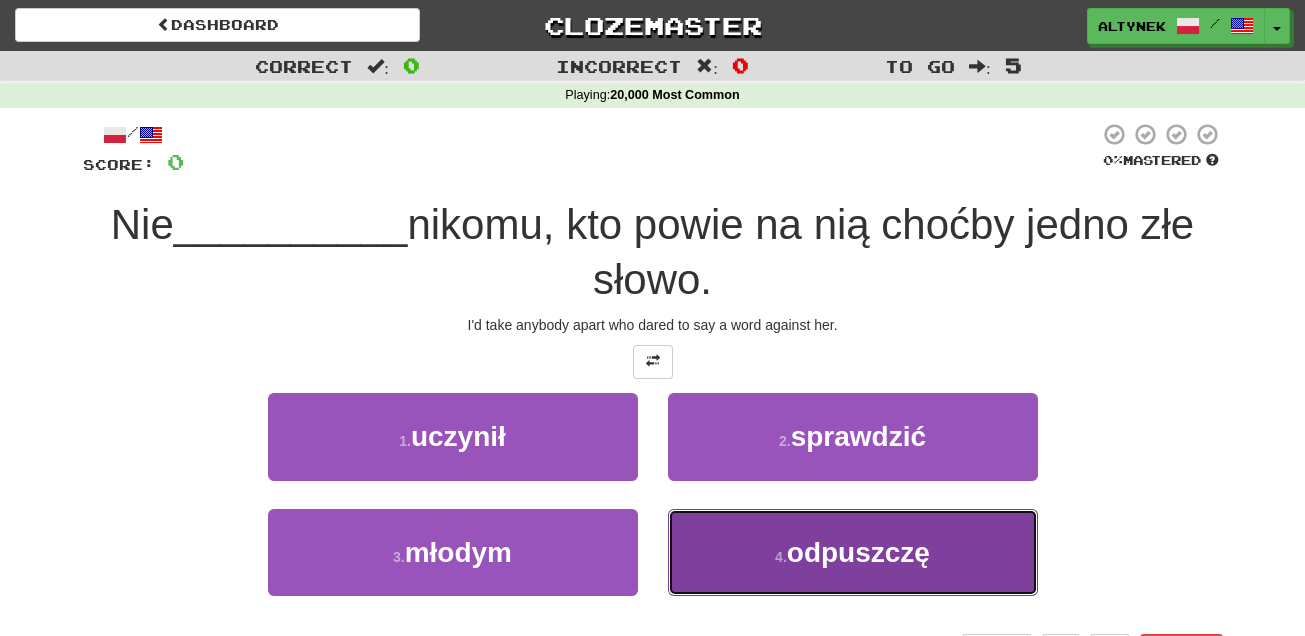 drag, startPoint x: 737, startPoint y: 546, endPoint x: 763, endPoint y: 547, distance: 26.019224 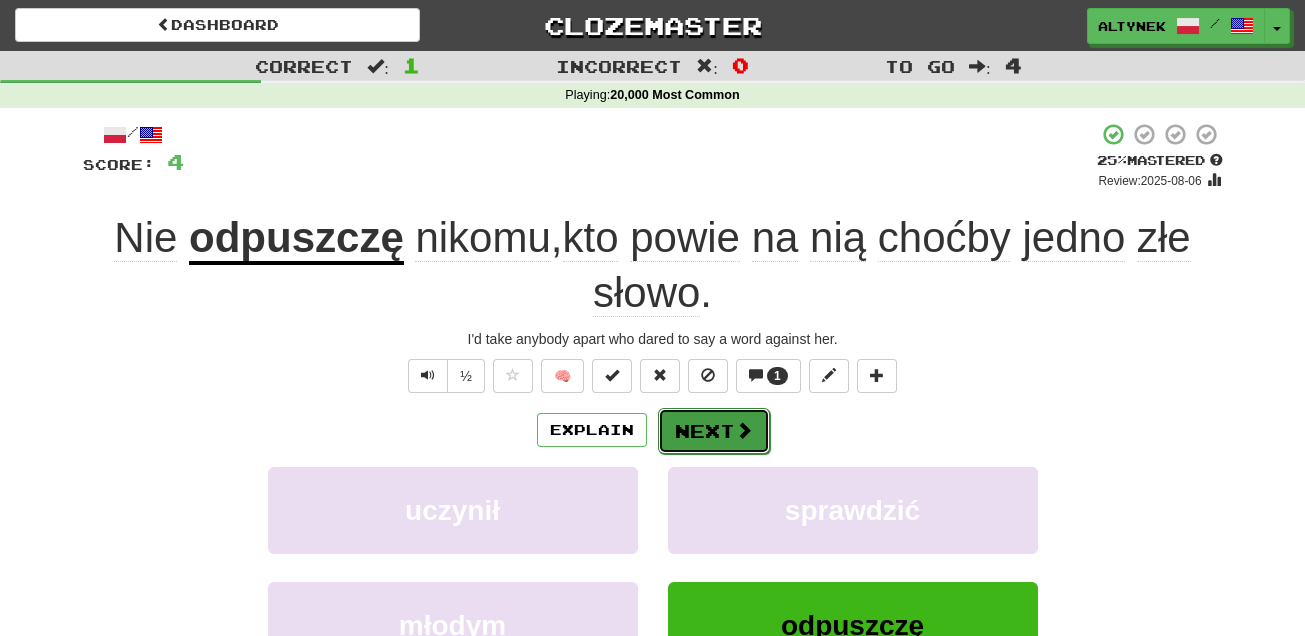 click on "Next" at bounding box center [714, 431] 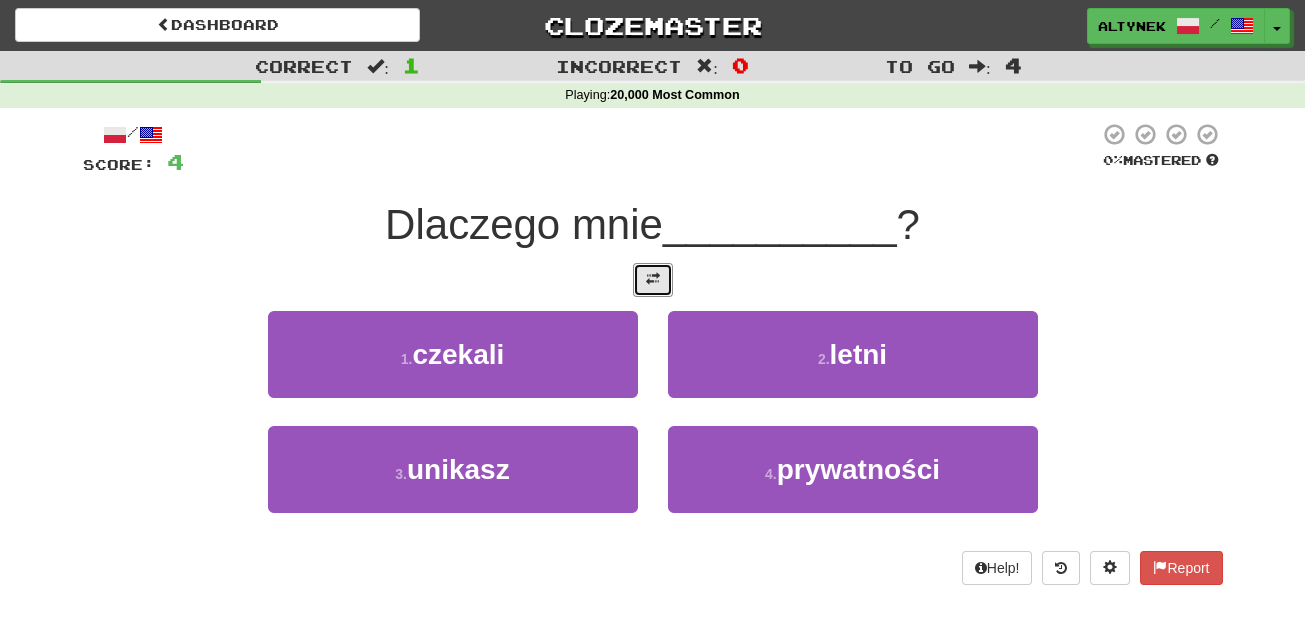 click at bounding box center (653, 280) 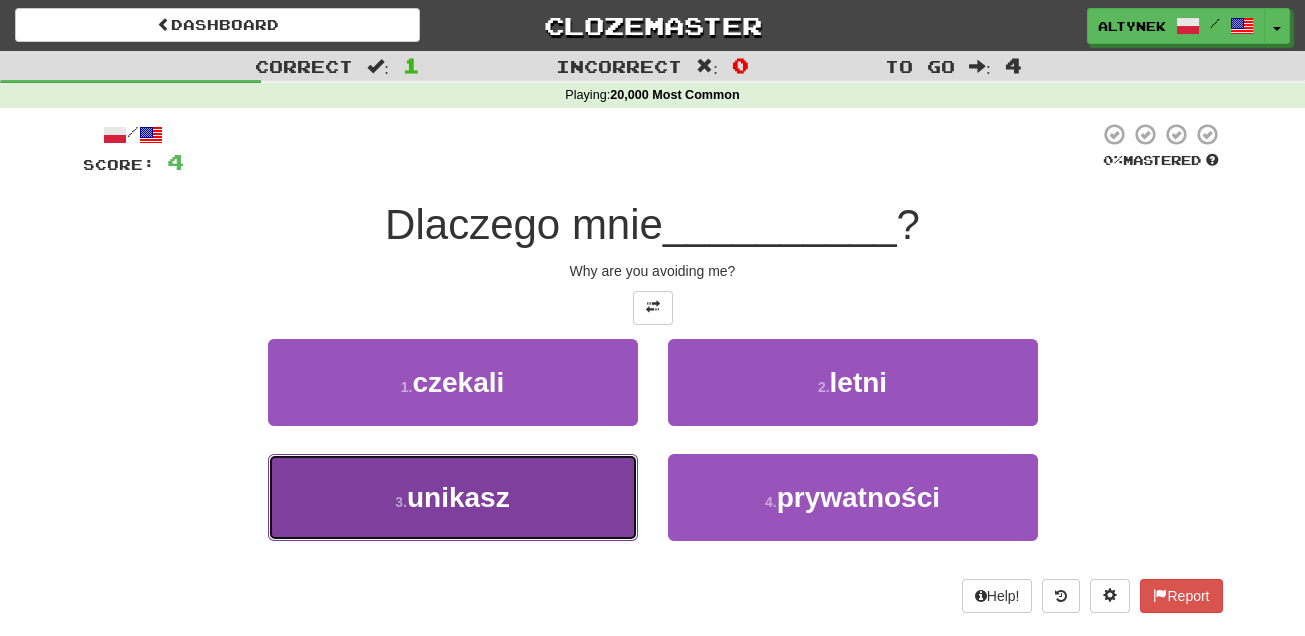 click on "3 .  unikasz" at bounding box center [453, 497] 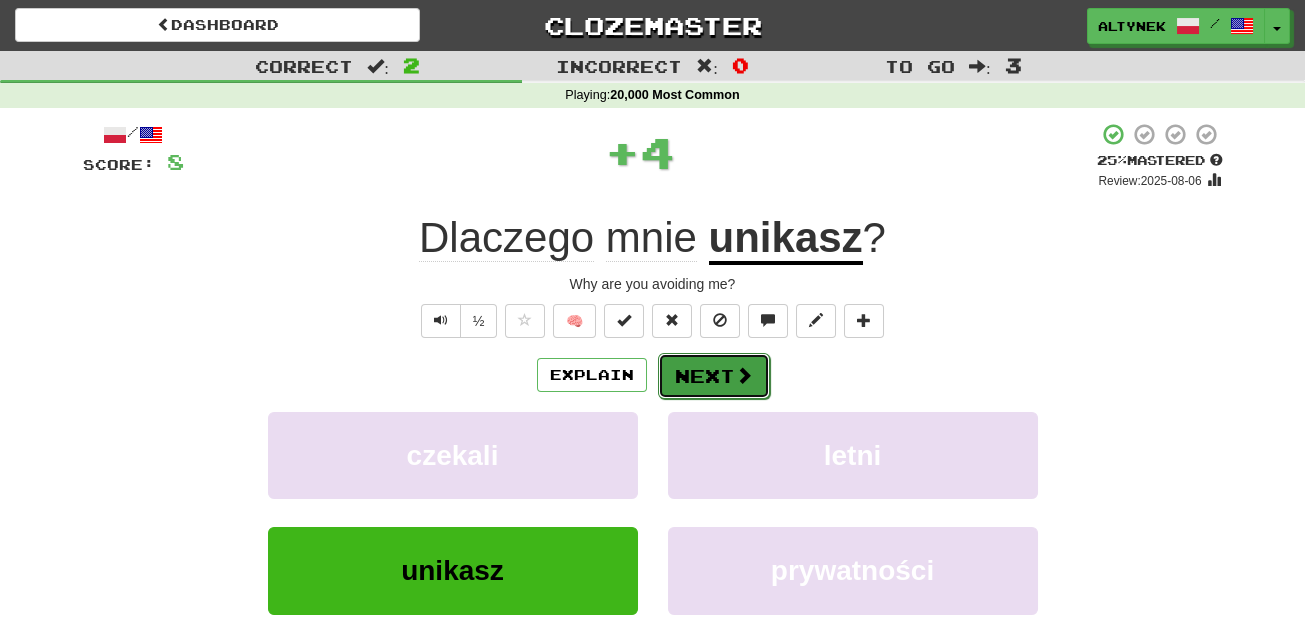 click on "Next" at bounding box center [714, 376] 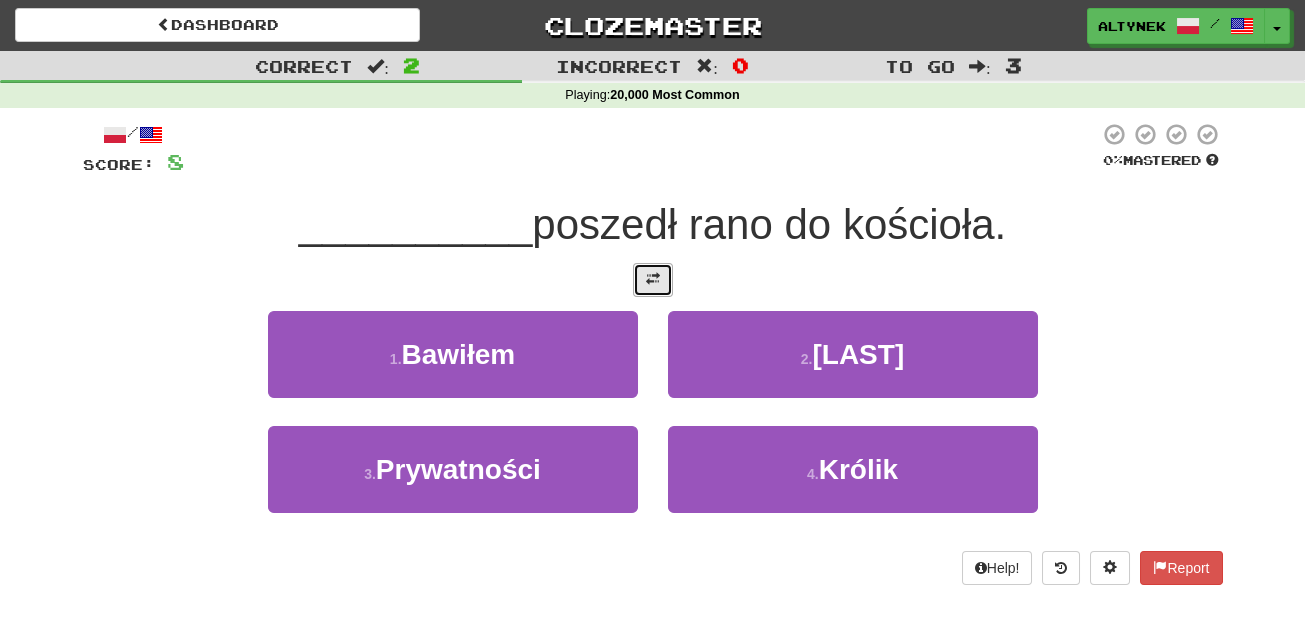 click at bounding box center [653, 279] 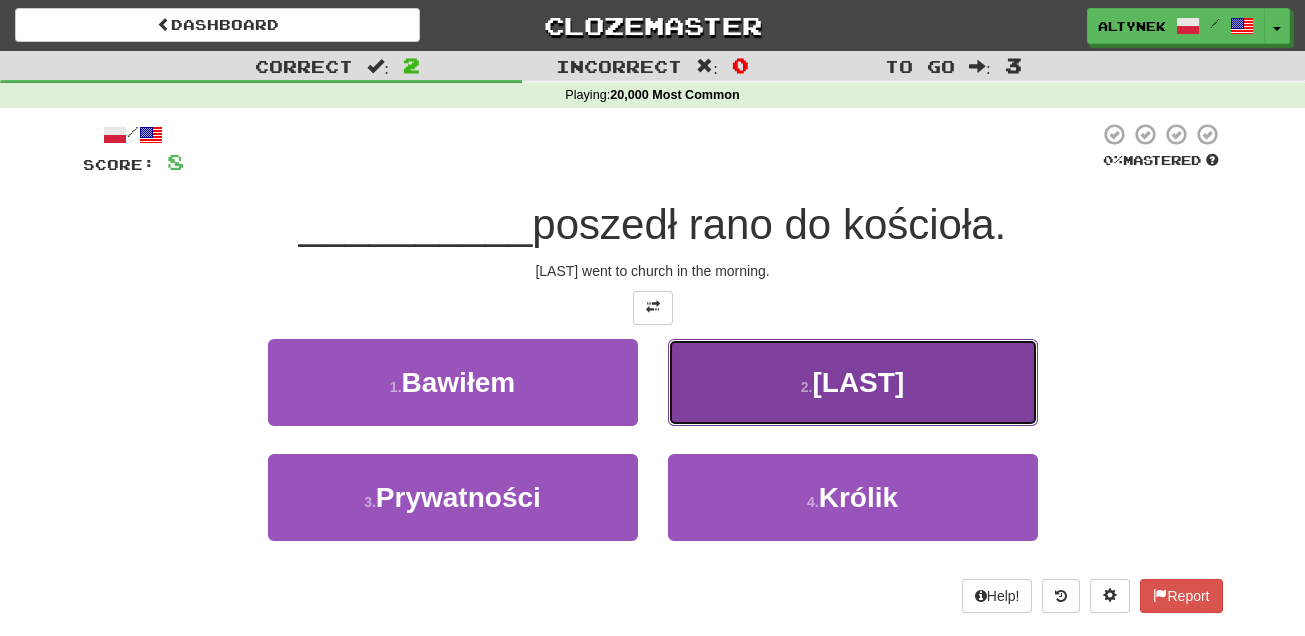 click on "2 .  Roosevelt" at bounding box center [853, 382] 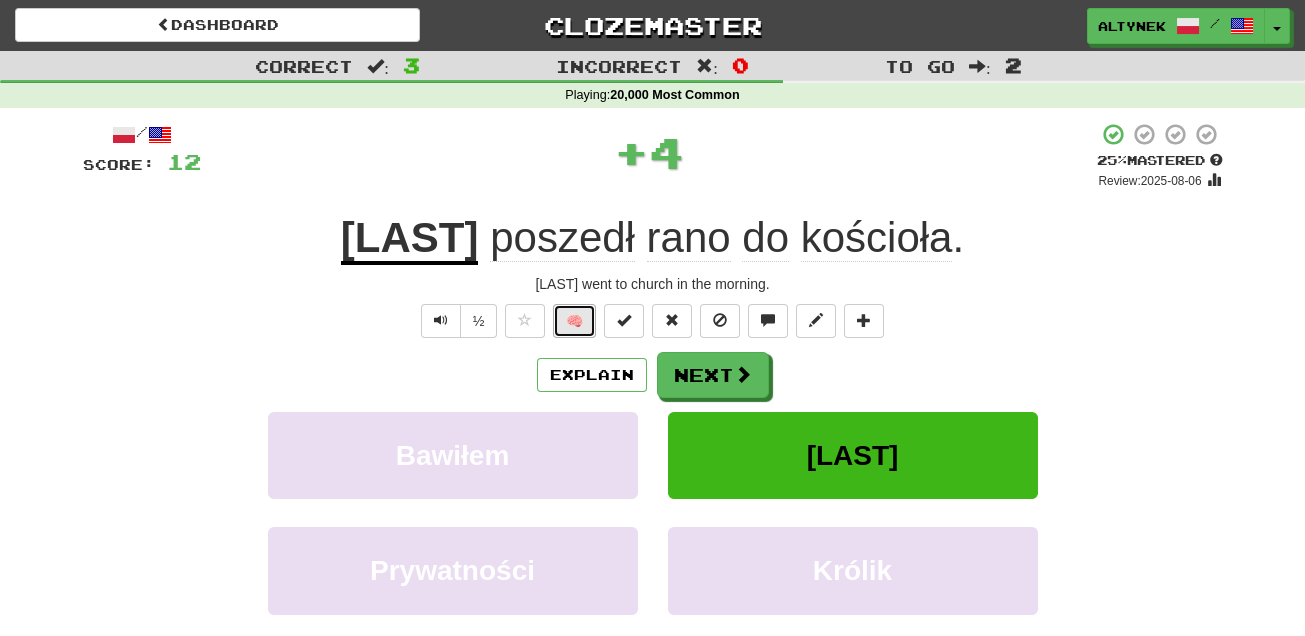 click on "🧠" at bounding box center [574, 321] 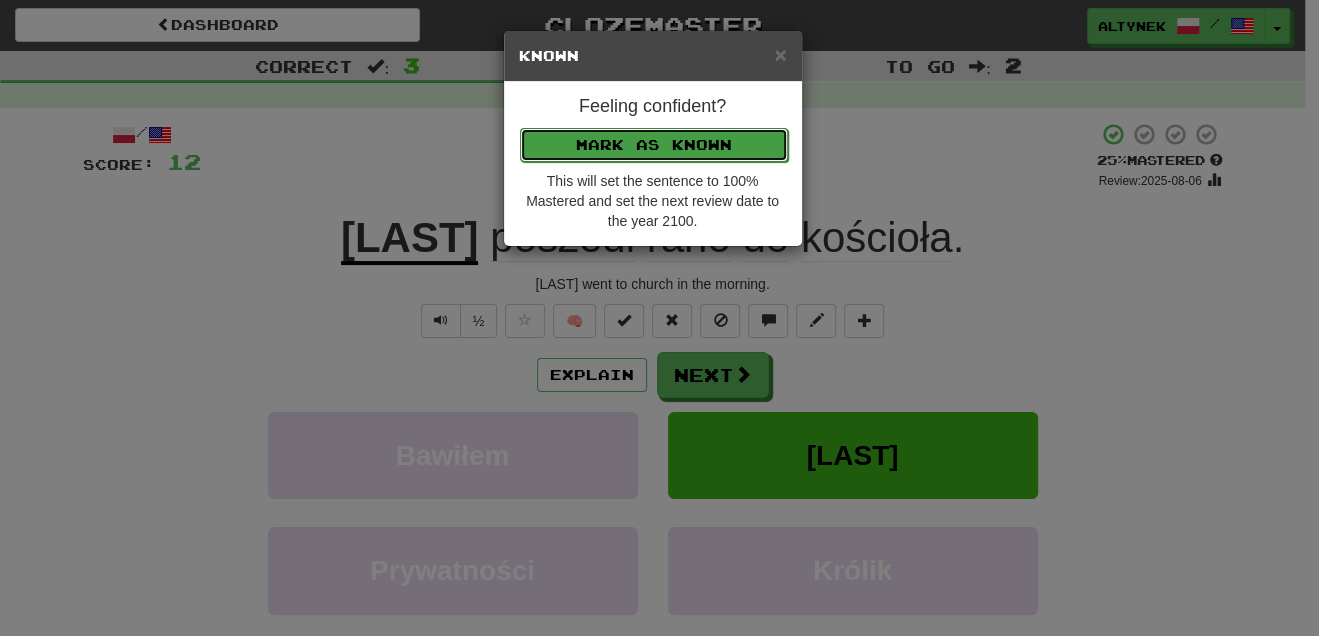 click on "Mark as Known" at bounding box center [654, 145] 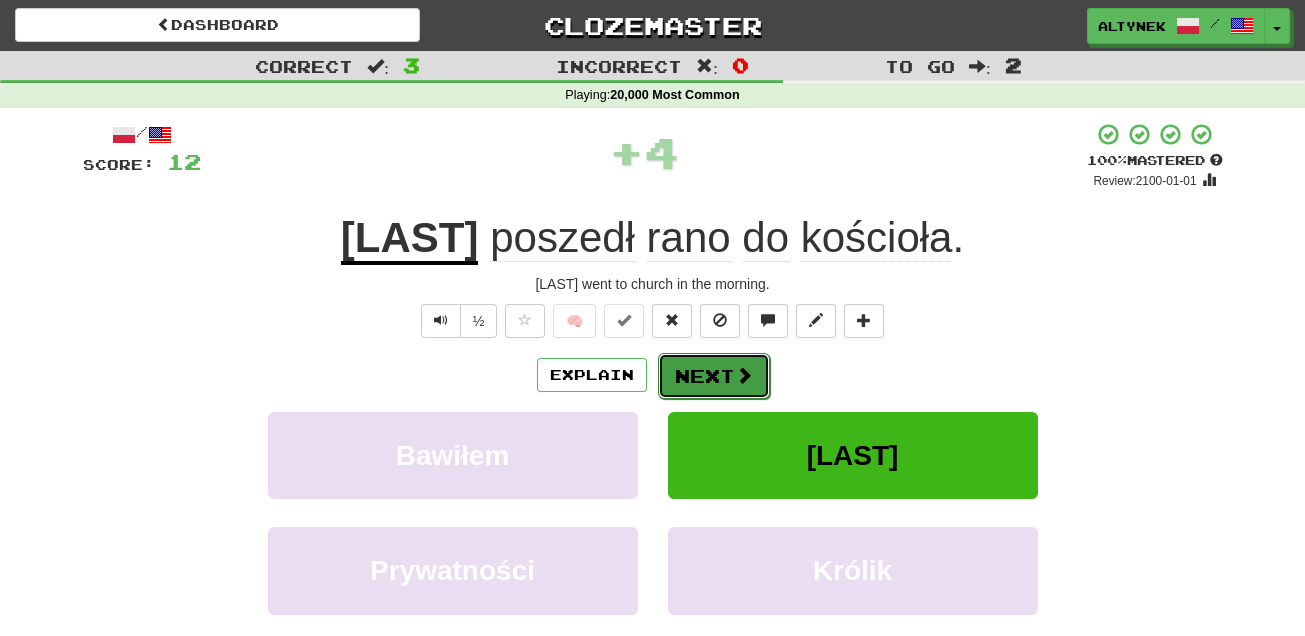 click on "Next" at bounding box center (714, 376) 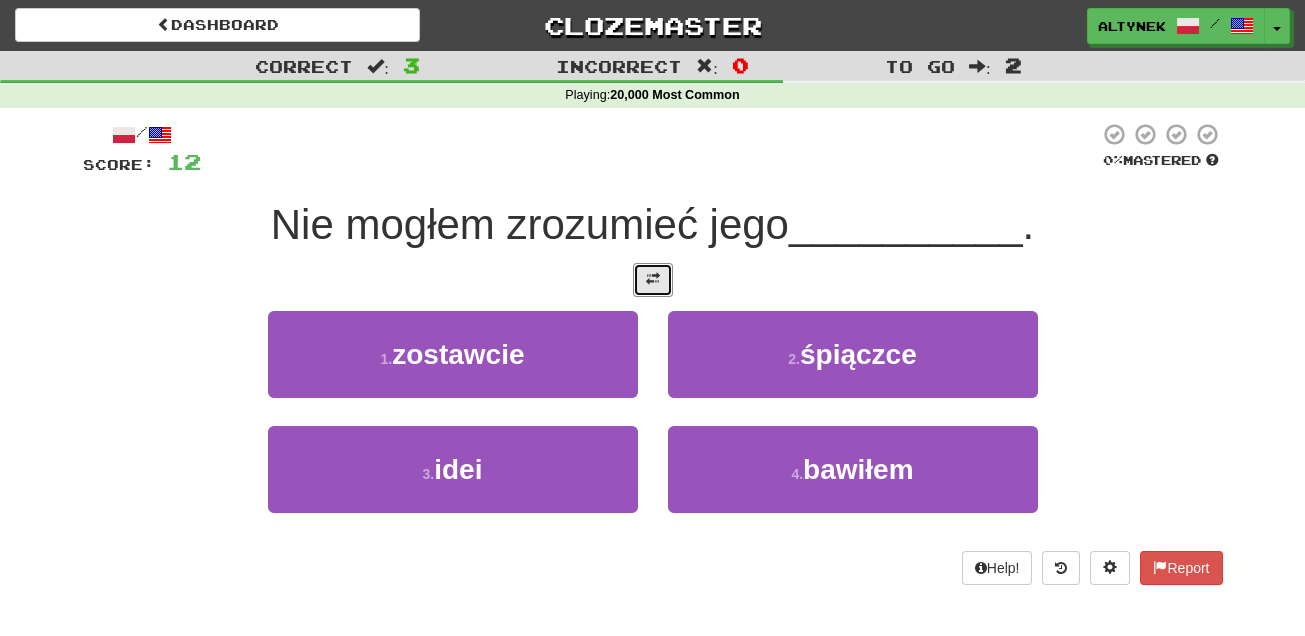 click at bounding box center [653, 279] 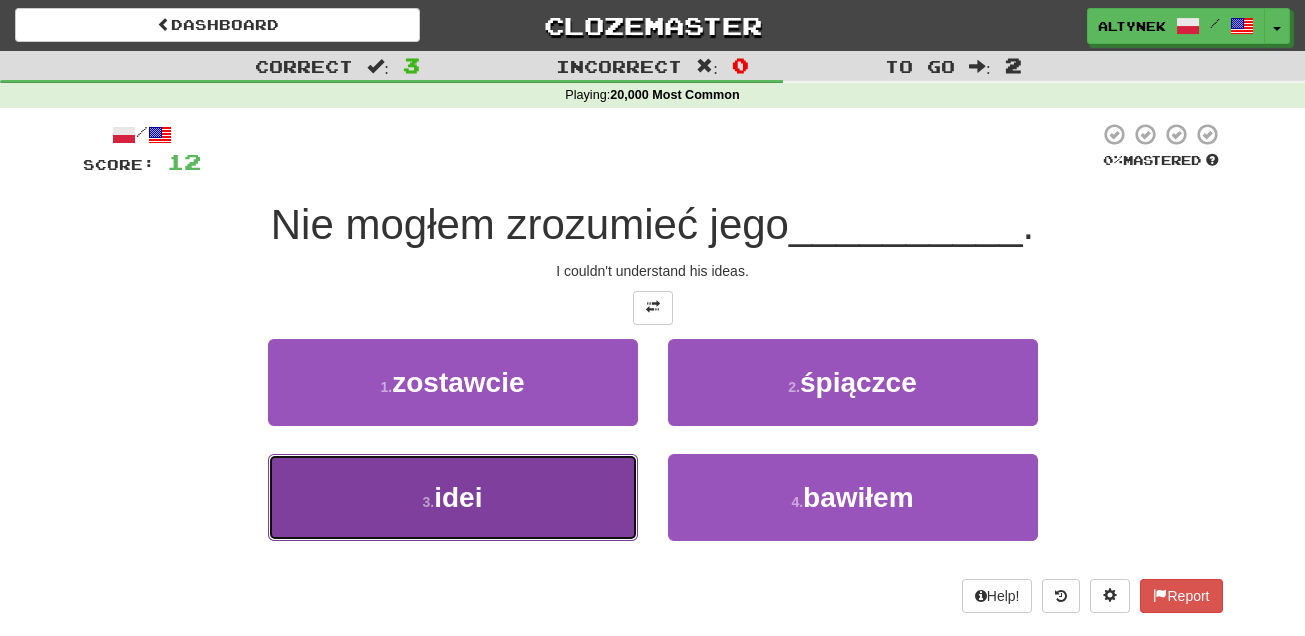 click on "3 .  idei" at bounding box center [453, 497] 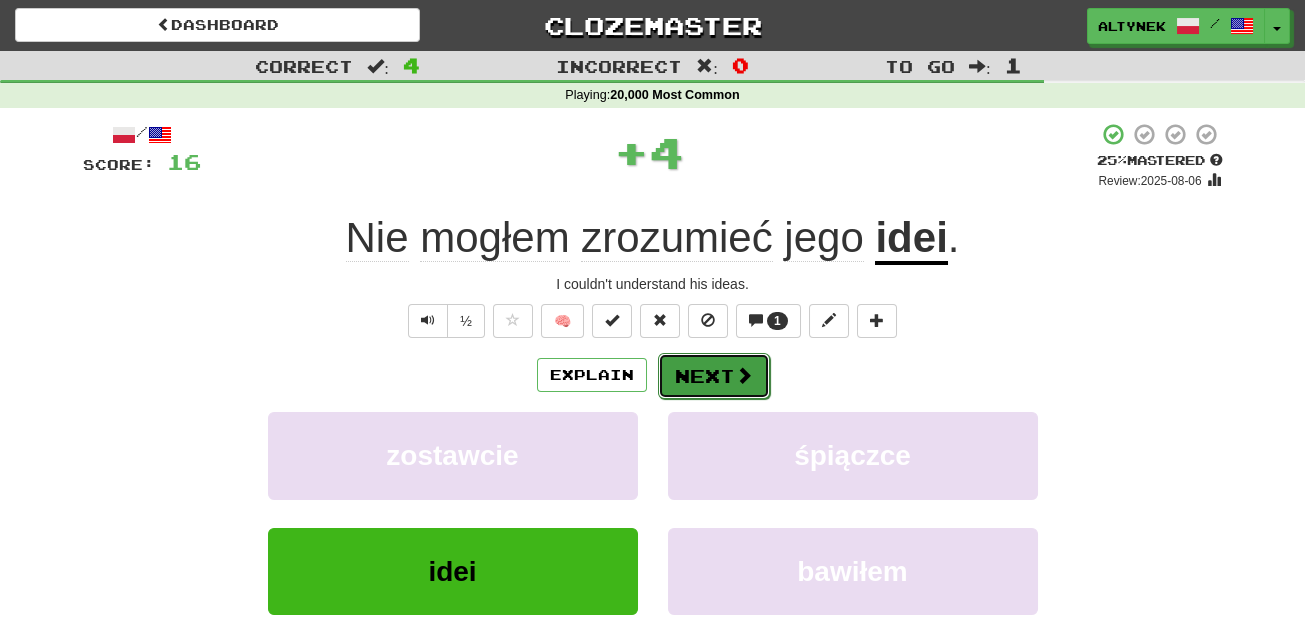 click on "Next" at bounding box center [714, 376] 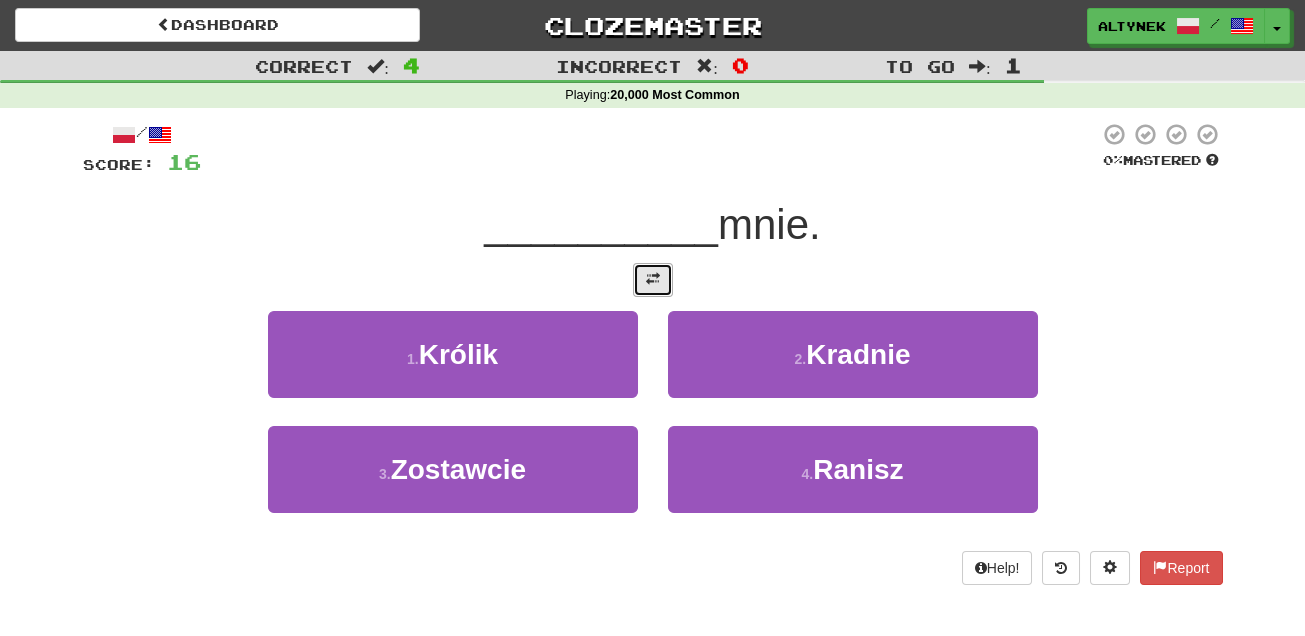 click at bounding box center [653, 280] 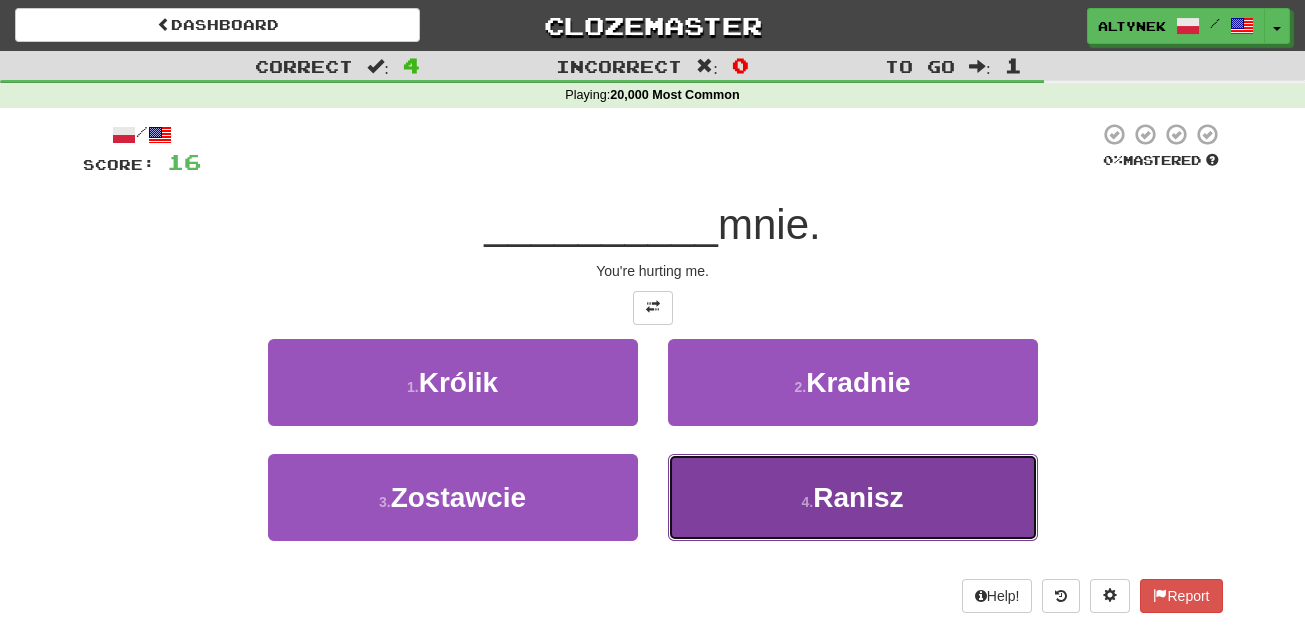 click on "4 .  Ranisz" at bounding box center [853, 497] 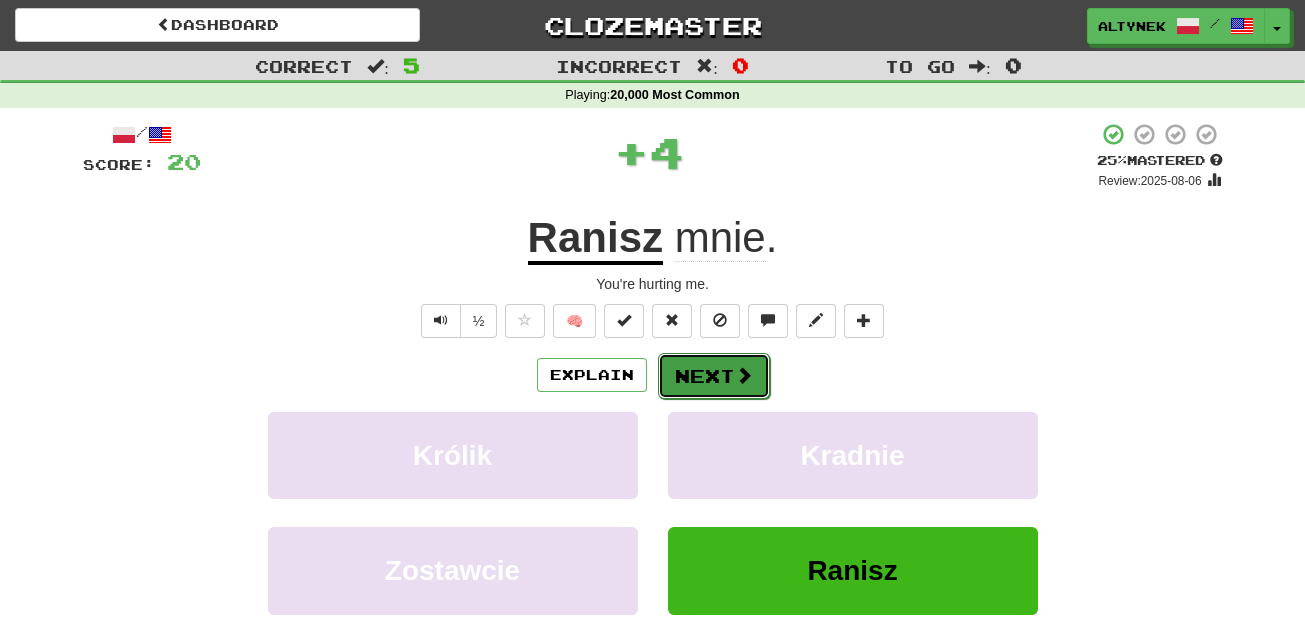 click on "Next" at bounding box center [714, 376] 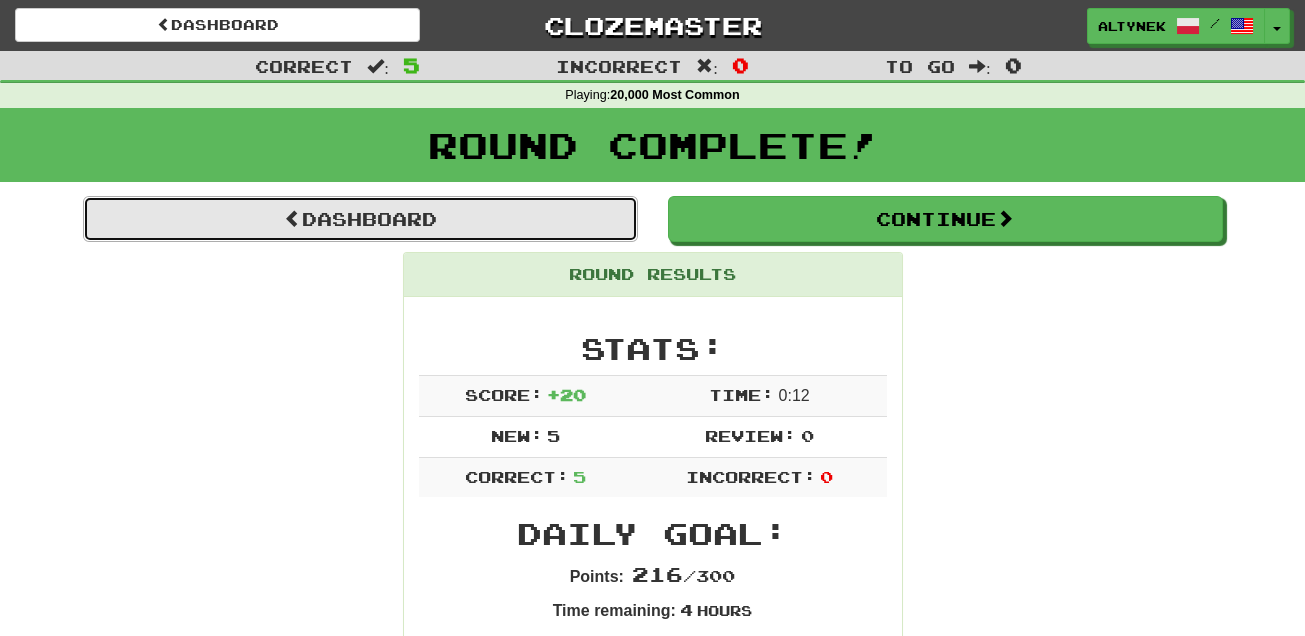 click on "Dashboard" at bounding box center (360, 219) 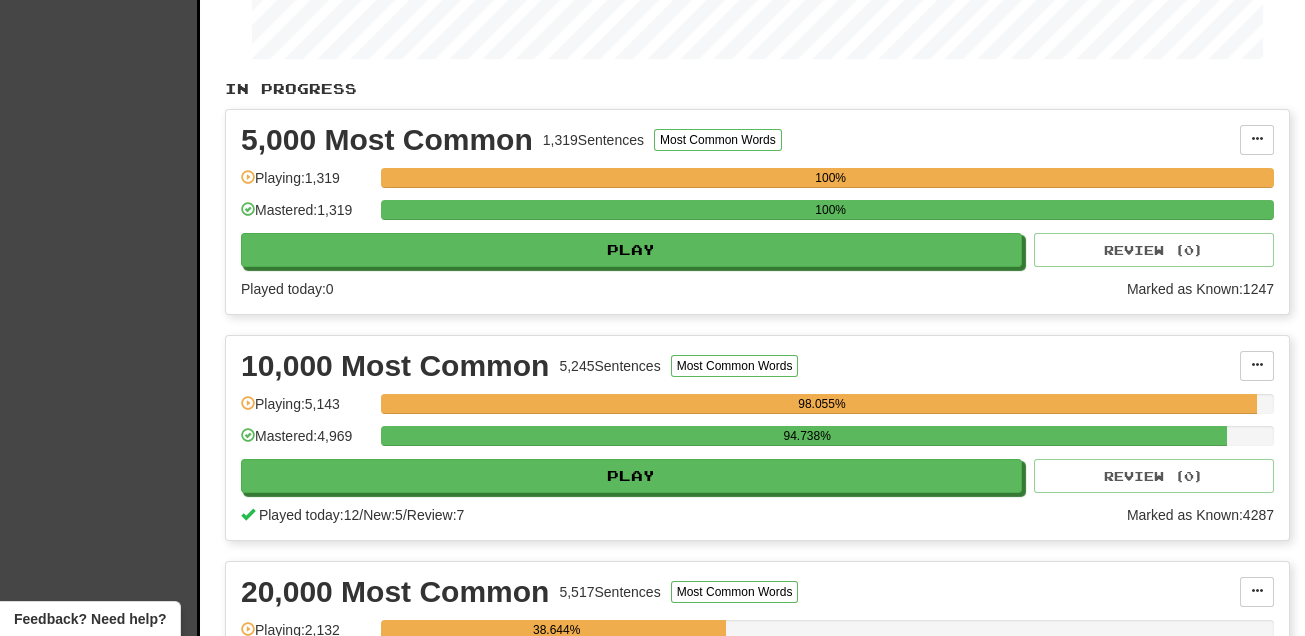 scroll, scrollTop: 424, scrollLeft: 0, axis: vertical 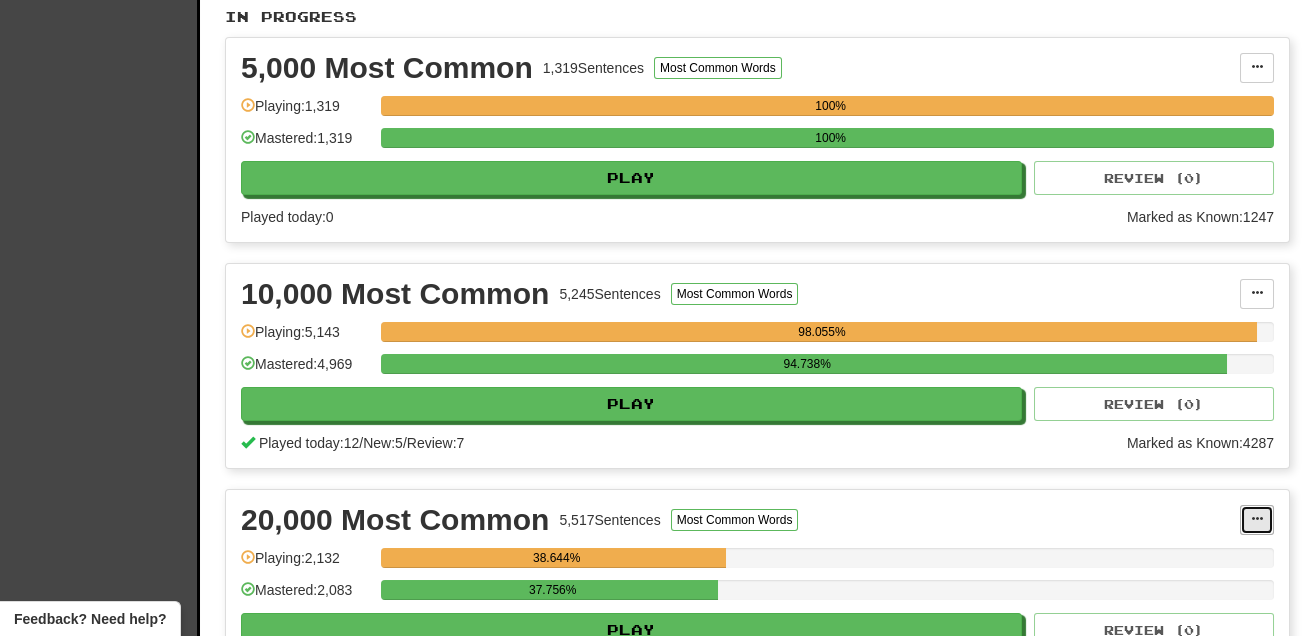click at bounding box center [1257, 520] 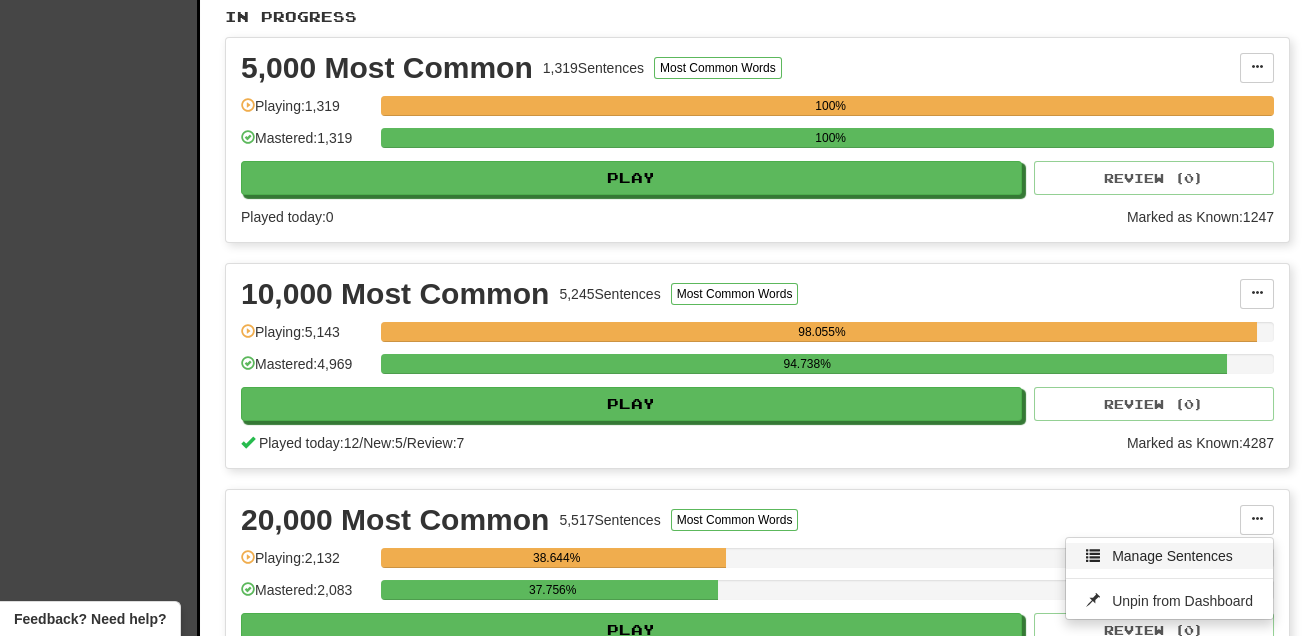 click on "Manage Sentences" at bounding box center [1172, 556] 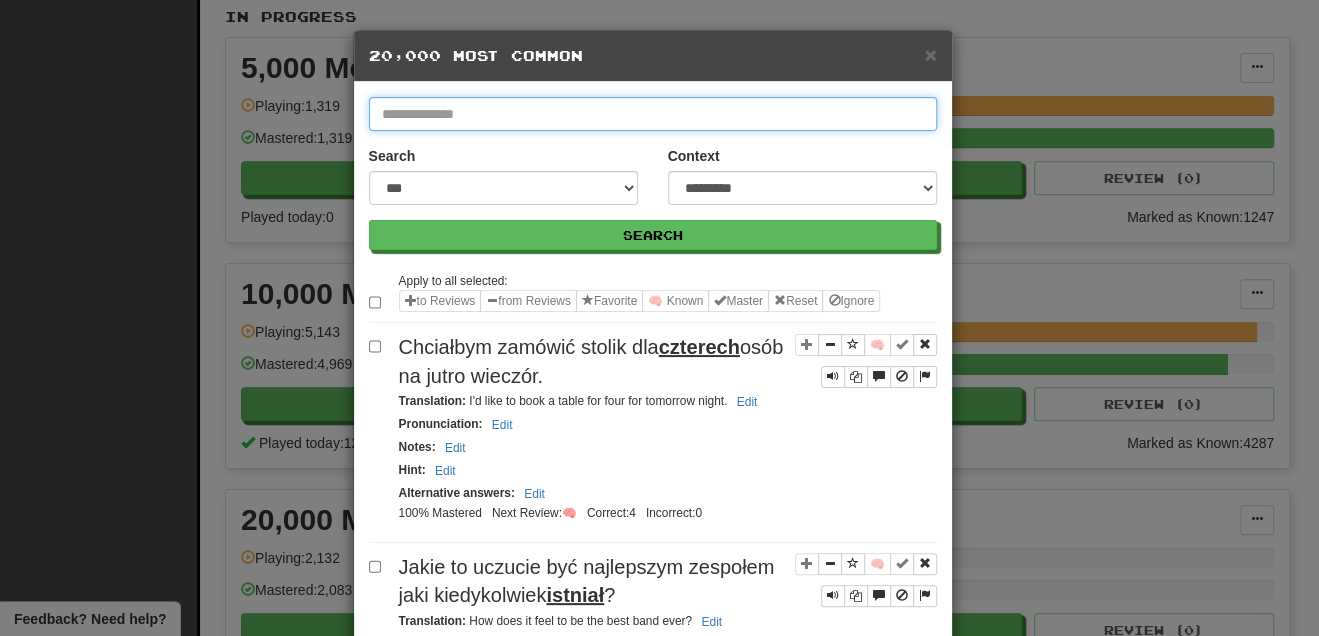 click at bounding box center (653, 114) 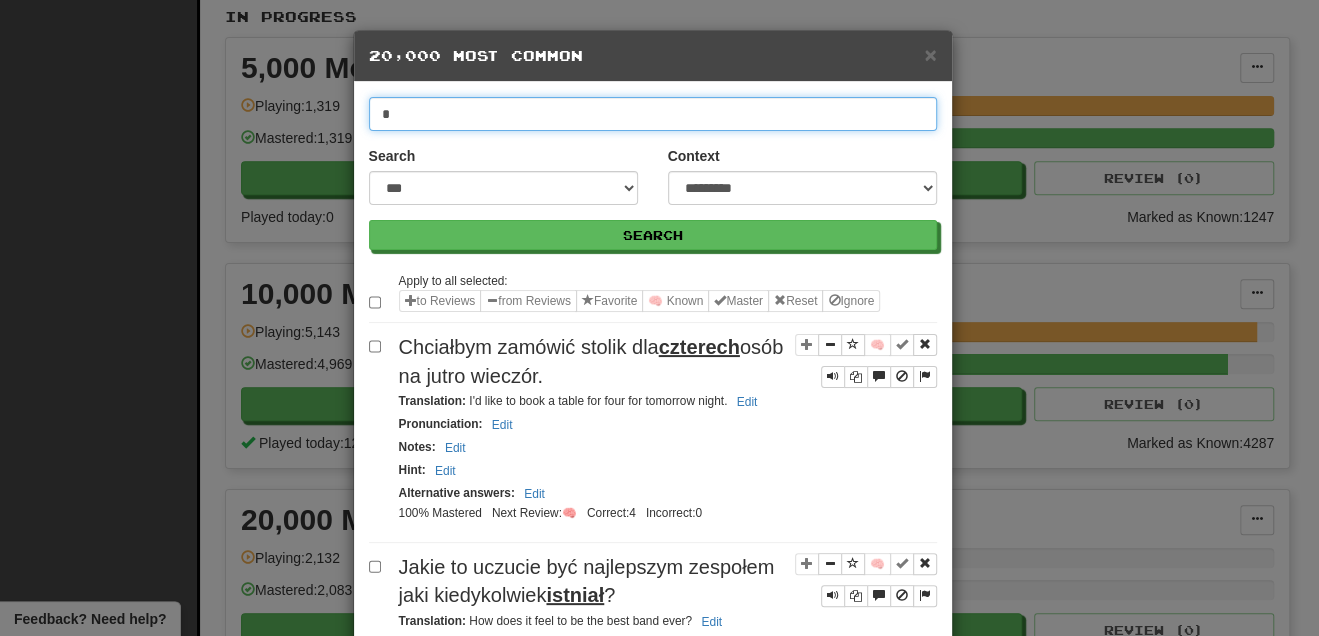 type on "**" 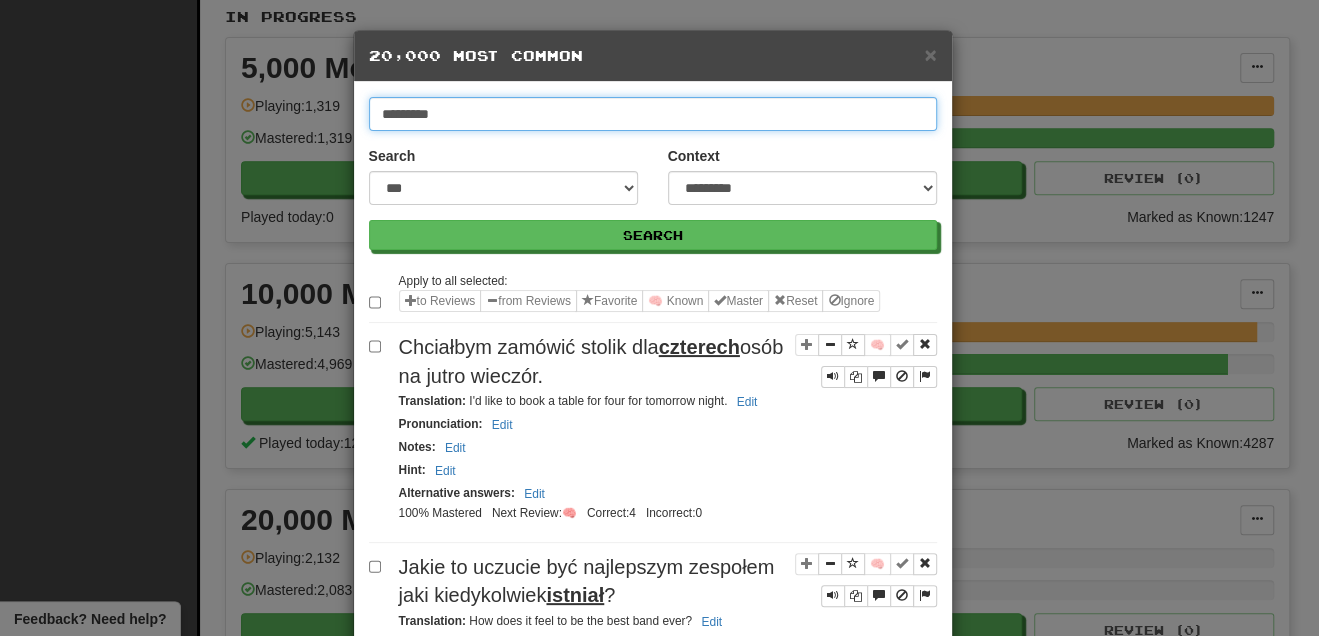 type on "*********" 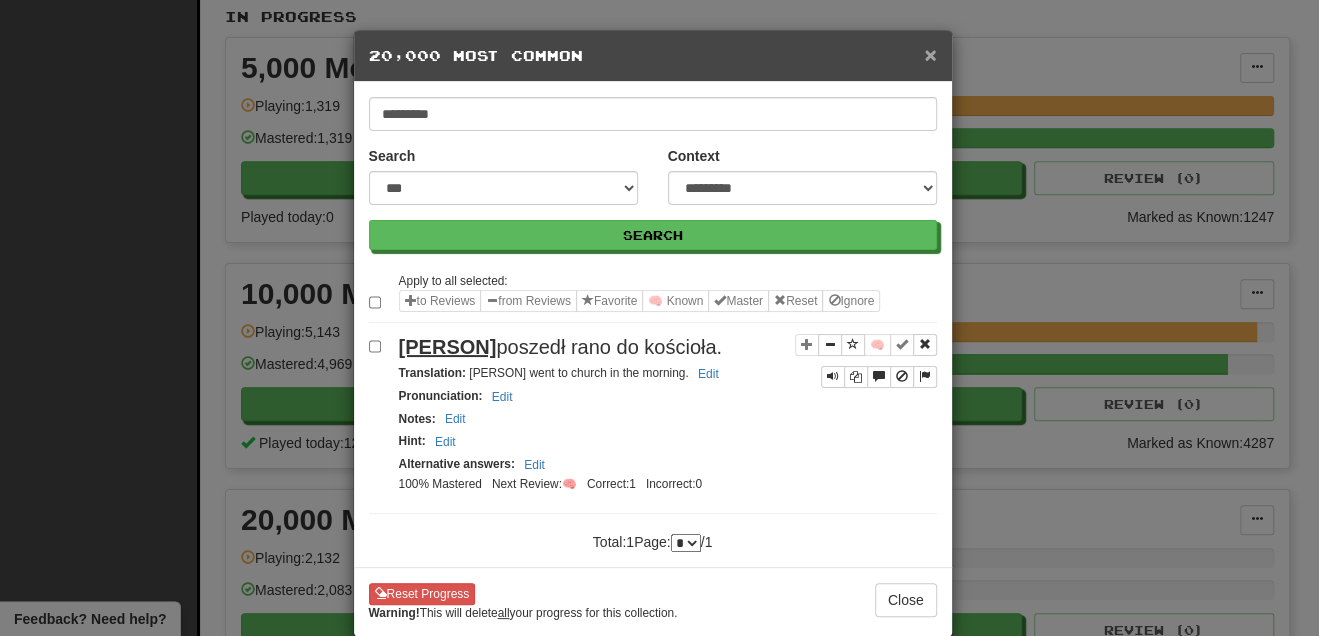 click on "×" at bounding box center (930, 54) 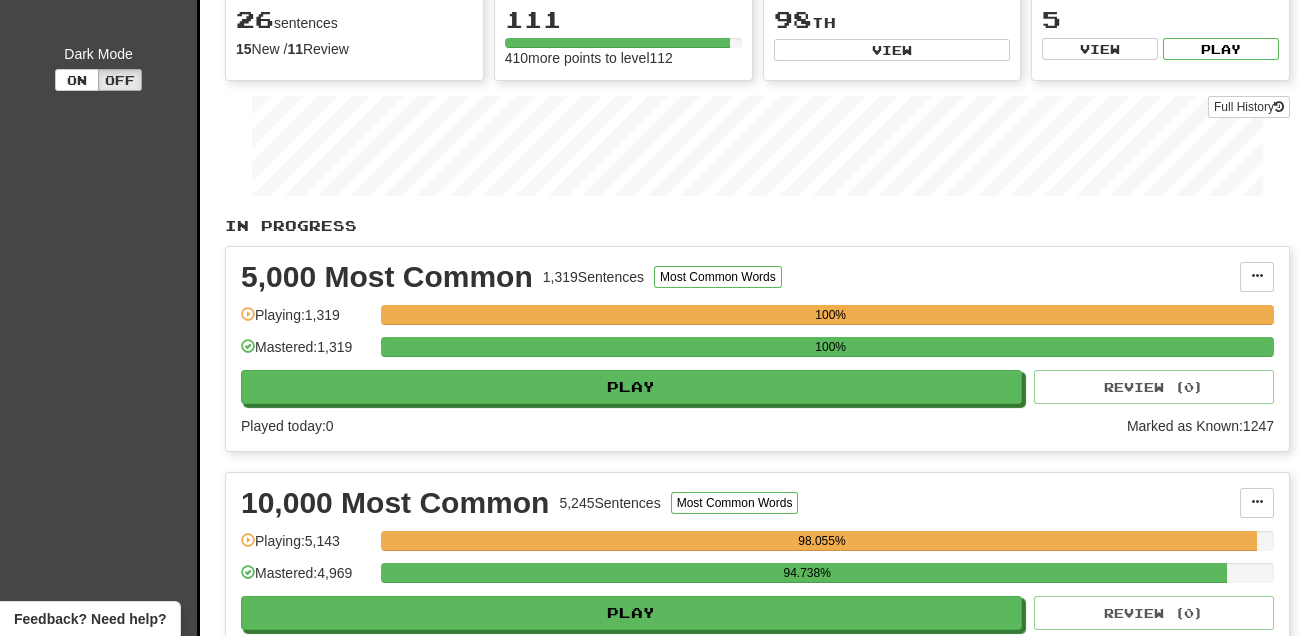 scroll, scrollTop: 0, scrollLeft: 0, axis: both 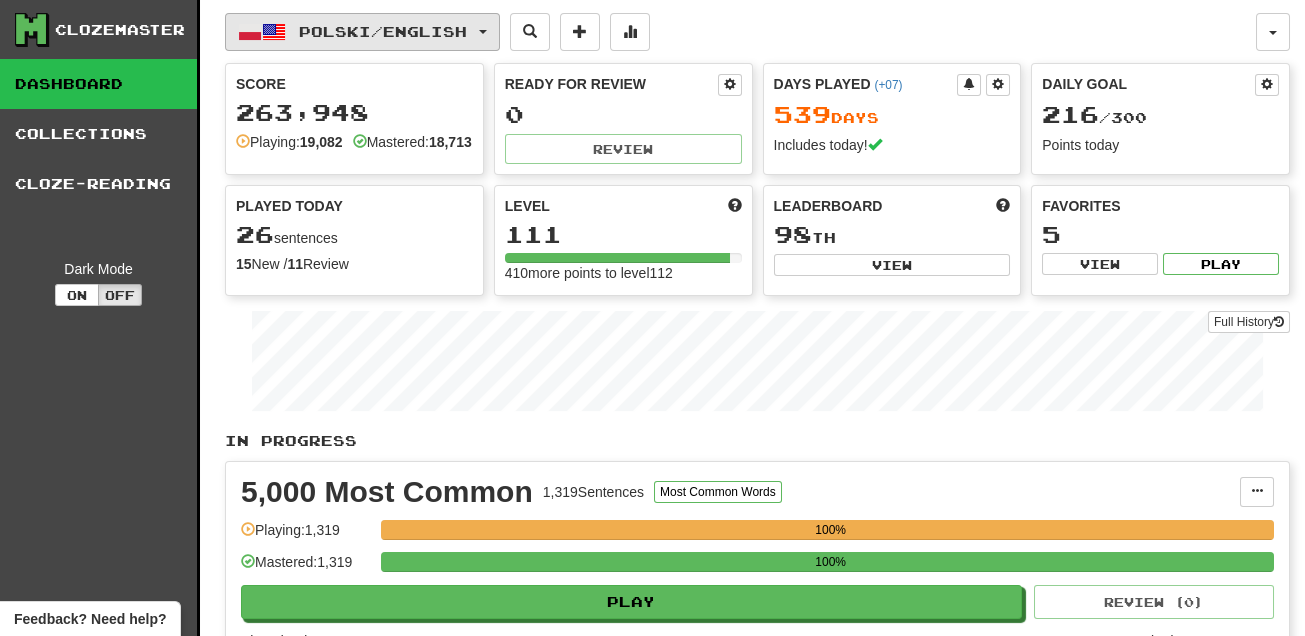 click on "Polski  /  English" at bounding box center (362, 32) 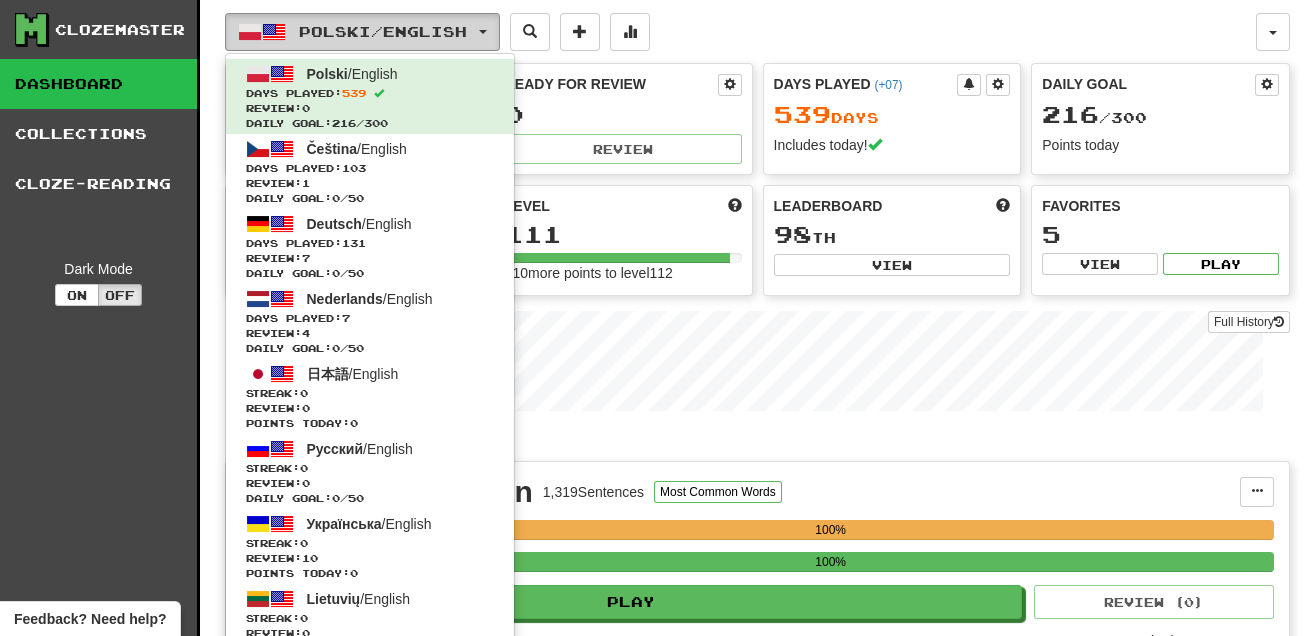 click on "Polski  /  English" at bounding box center [362, 32] 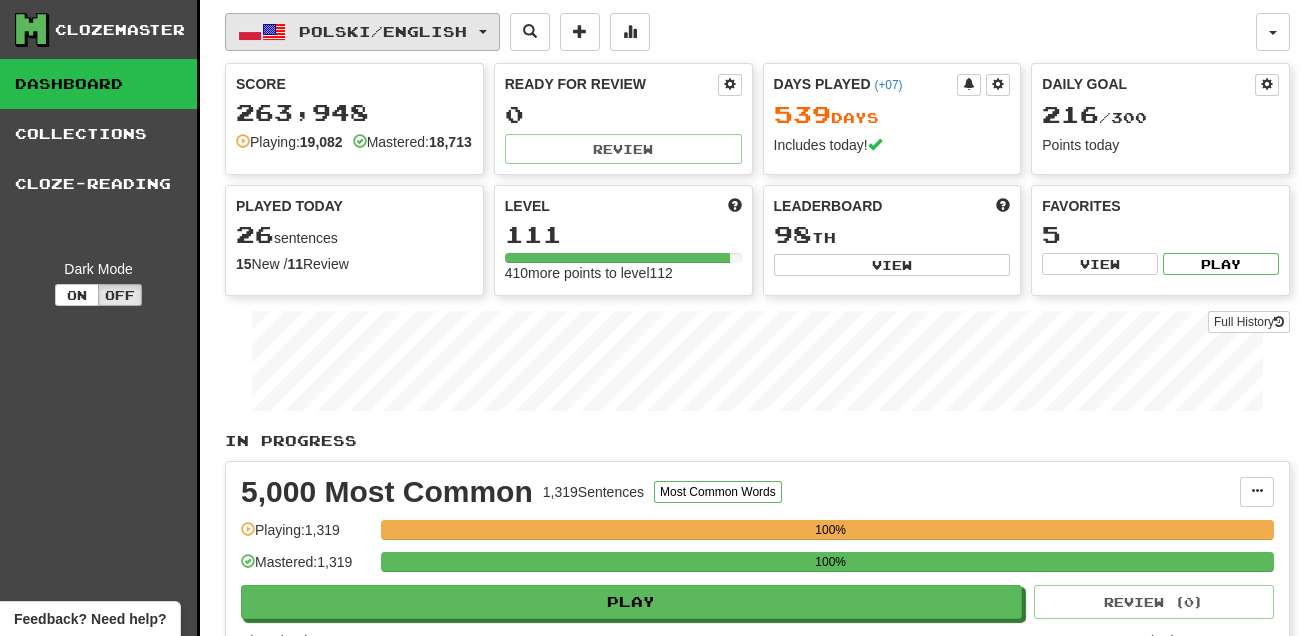 click on "Polski  /  English" at bounding box center [362, 32] 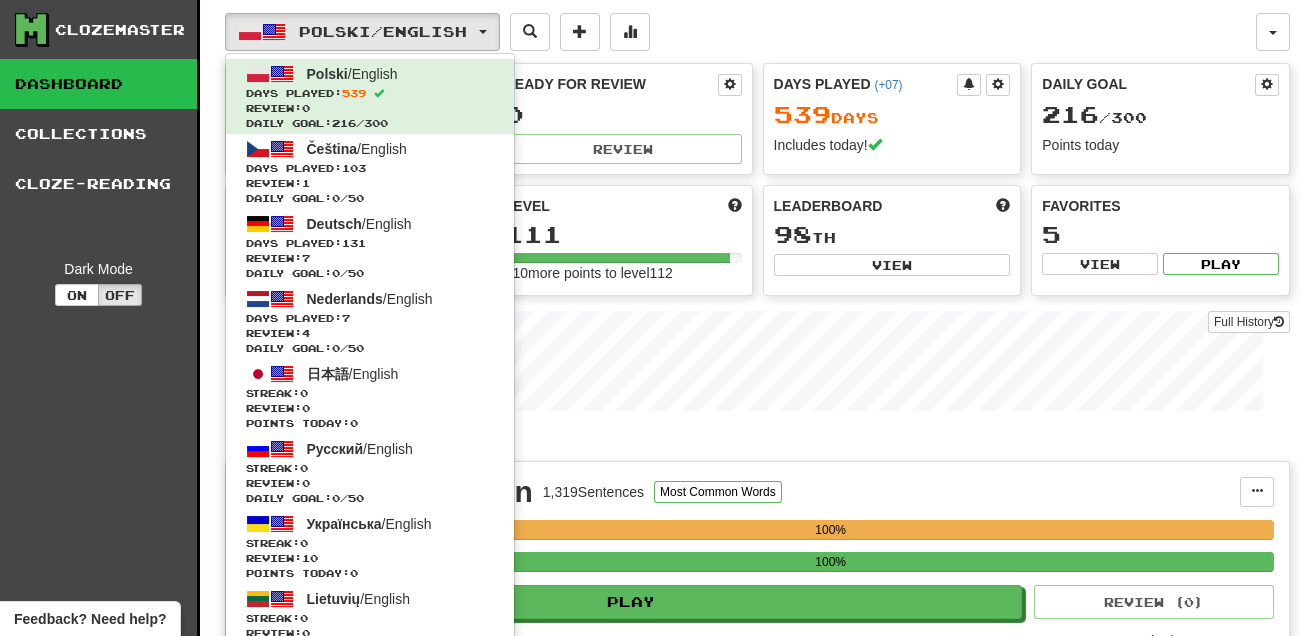 click on "Full History" at bounding box center (757, 363) 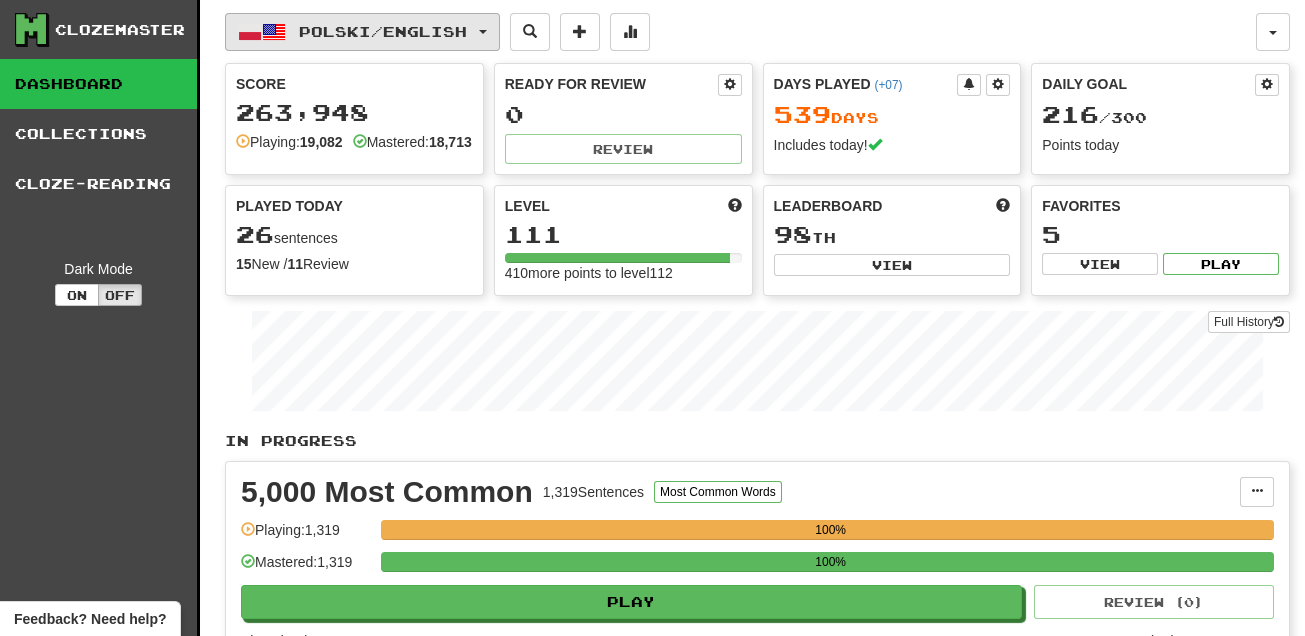 click at bounding box center [274, 32] 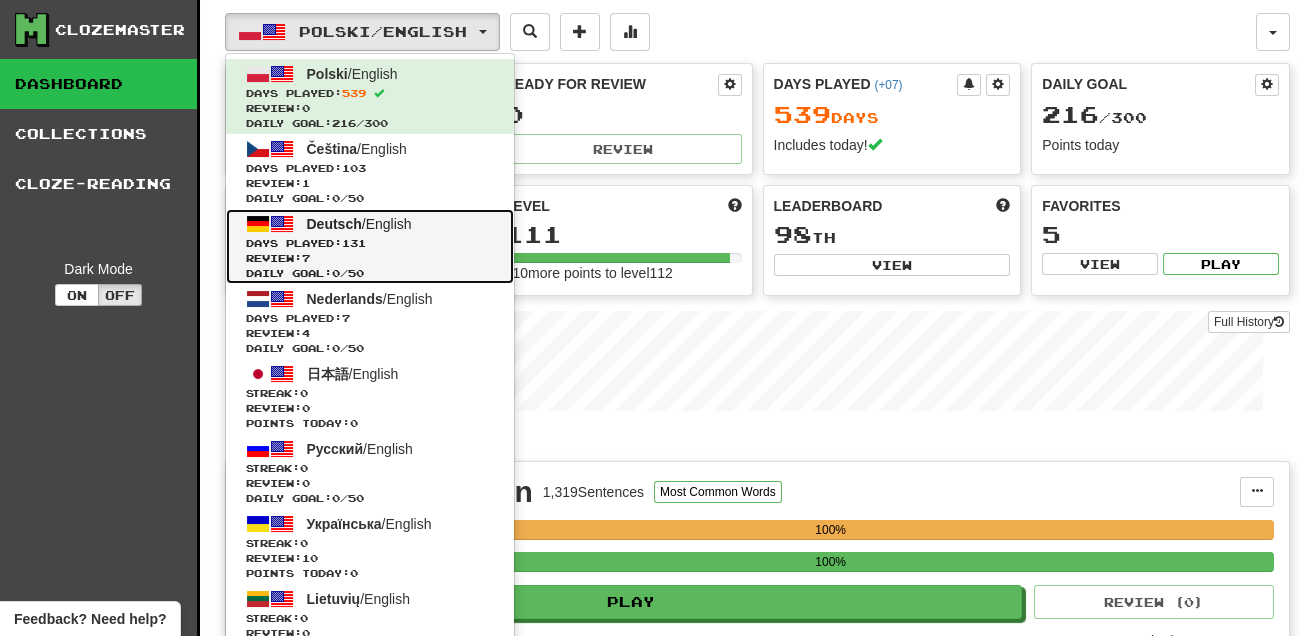click on "Daily Goal:  0  /  50" at bounding box center (370, 273) 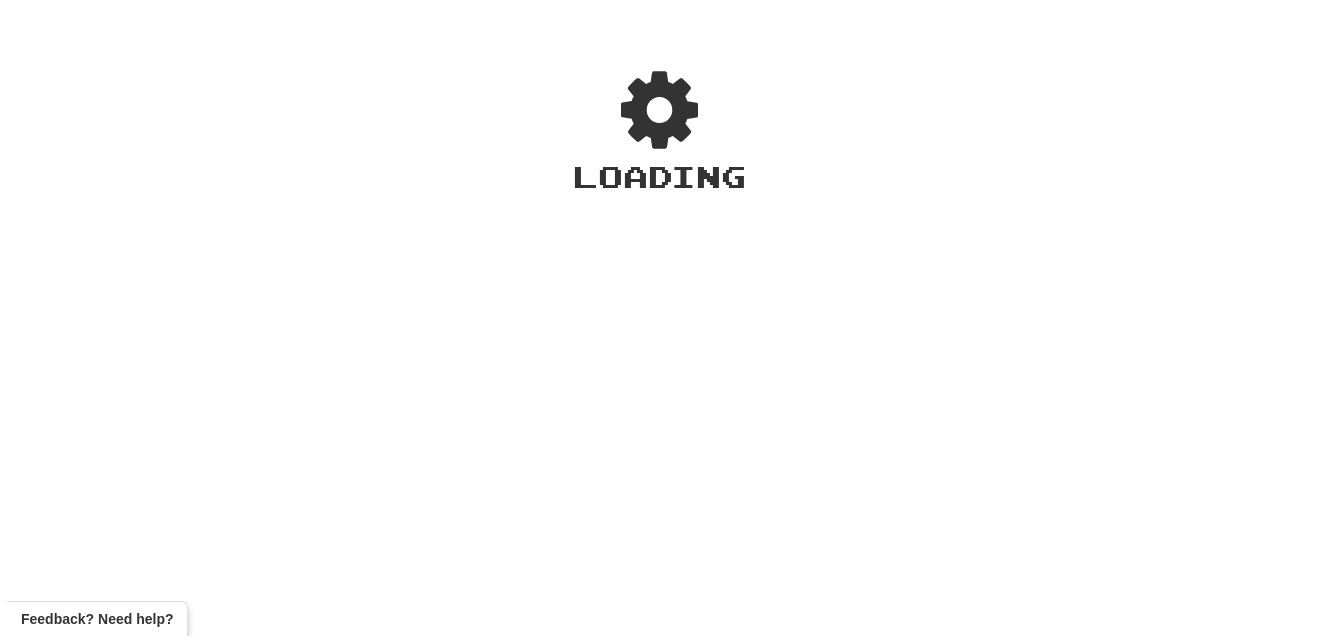 scroll, scrollTop: 0, scrollLeft: 0, axis: both 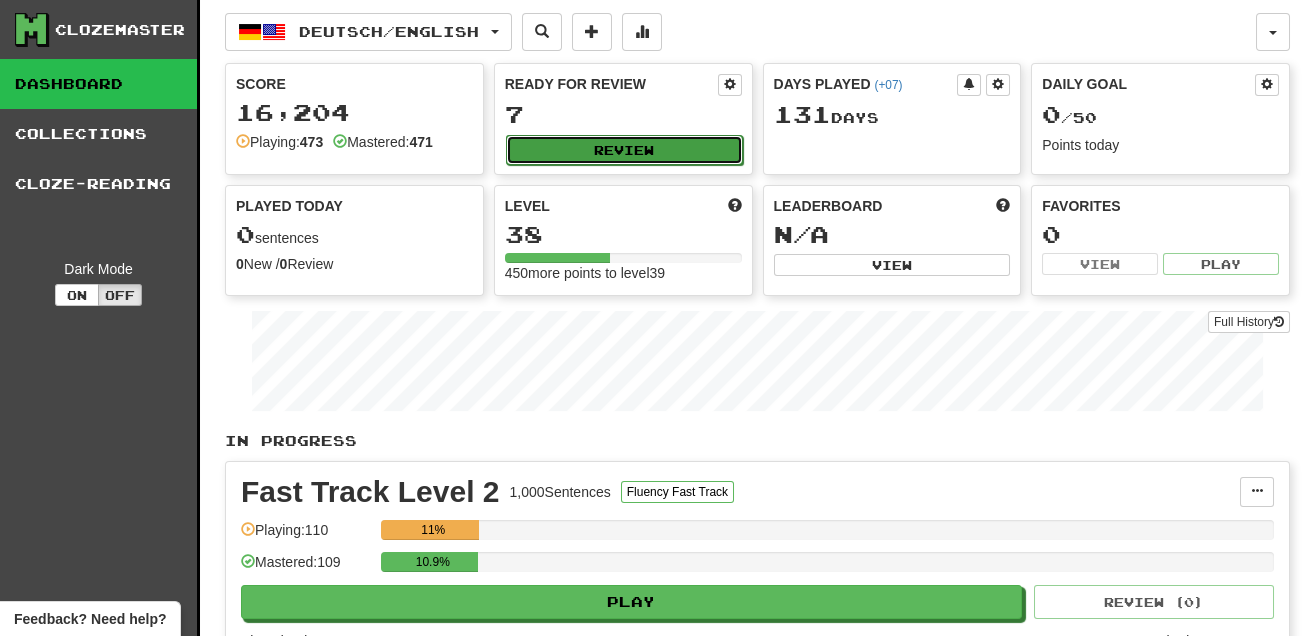 click on "Review" at bounding box center (624, 150) 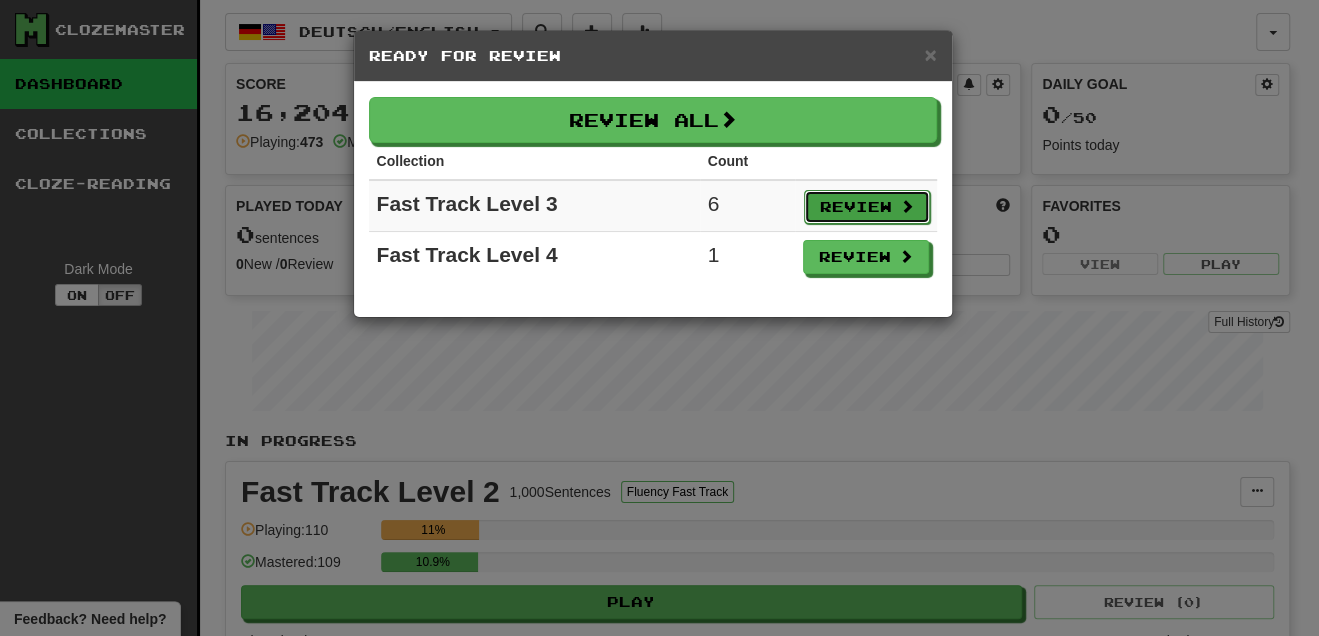 click on "Review" at bounding box center (867, 207) 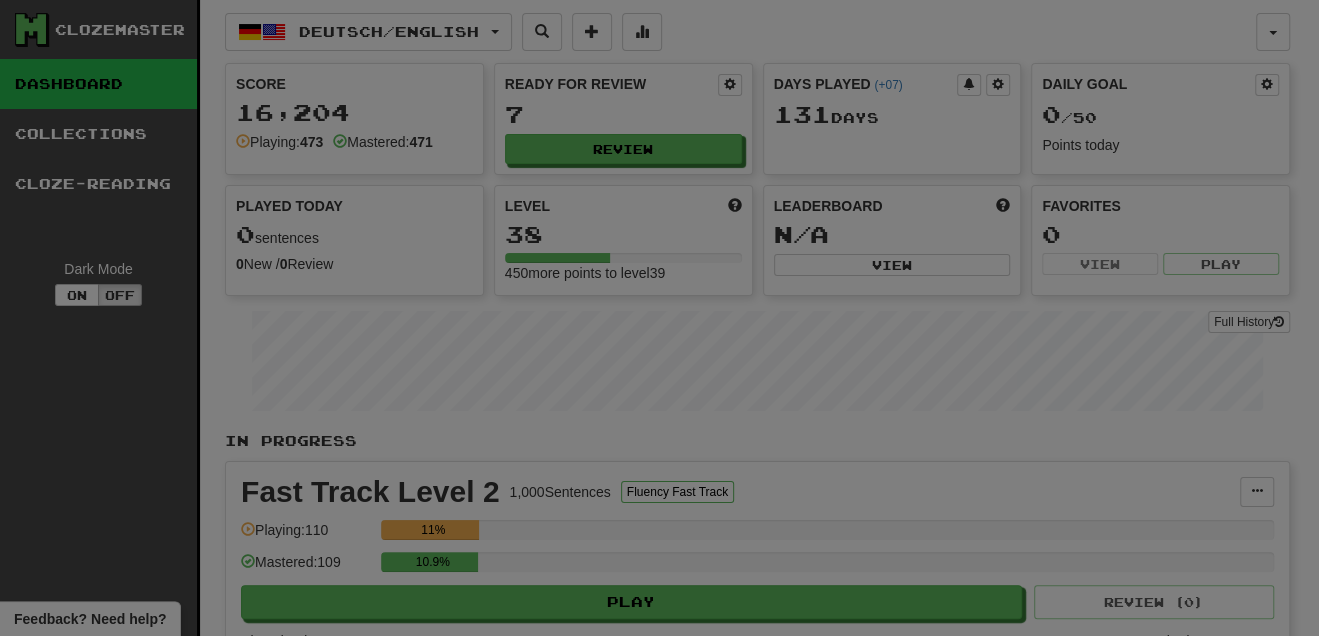 select on "**" 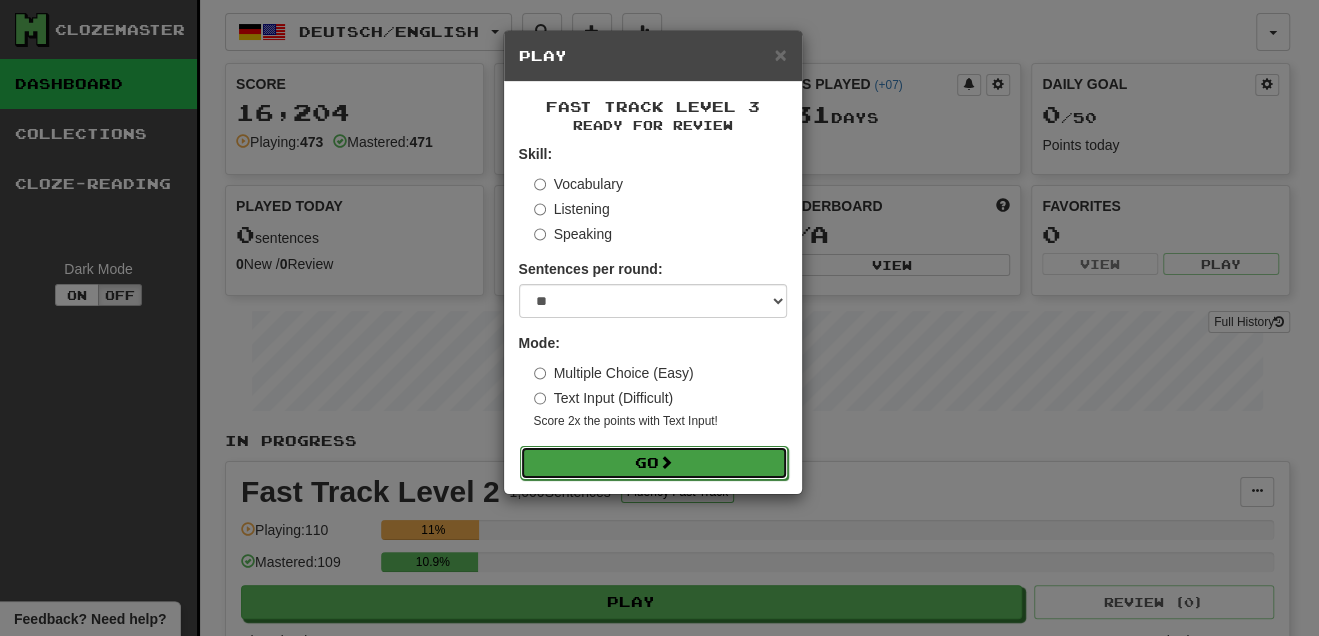 click on "Go" at bounding box center (654, 463) 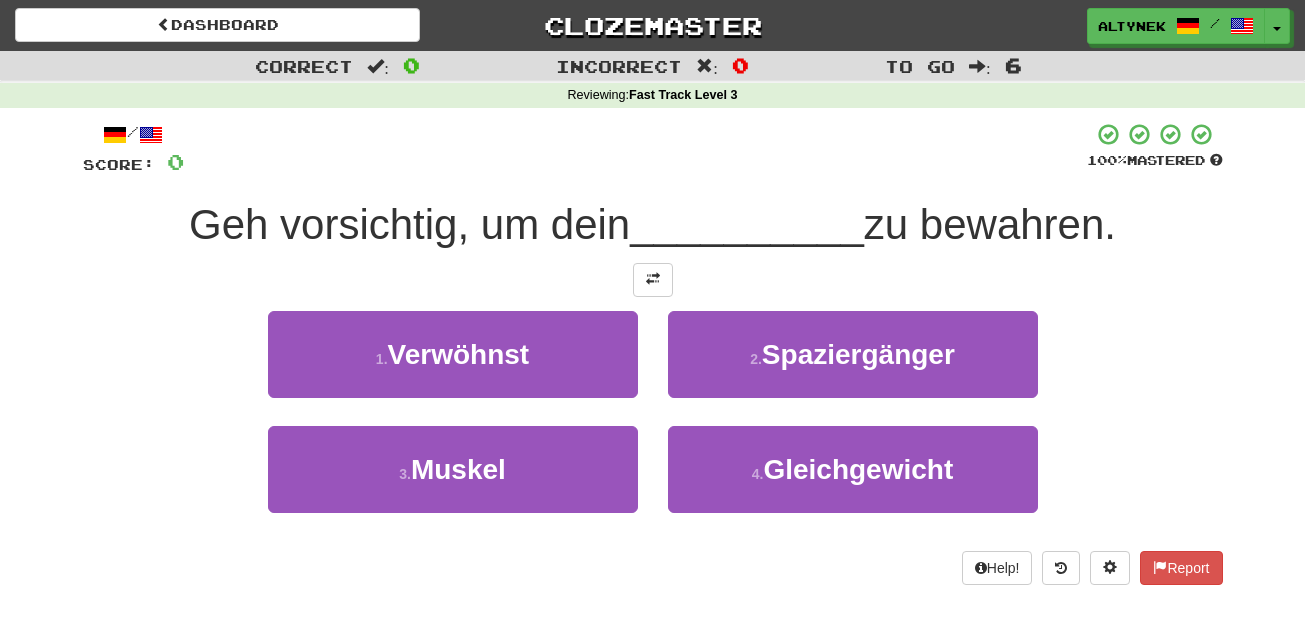 scroll, scrollTop: 0, scrollLeft: 0, axis: both 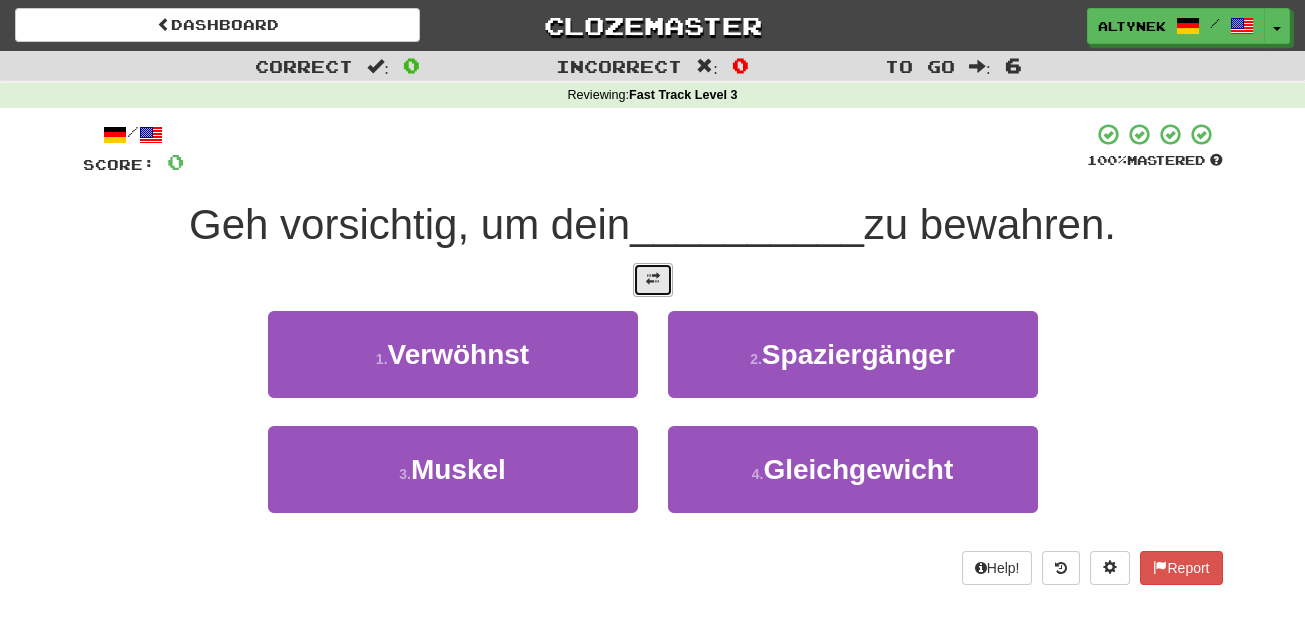 click at bounding box center [653, 280] 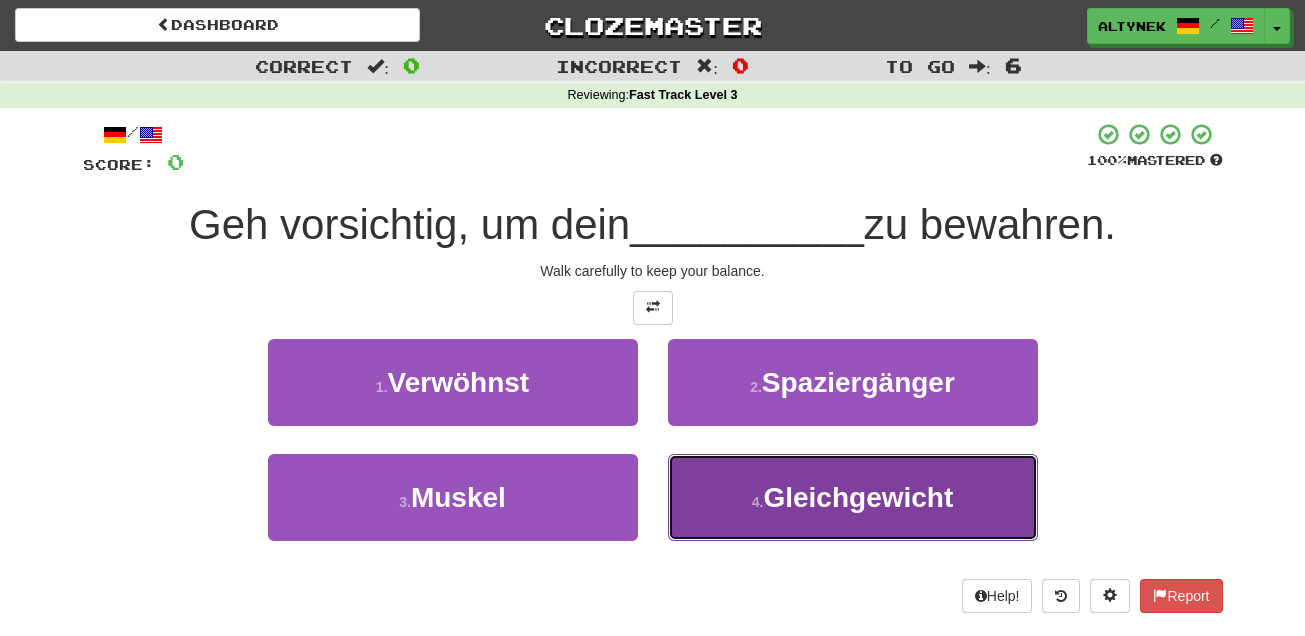 click on "4 .  Gleichgewicht" at bounding box center [853, 497] 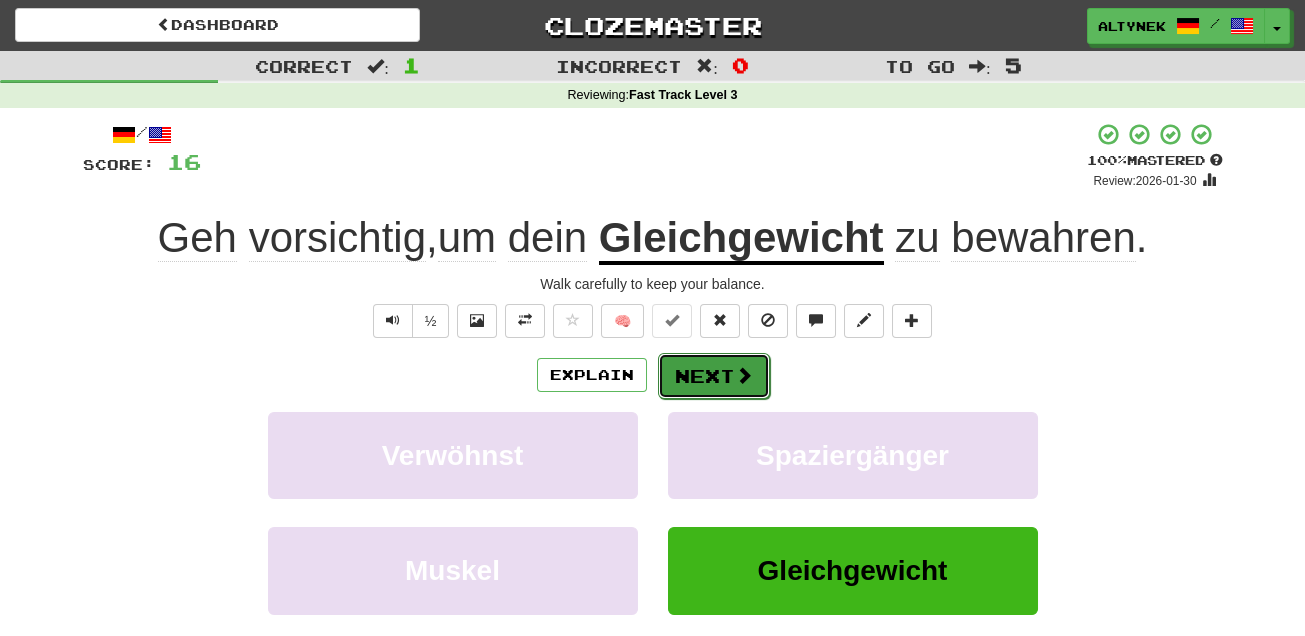 click on "Next" at bounding box center [714, 376] 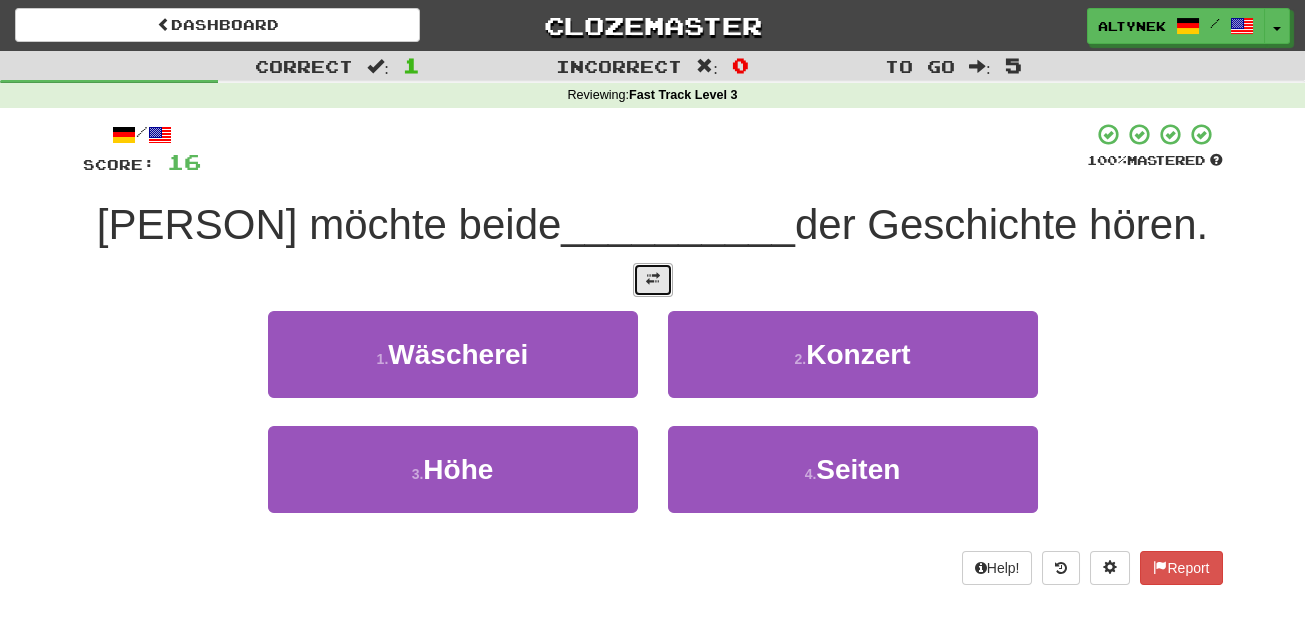 click at bounding box center [653, 280] 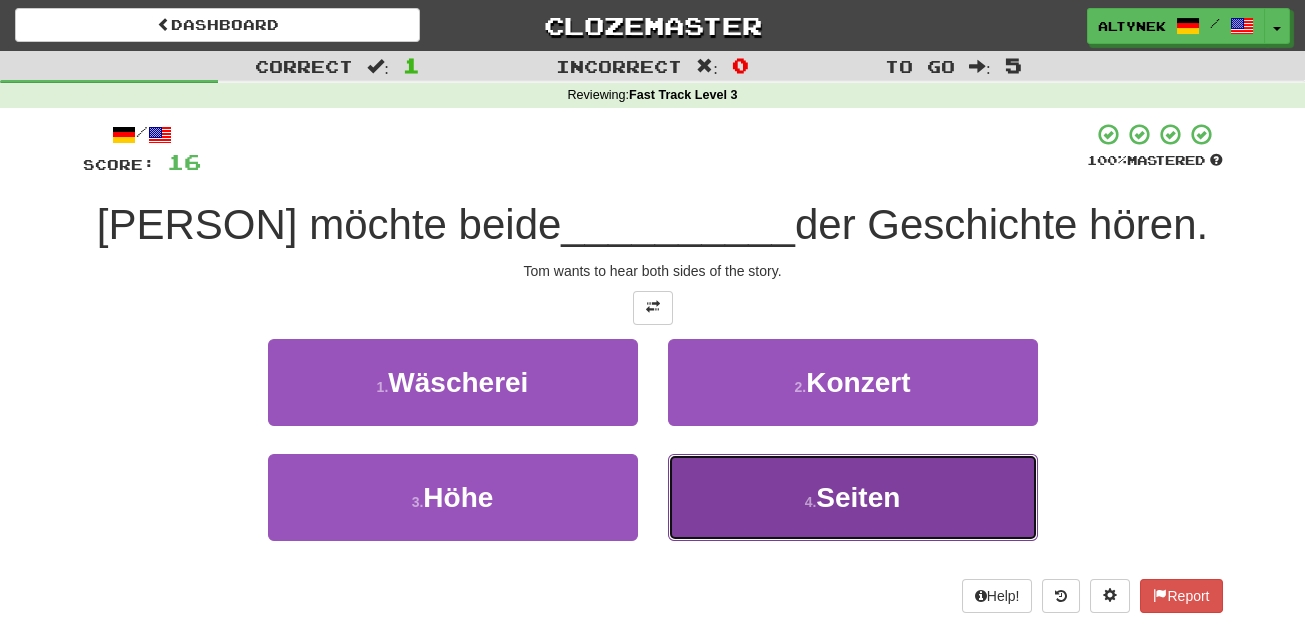 click on "4 .  Seiten" at bounding box center [853, 497] 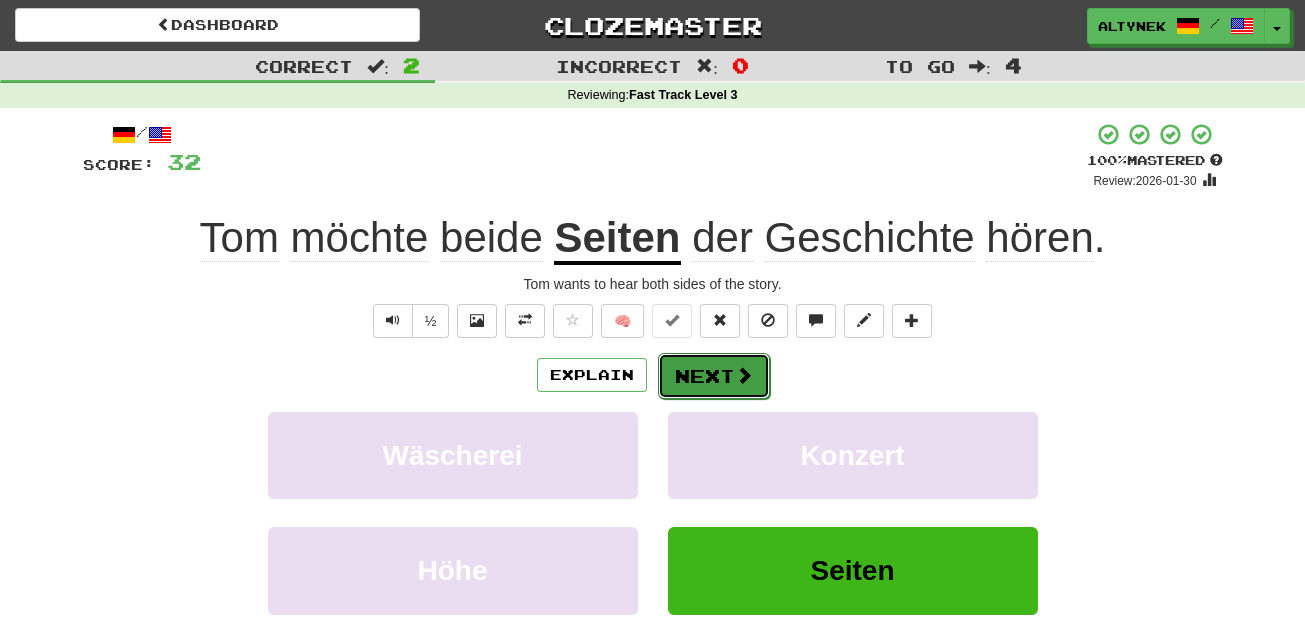 click on "Next" at bounding box center [714, 376] 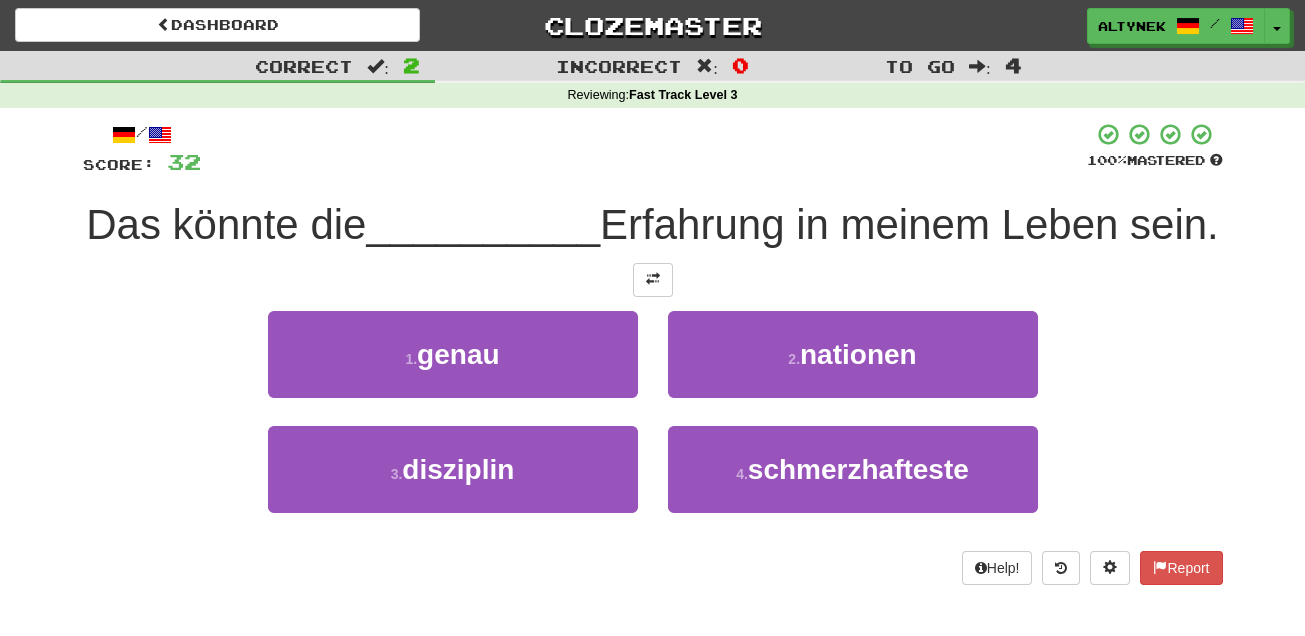 click on "/  Score:   32 100 %  Mastered Das könnte die  __________  Erfahrung in meinem Leben sein. 1 .  genau 2 .  nationen 3 .  disziplin 4 .  schmerzhafteste  Help!  Report" at bounding box center [653, 353] 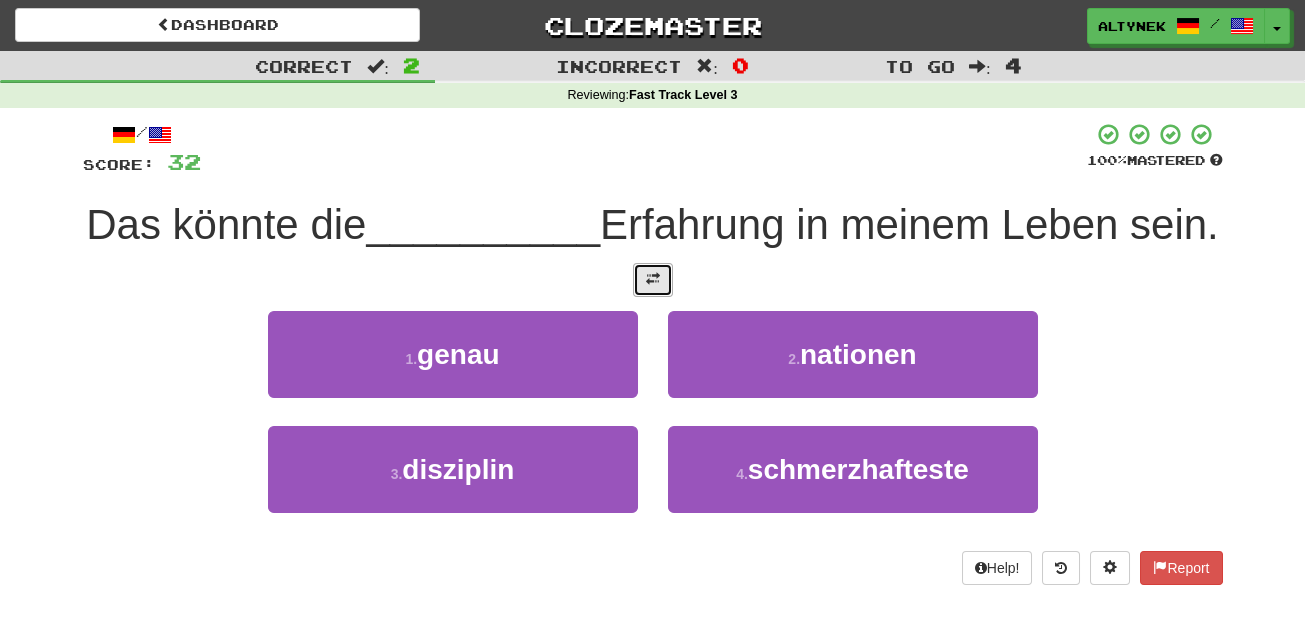 click at bounding box center [653, 280] 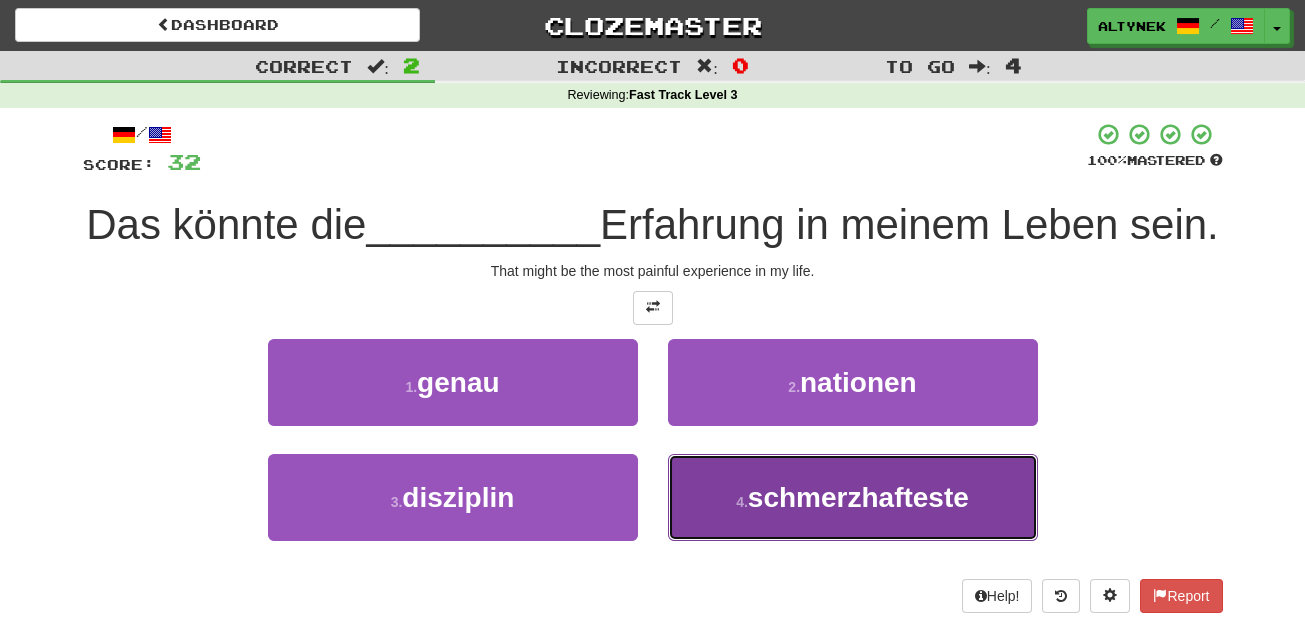 click on "4 ." at bounding box center (742, 502) 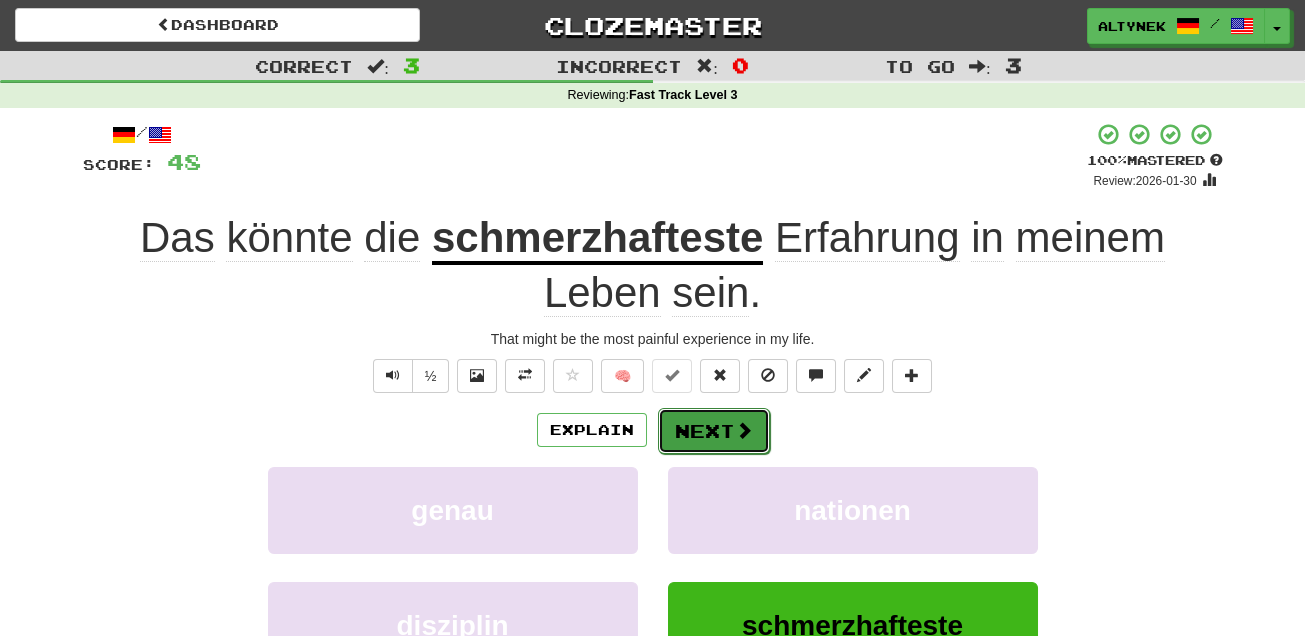 click on "Next" at bounding box center [714, 431] 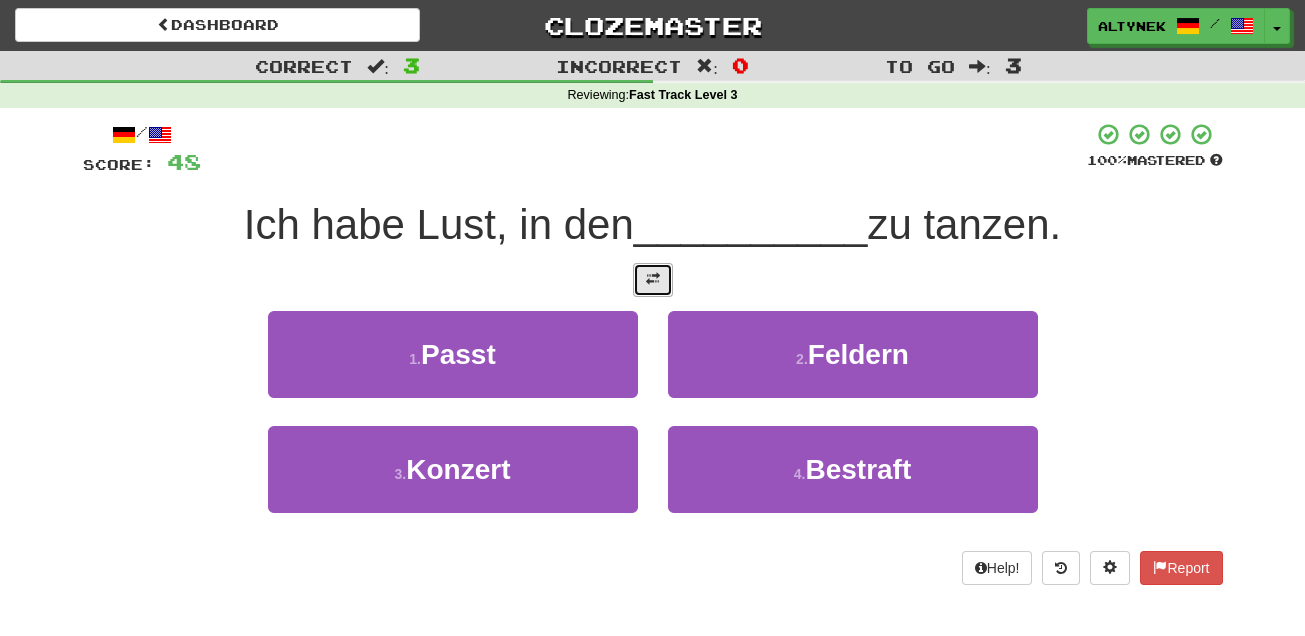 click at bounding box center [653, 280] 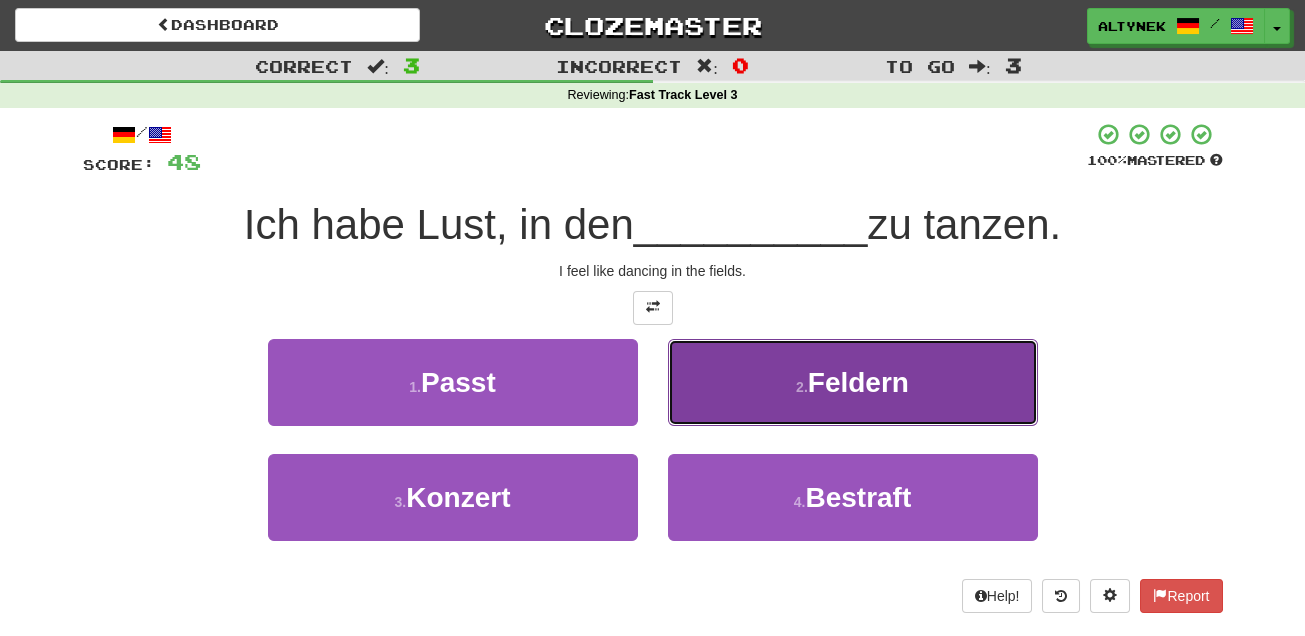 click on "2 .  Feldern" at bounding box center (853, 382) 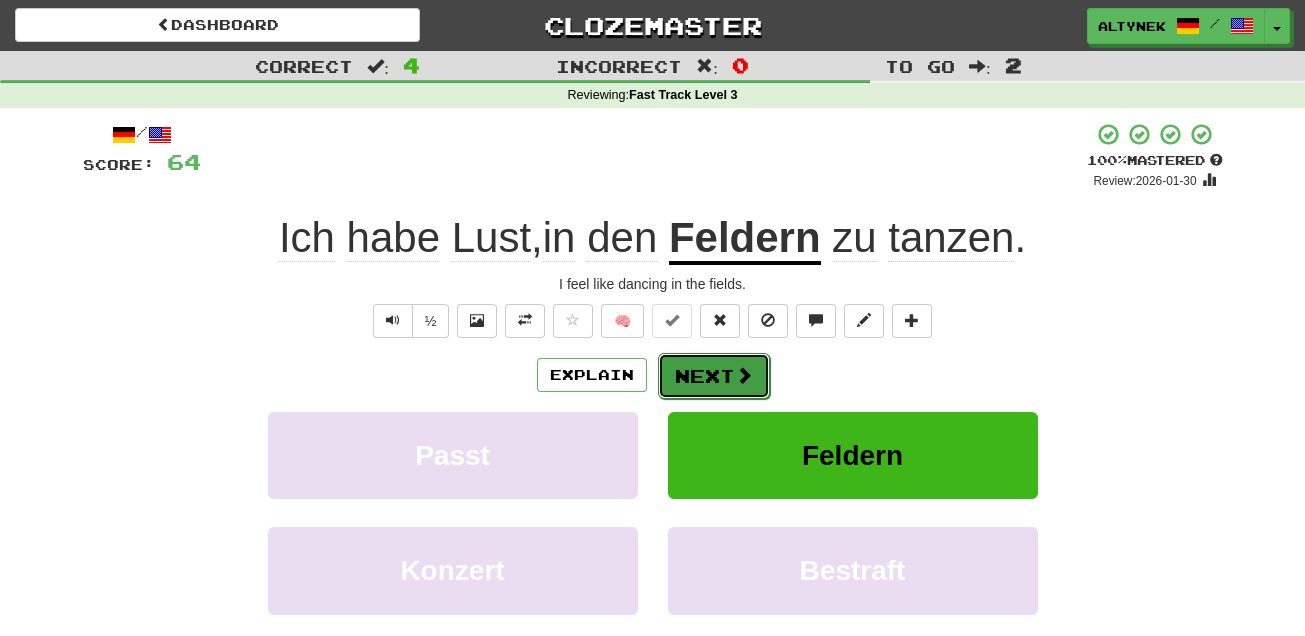 click on "Next" at bounding box center [714, 376] 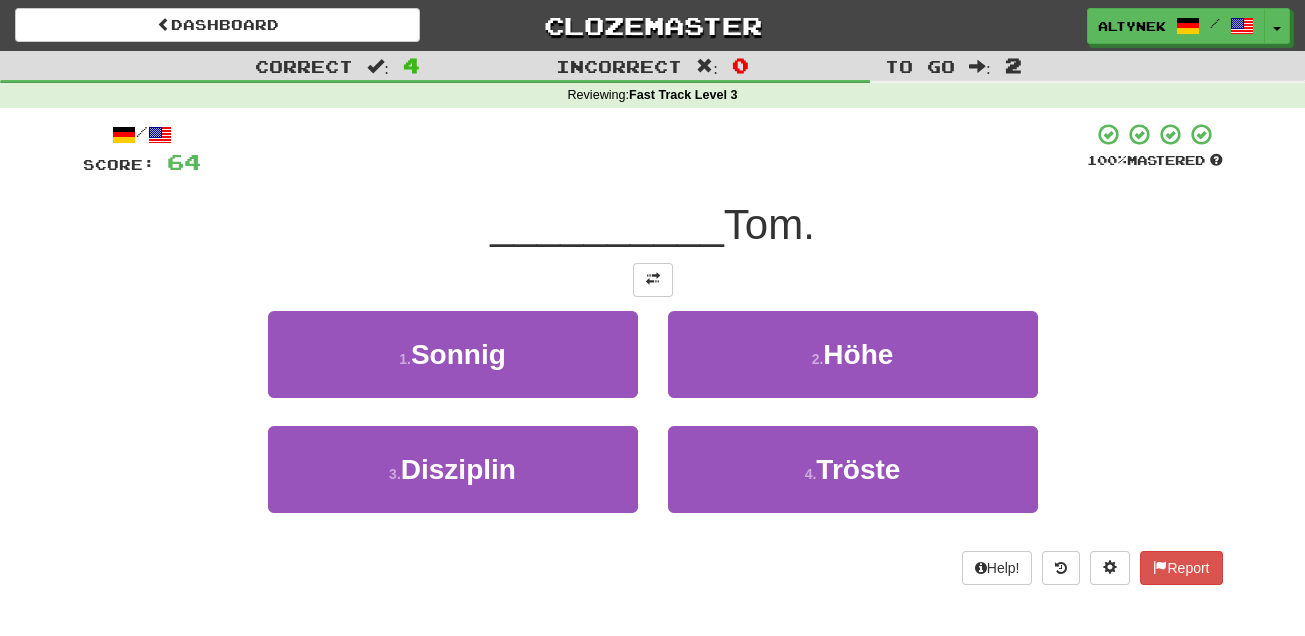click on "/  Score:   64 100 %  Mastered __________  Tom. 1 .  Sonnig 2 .  Höhe 3 .  Disziplin 4 .  Tröste  Help!  Report" at bounding box center [653, 353] 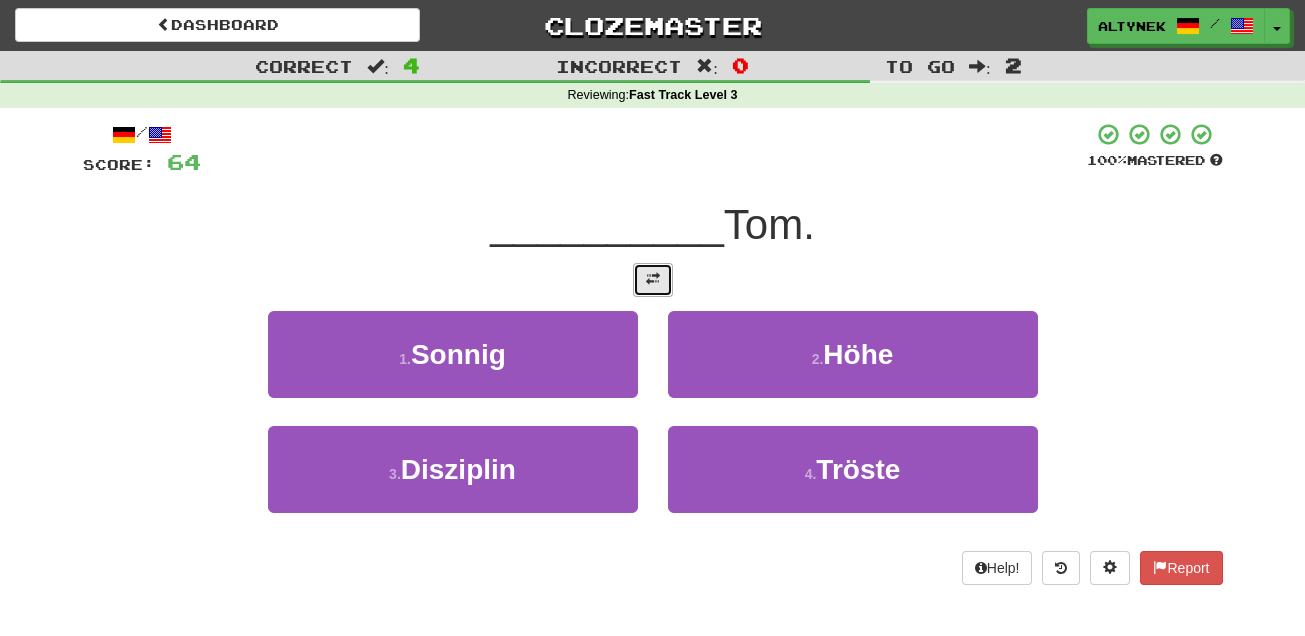 click at bounding box center (653, 280) 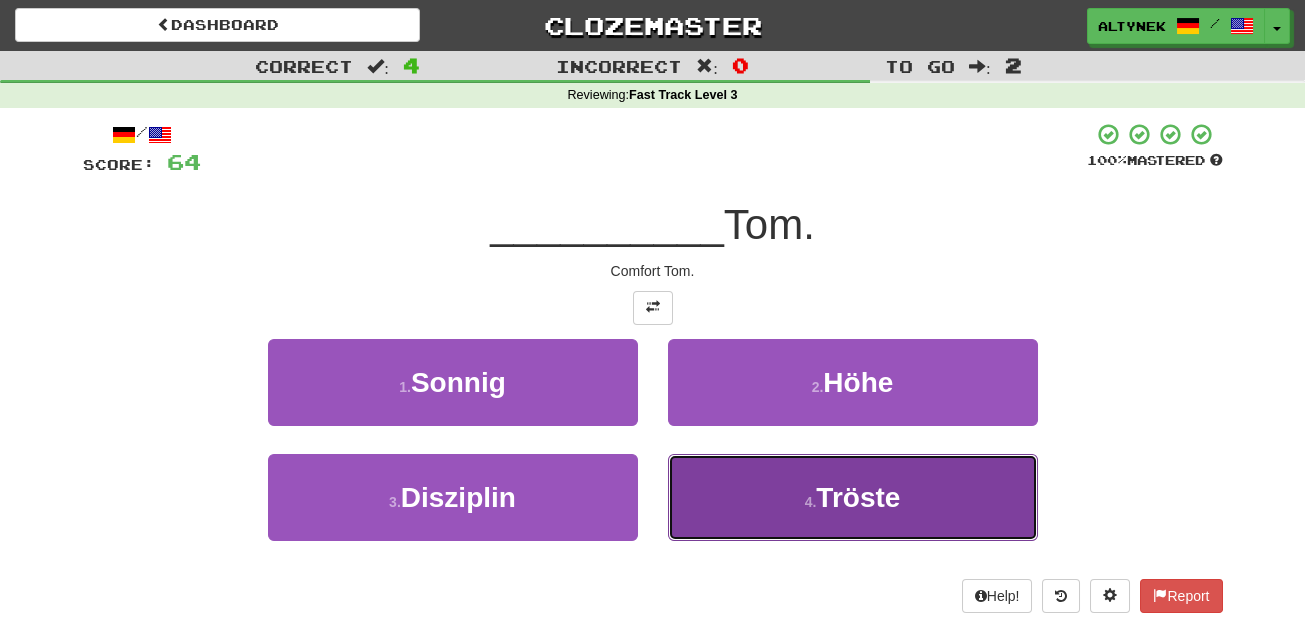 click on "4 .  Tröste" at bounding box center [853, 497] 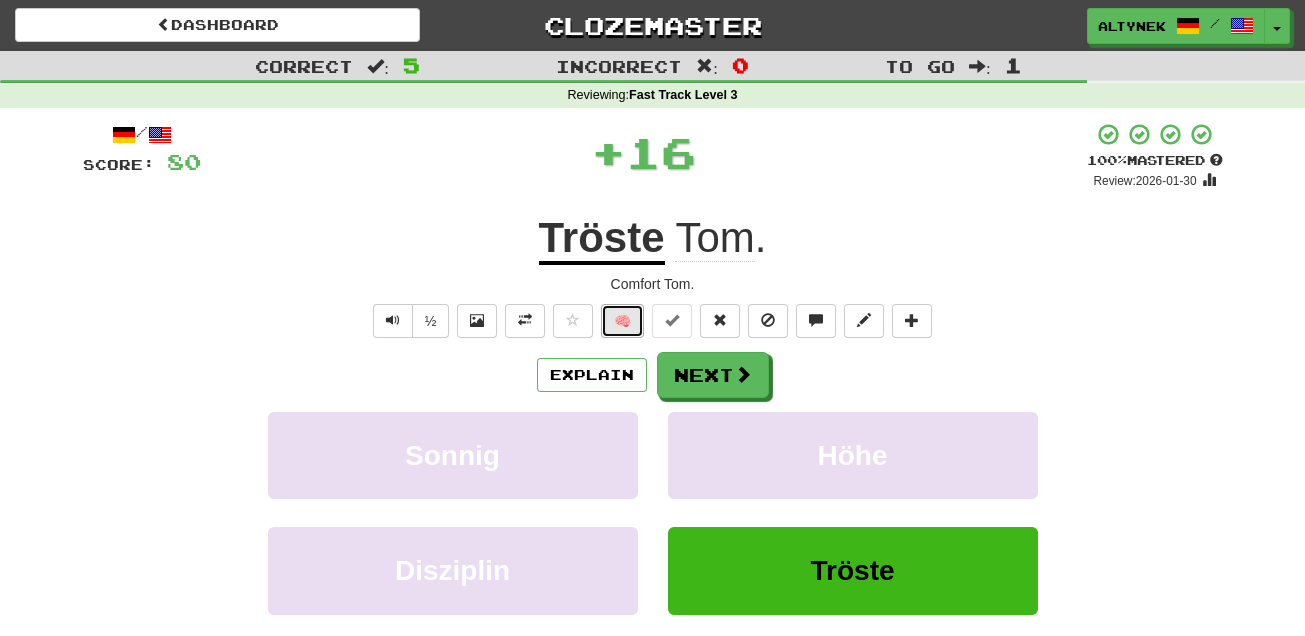 click on "🧠" at bounding box center [622, 321] 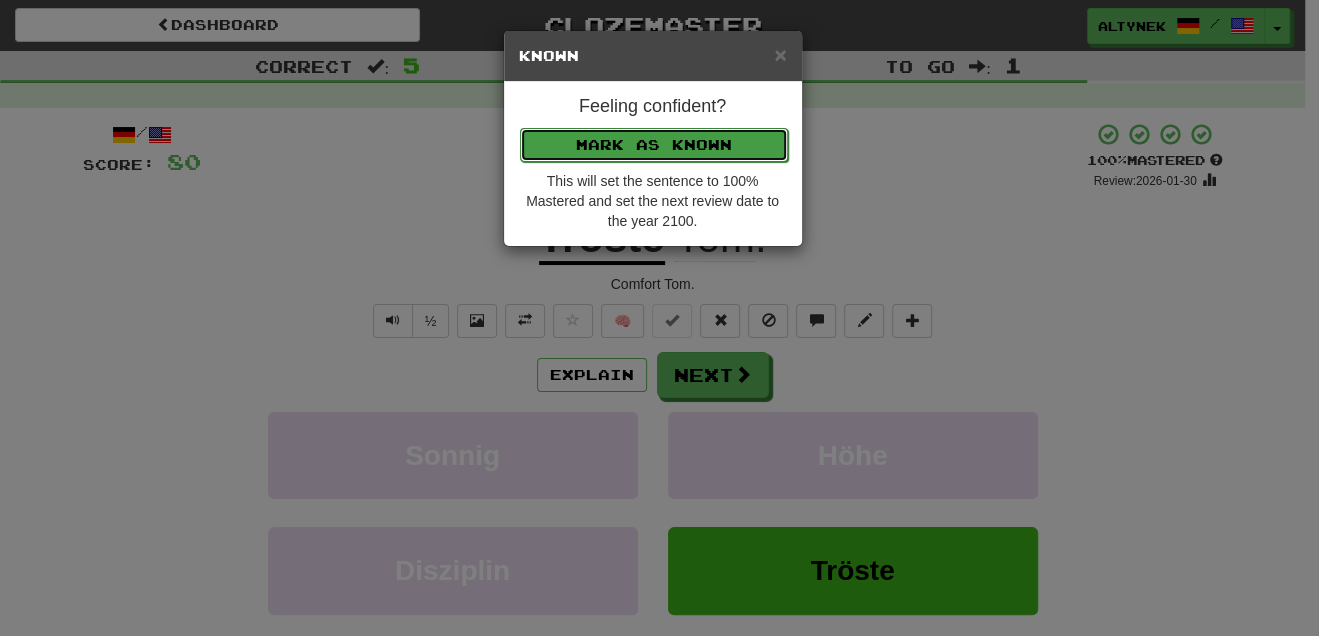 click on "Mark as Known" at bounding box center [654, 145] 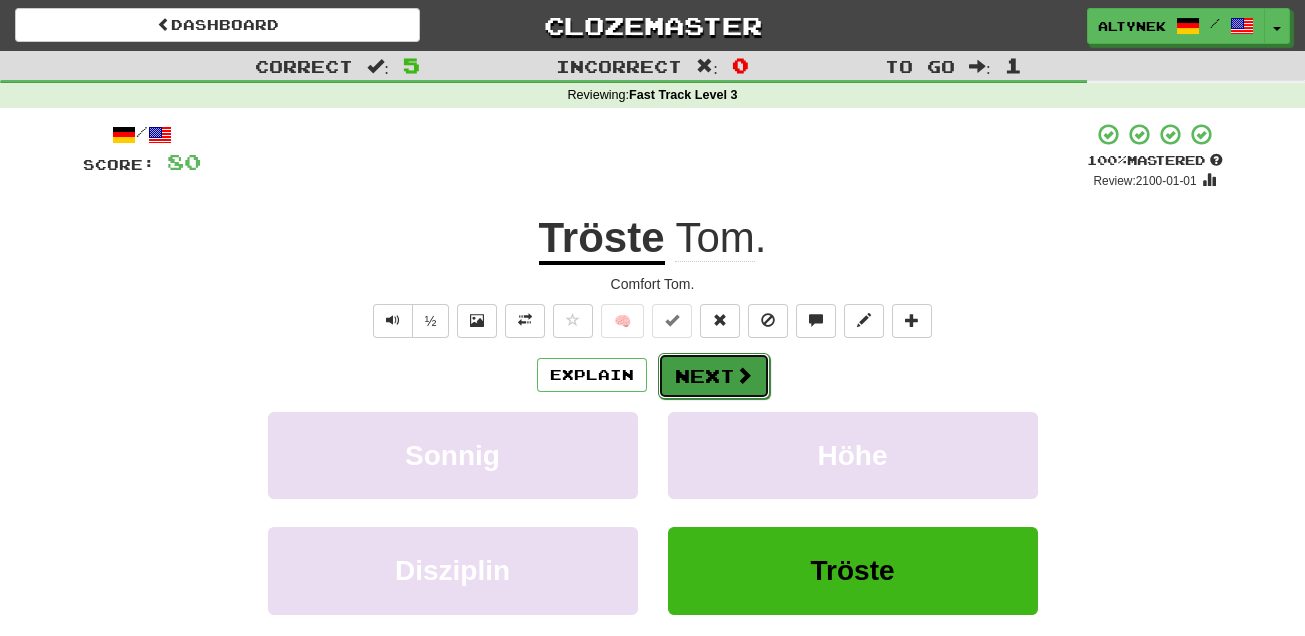 click on "Next" at bounding box center (714, 376) 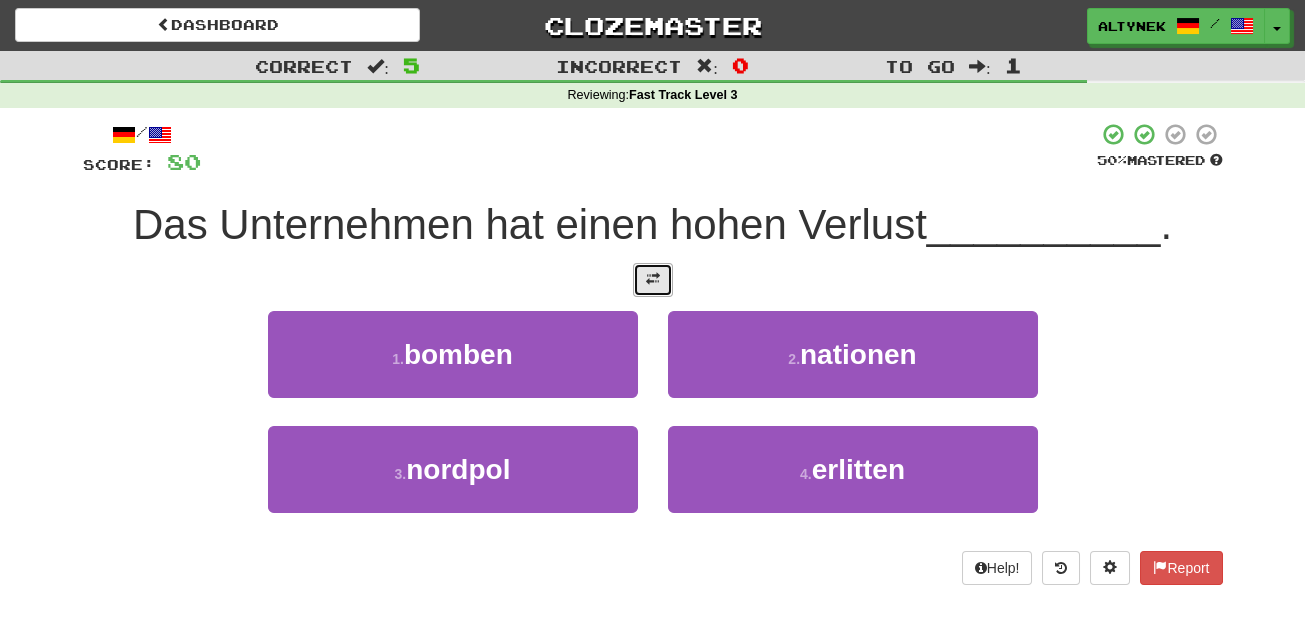 click at bounding box center (653, 279) 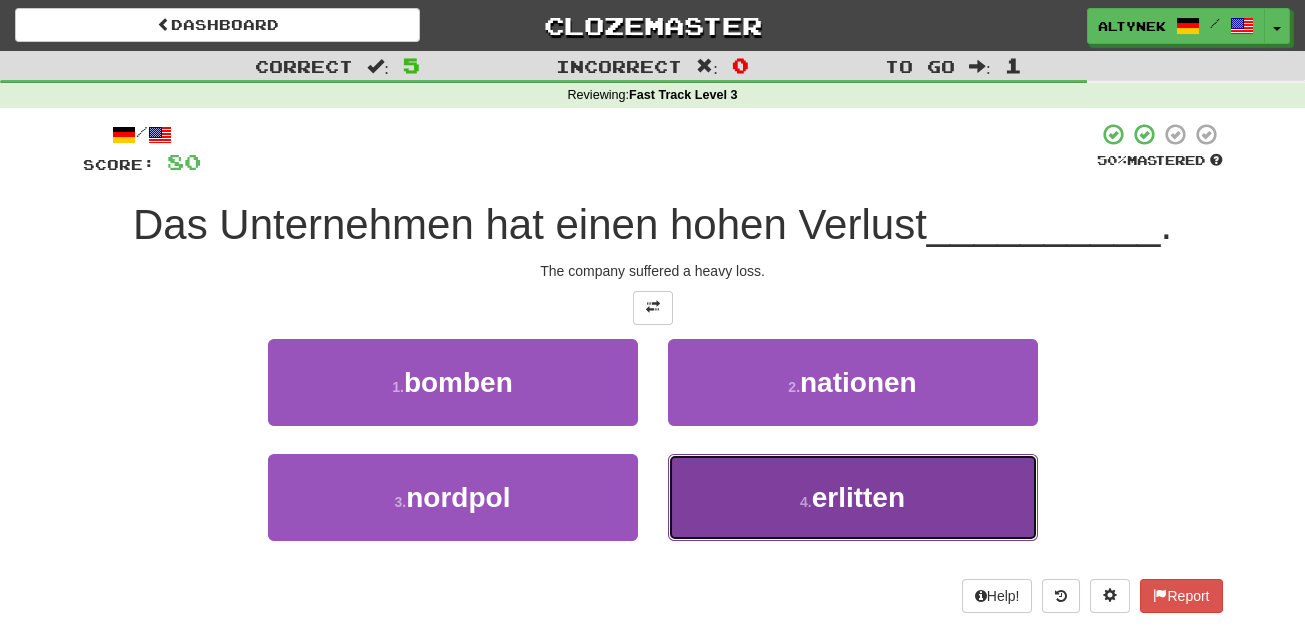 click on "4 .  erlitten" at bounding box center (853, 497) 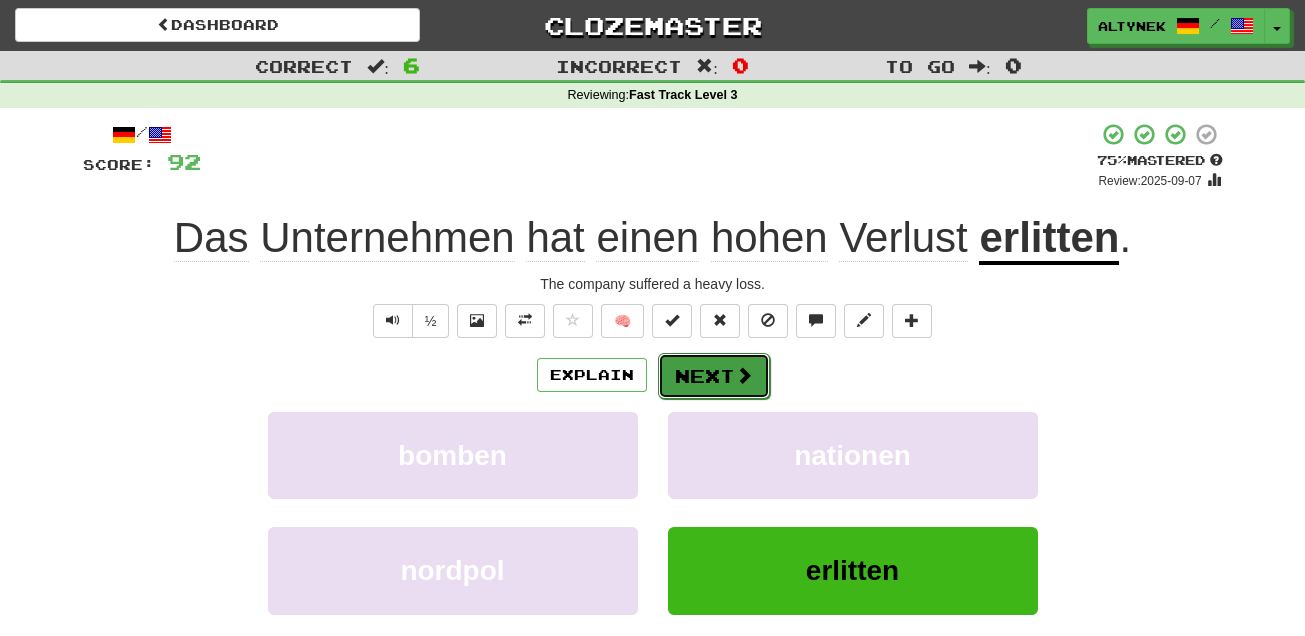 click on "Next" at bounding box center (714, 376) 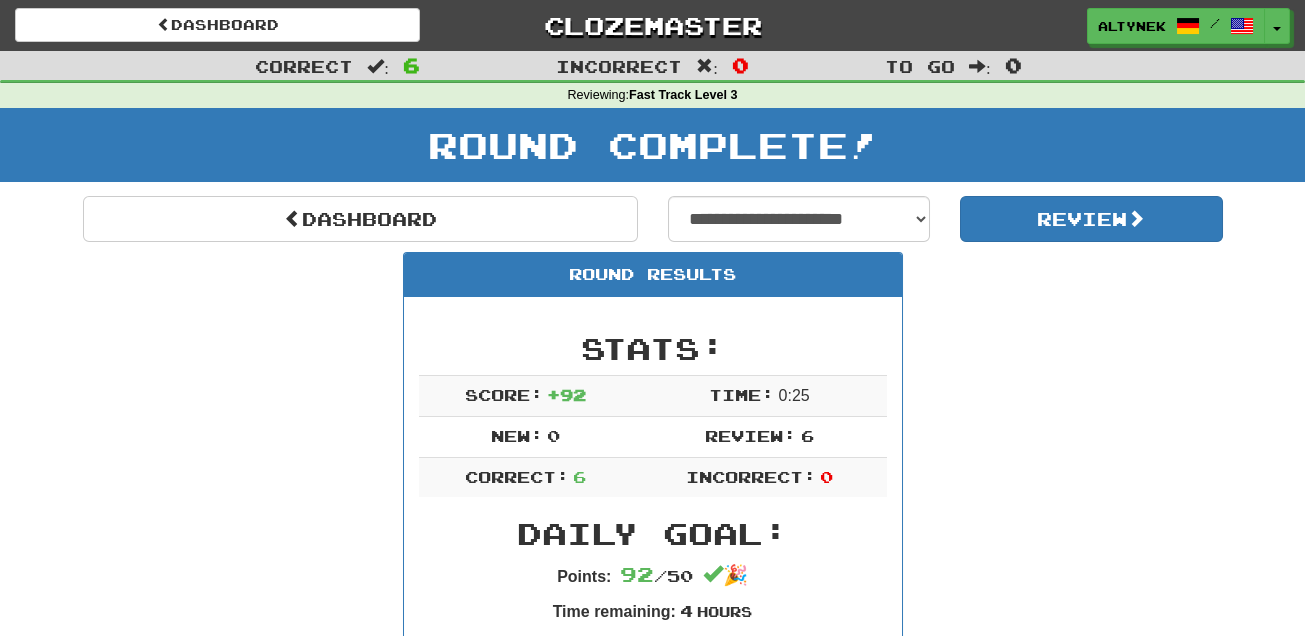 click on "**********" at bounding box center [653, 1031] 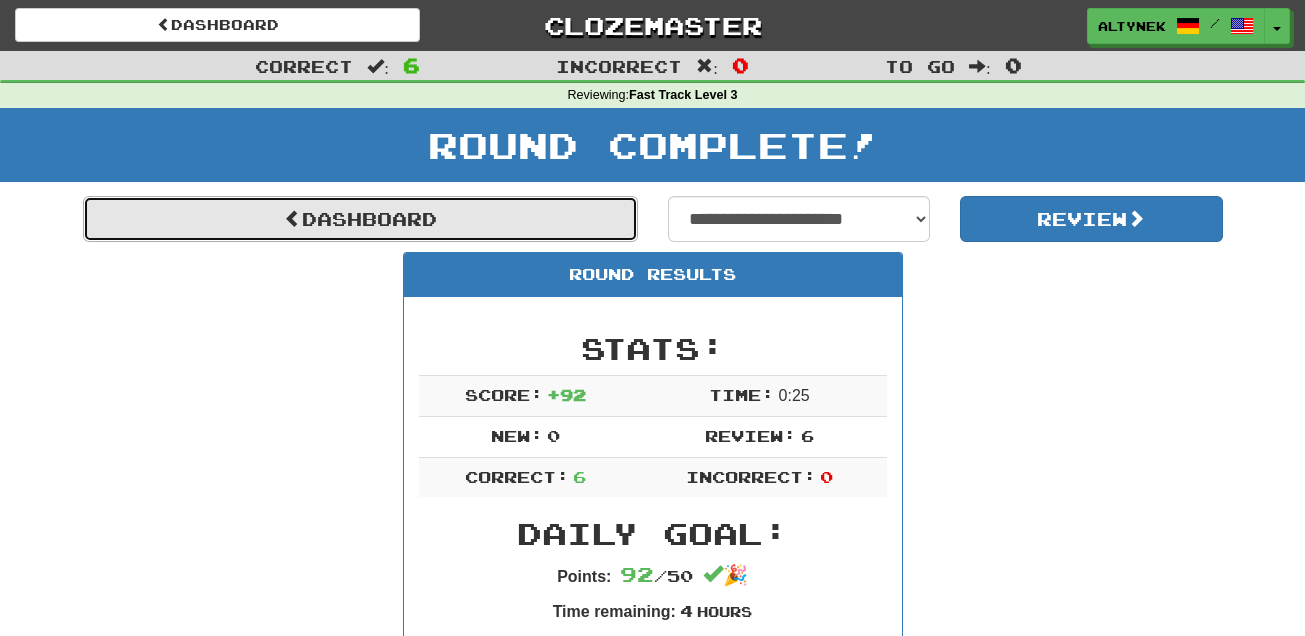 click on "Dashboard" at bounding box center [360, 219] 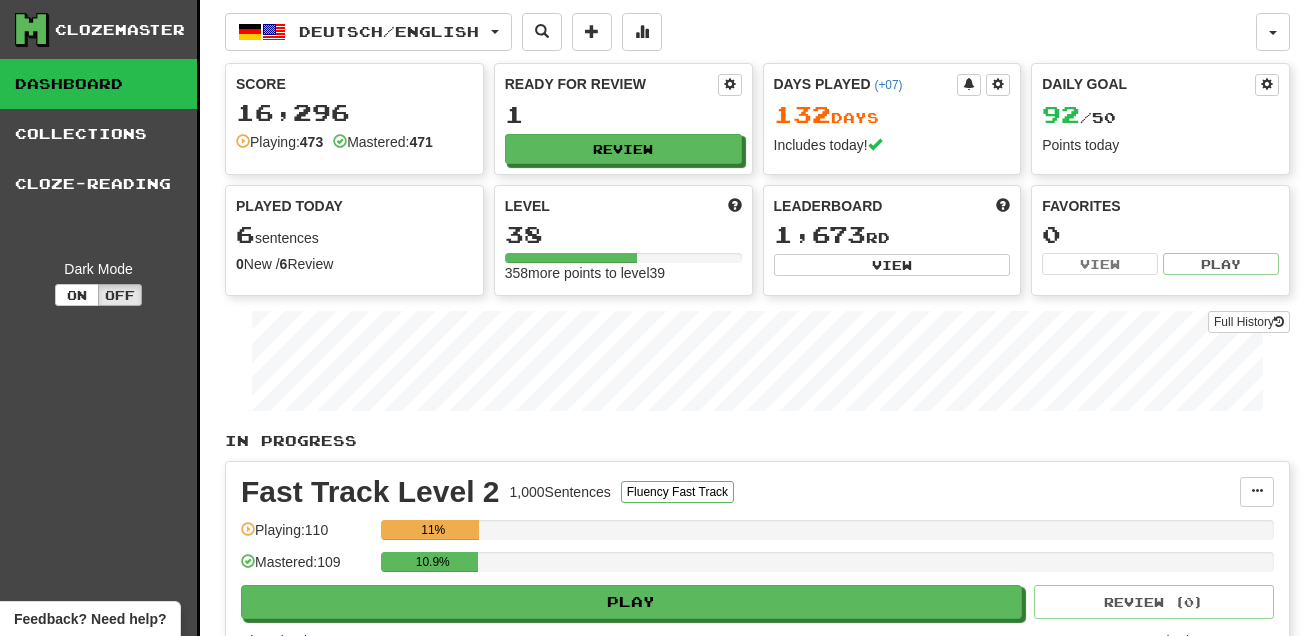 scroll, scrollTop: 0, scrollLeft: 0, axis: both 